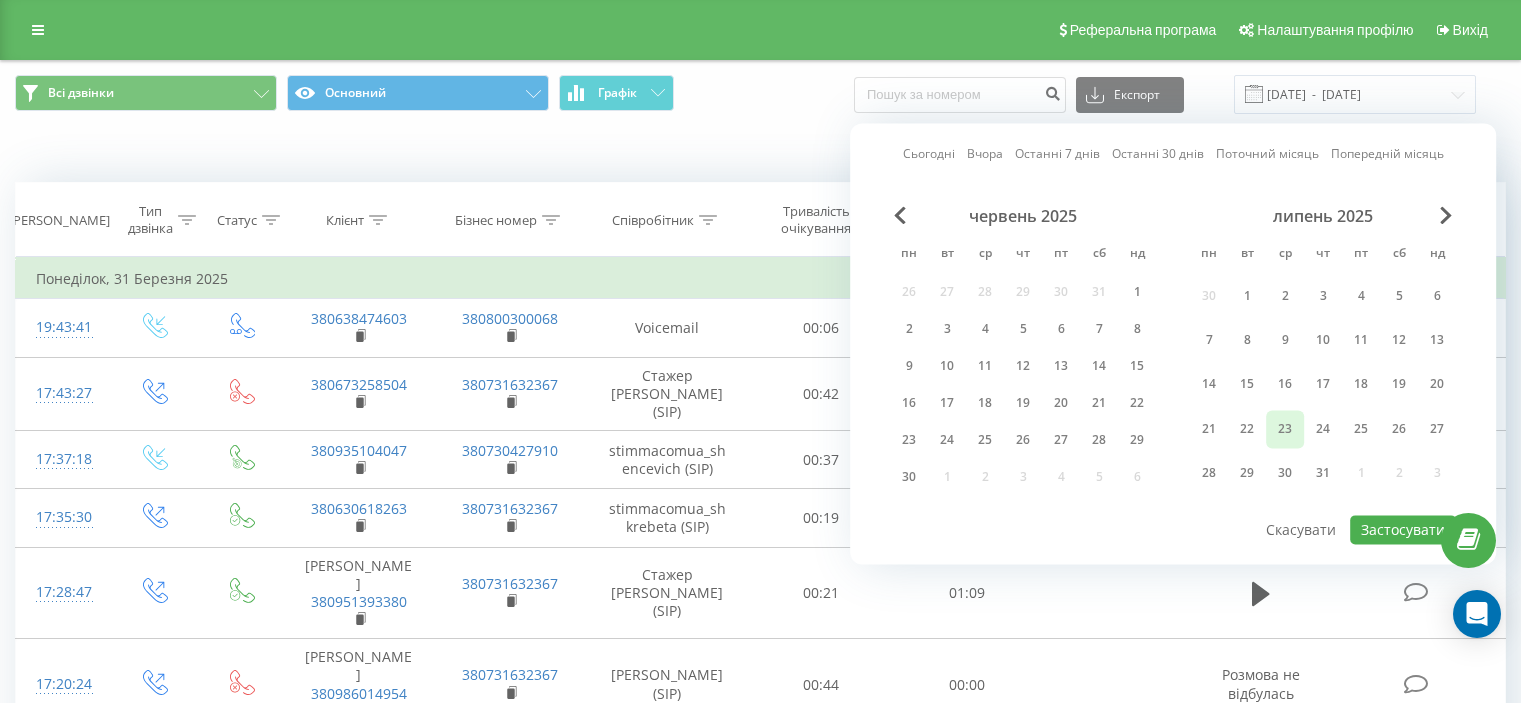 scroll, scrollTop: 0, scrollLeft: 0, axis: both 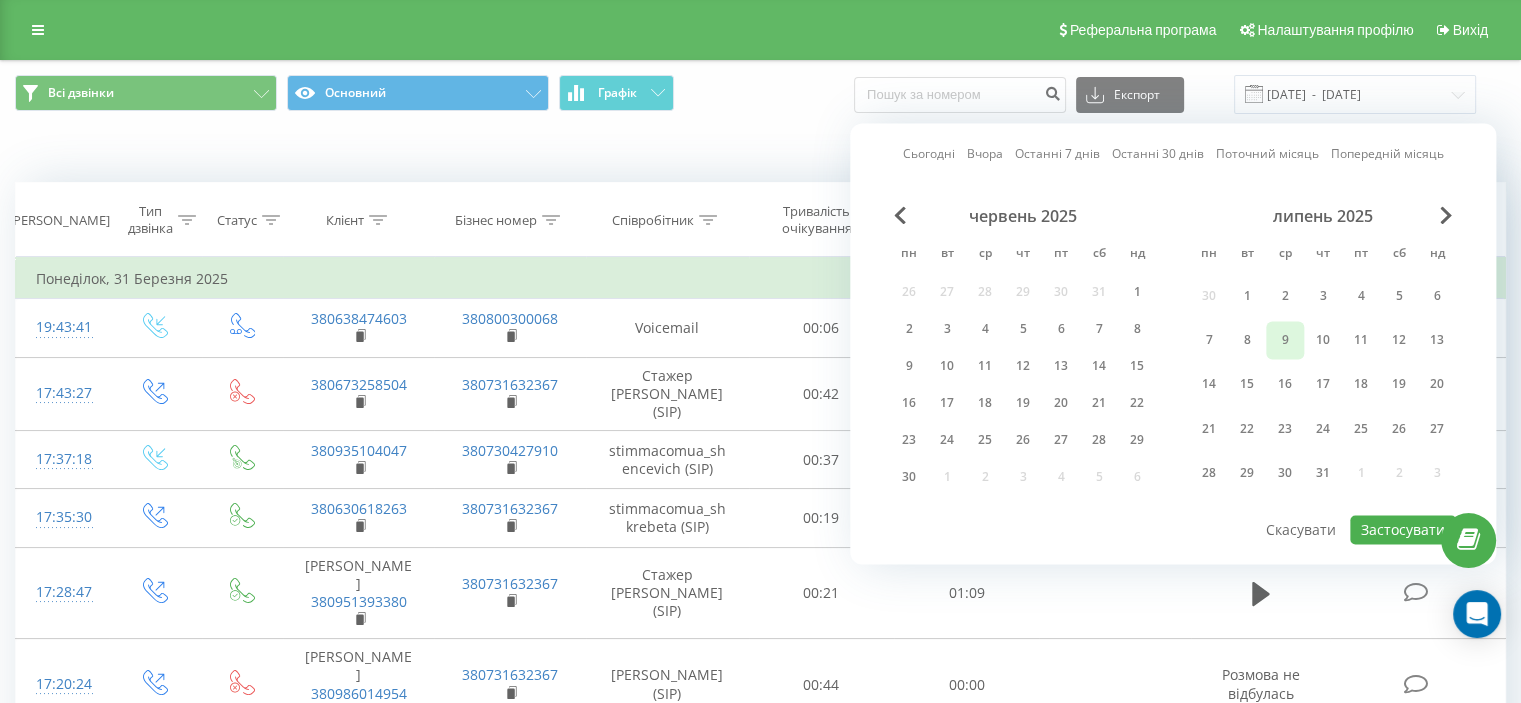 click on "9" at bounding box center (1285, 340) 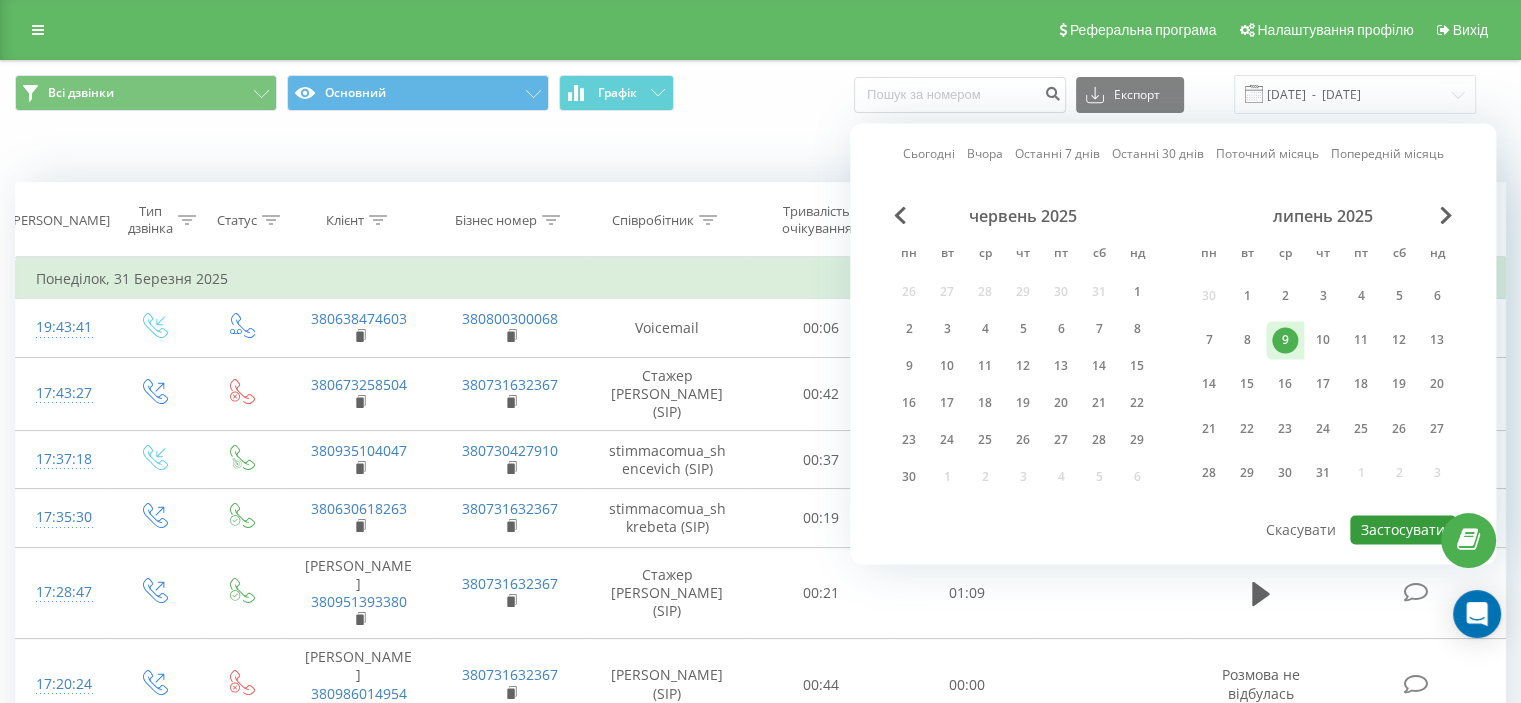 click on "Застосувати" at bounding box center (1403, 529) 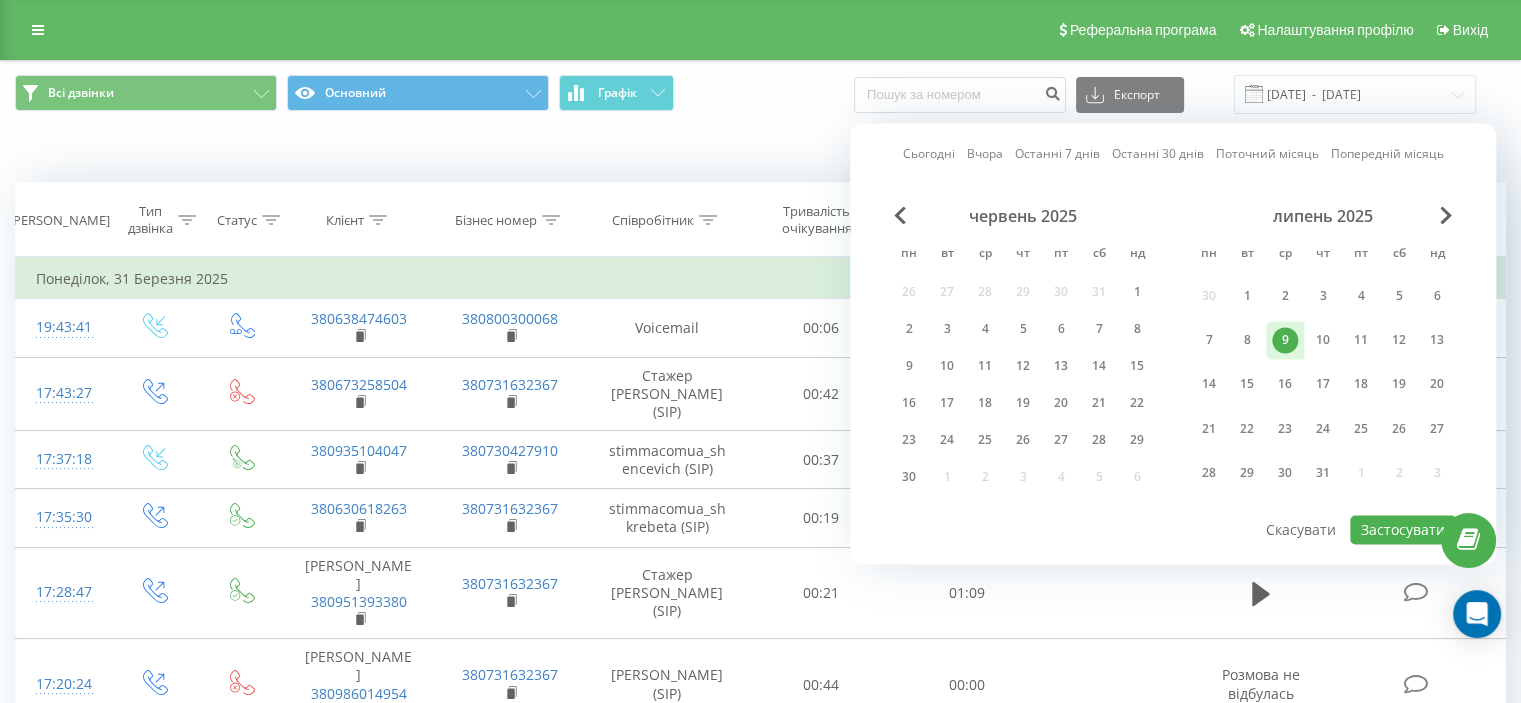 type on "[DATE]  -  [DATE]" 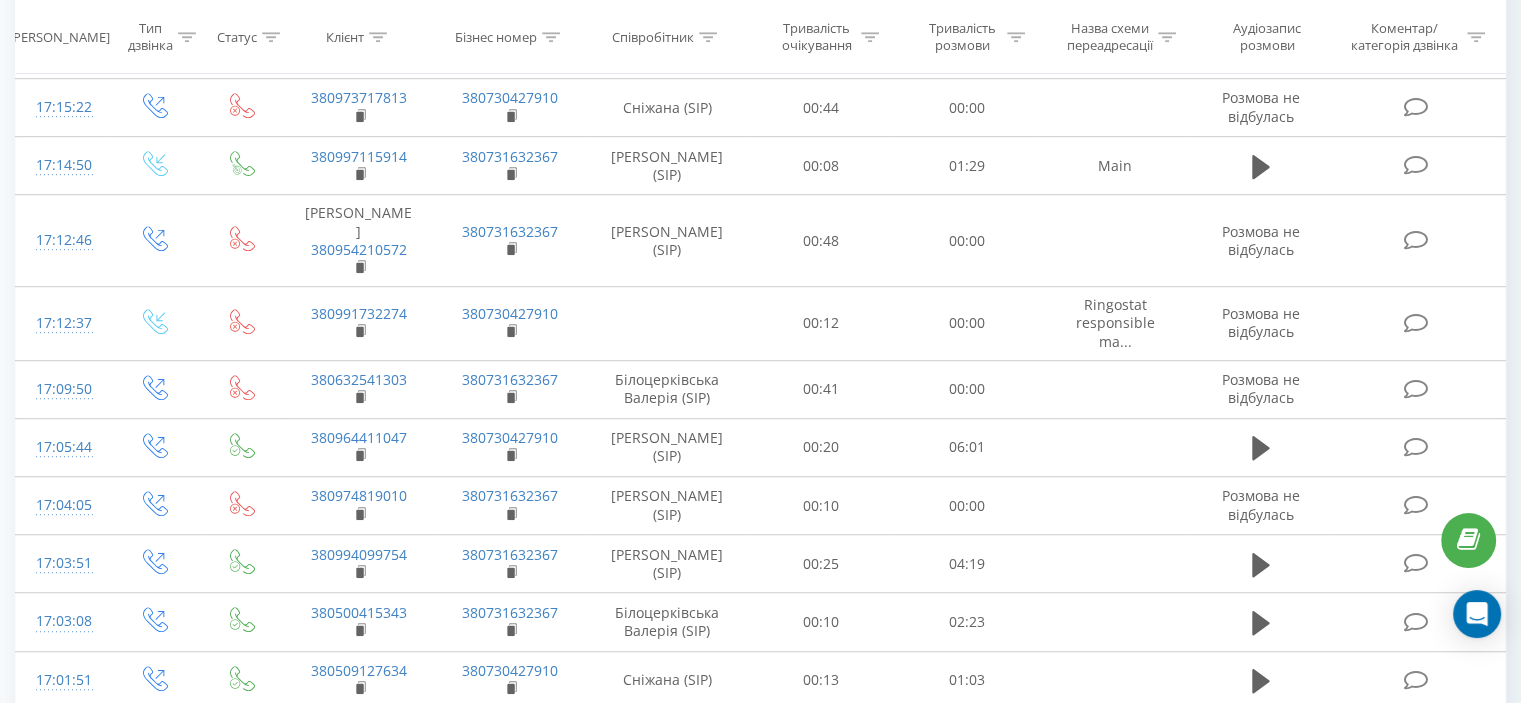 scroll, scrollTop: 1279, scrollLeft: 0, axis: vertical 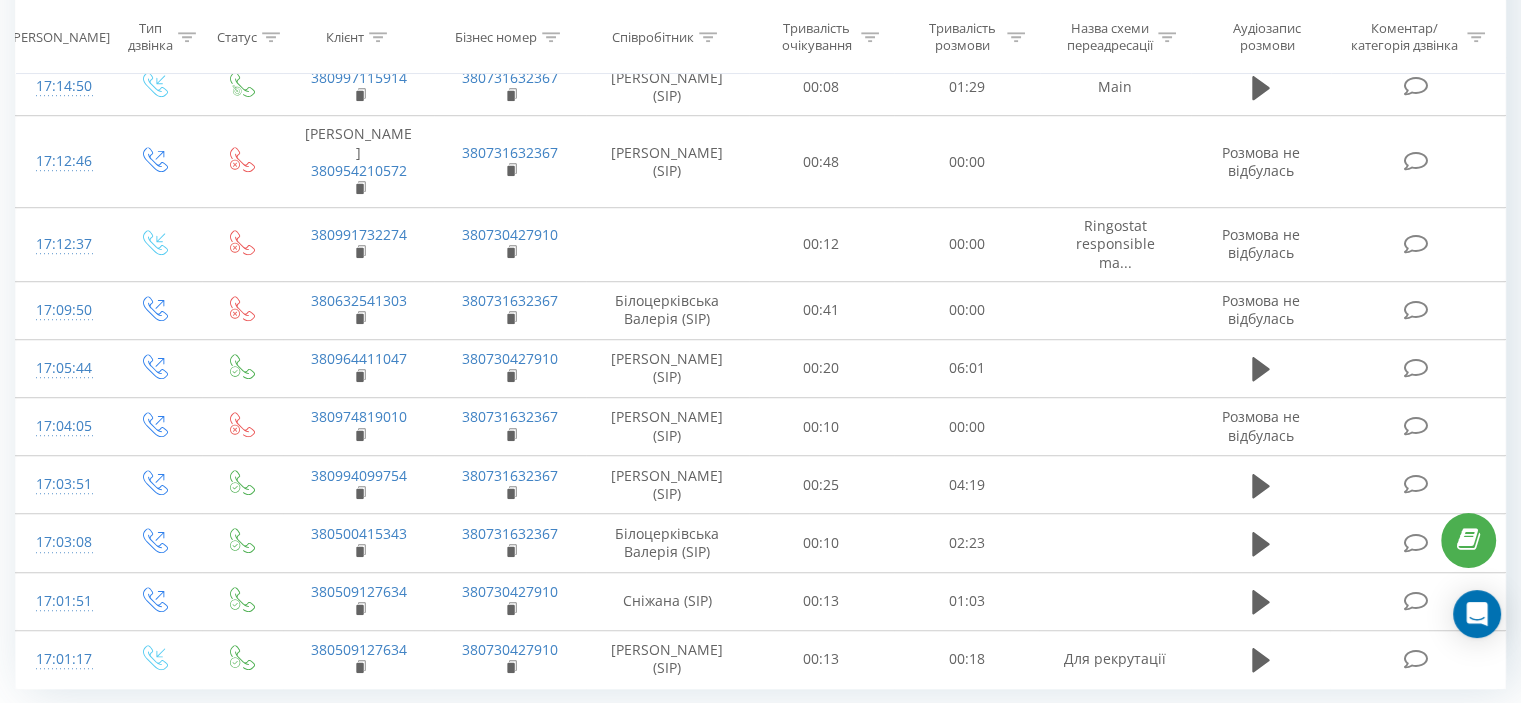 click on "15" at bounding box center [1359, 734] 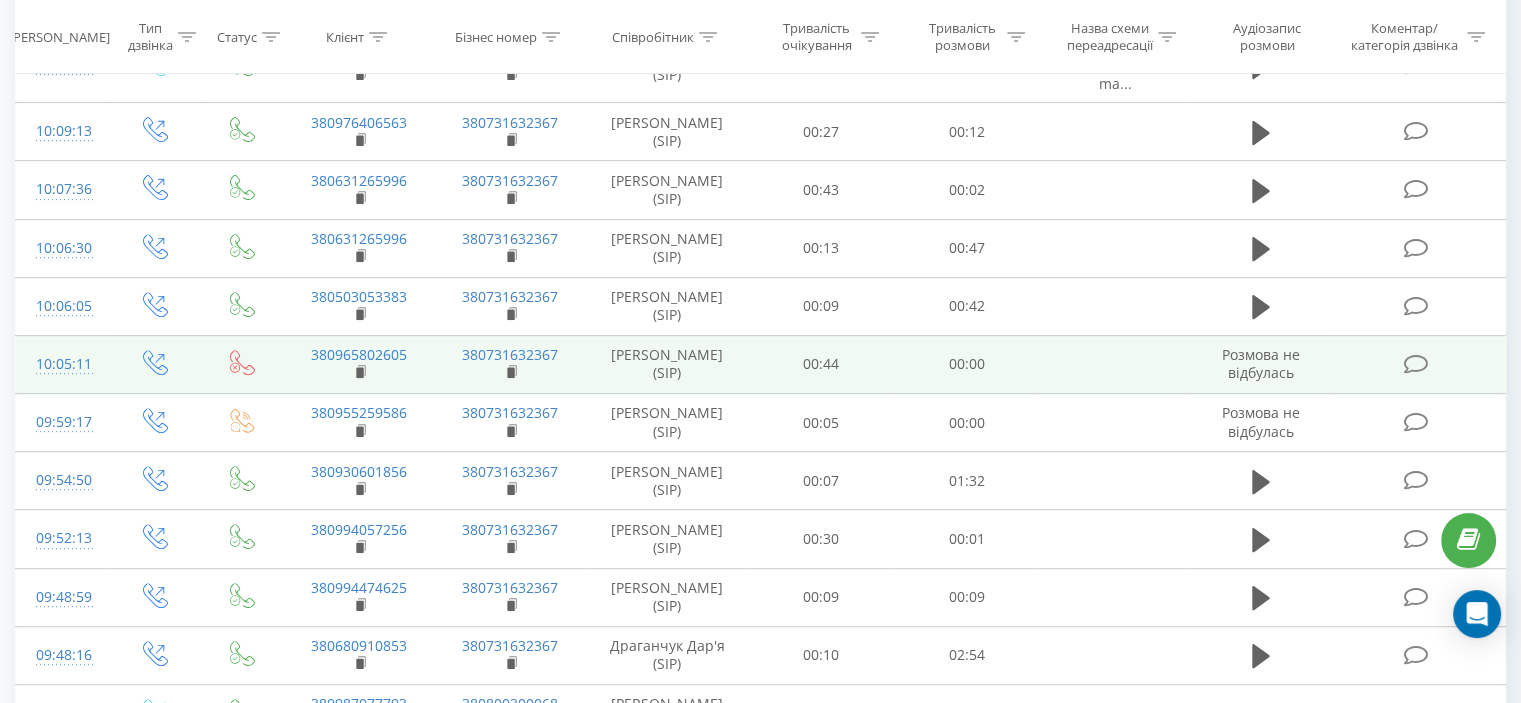 scroll, scrollTop: 964, scrollLeft: 0, axis: vertical 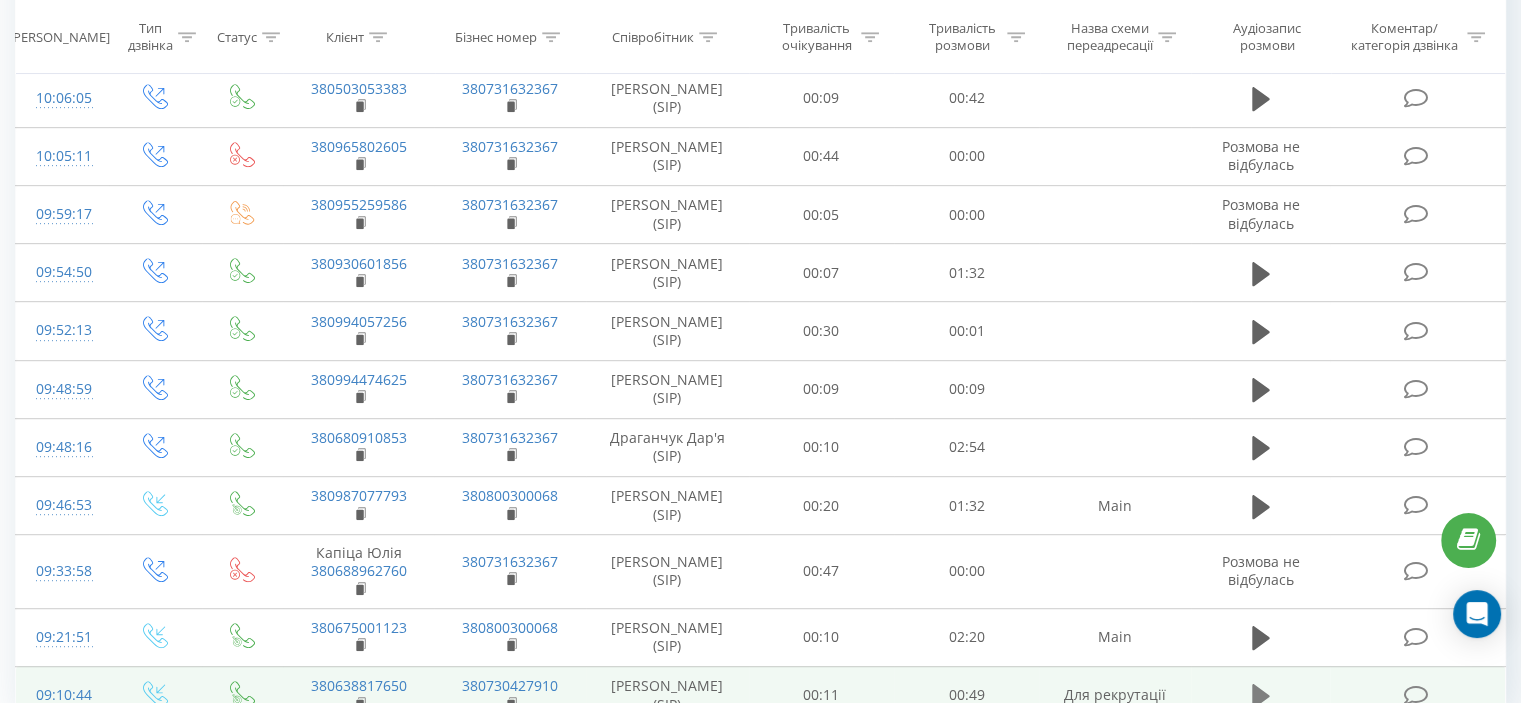 click 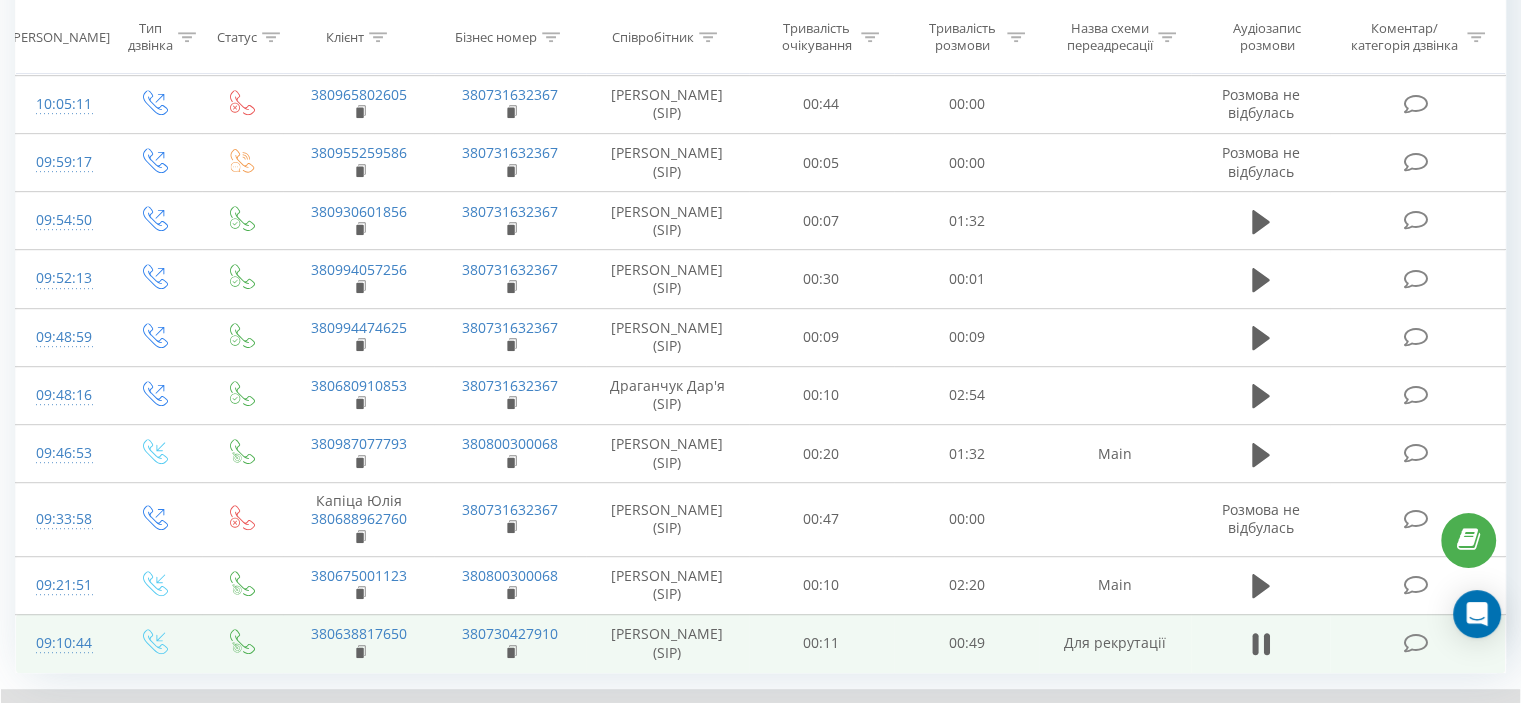 scroll, scrollTop: 1041, scrollLeft: 0, axis: vertical 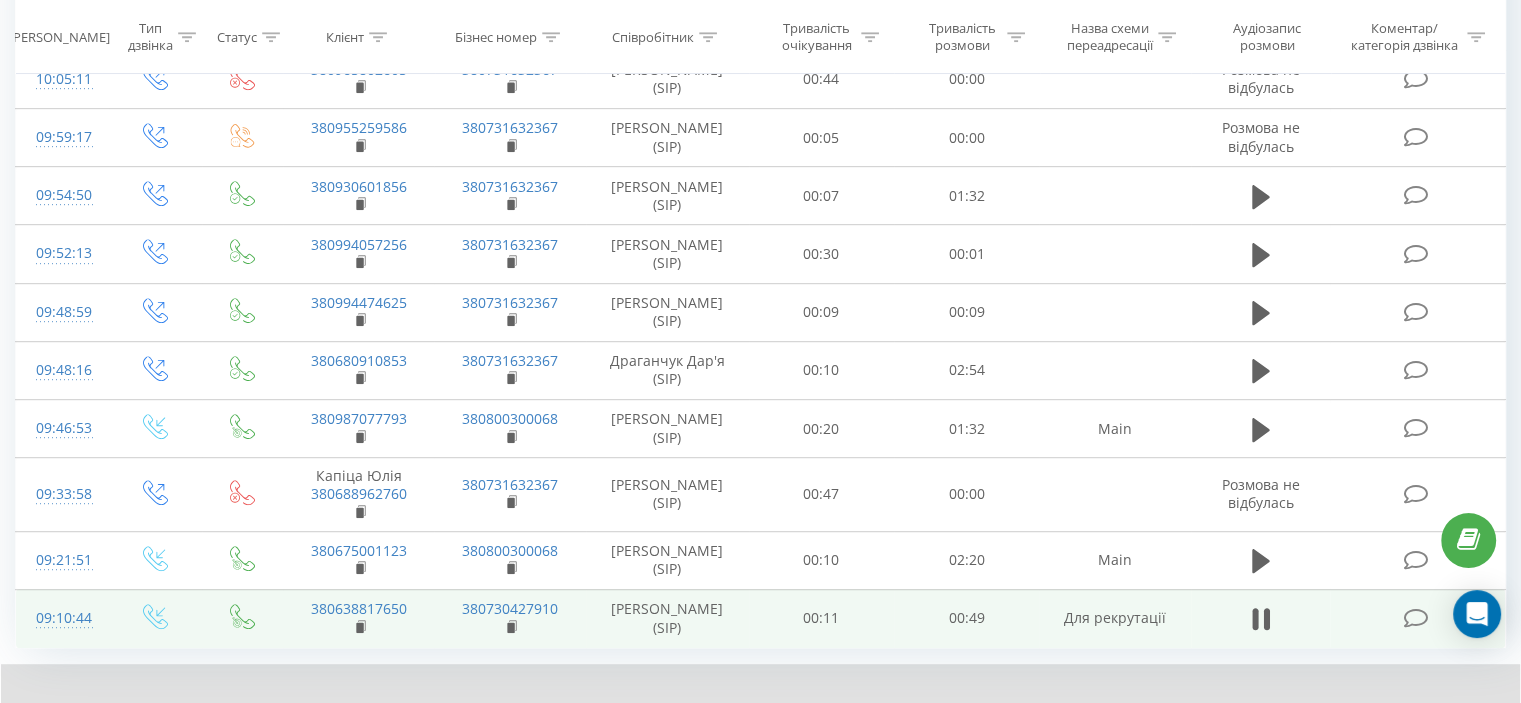 click 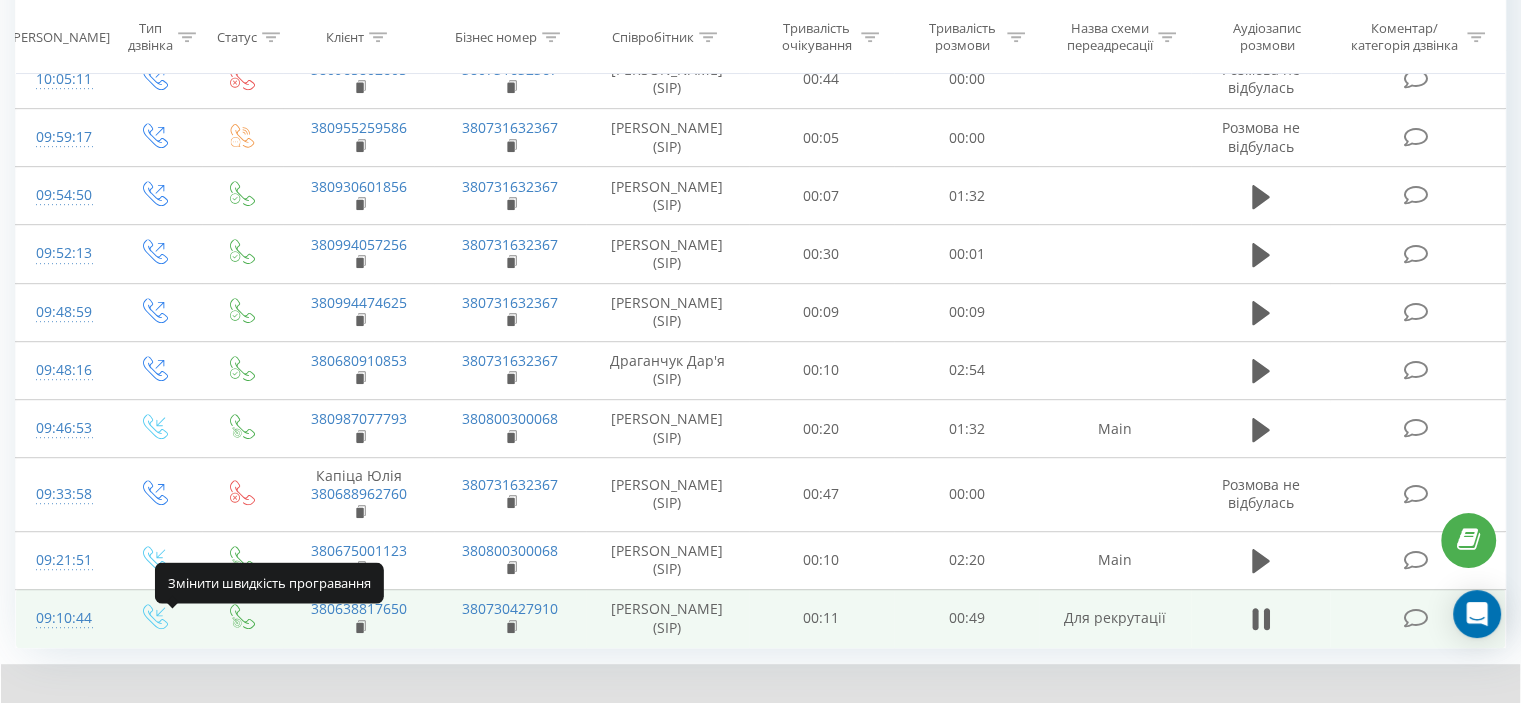 click 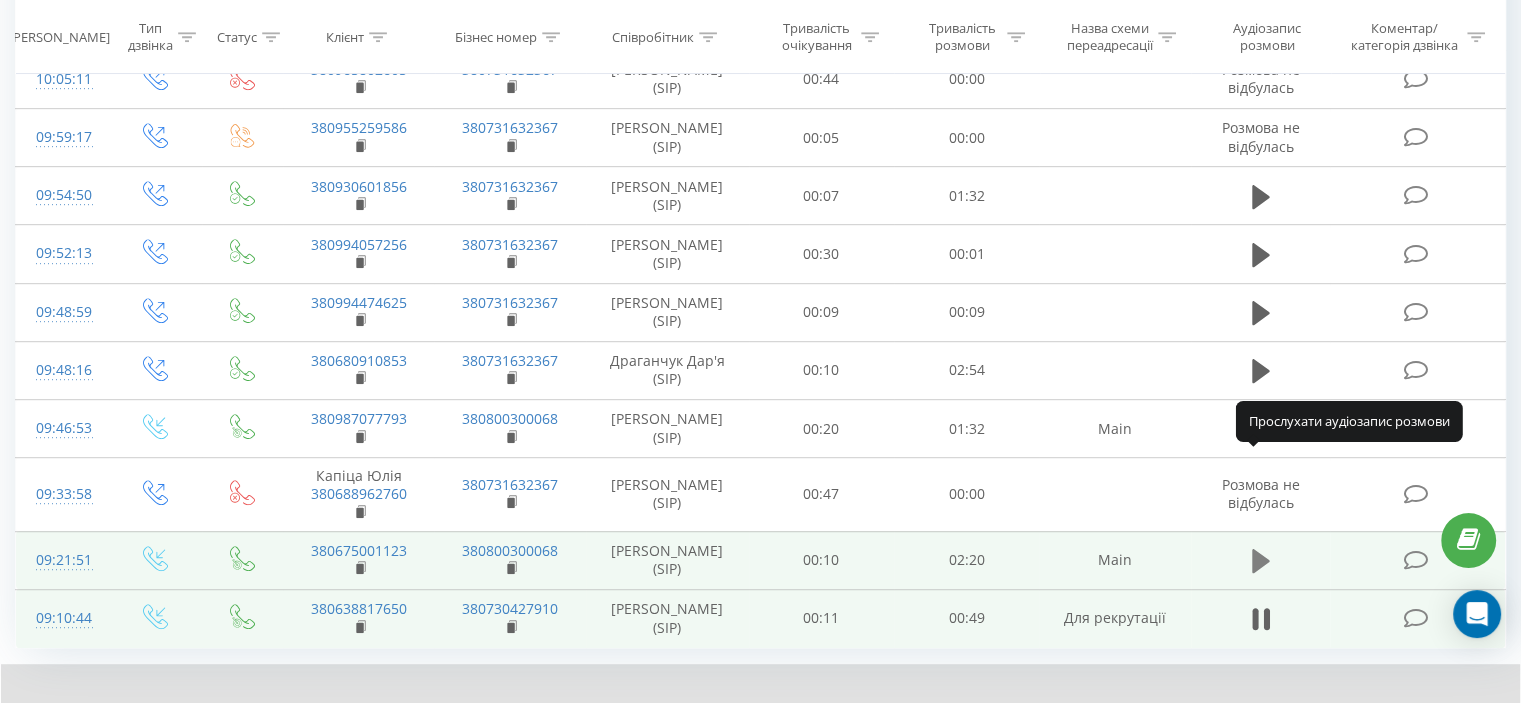 click 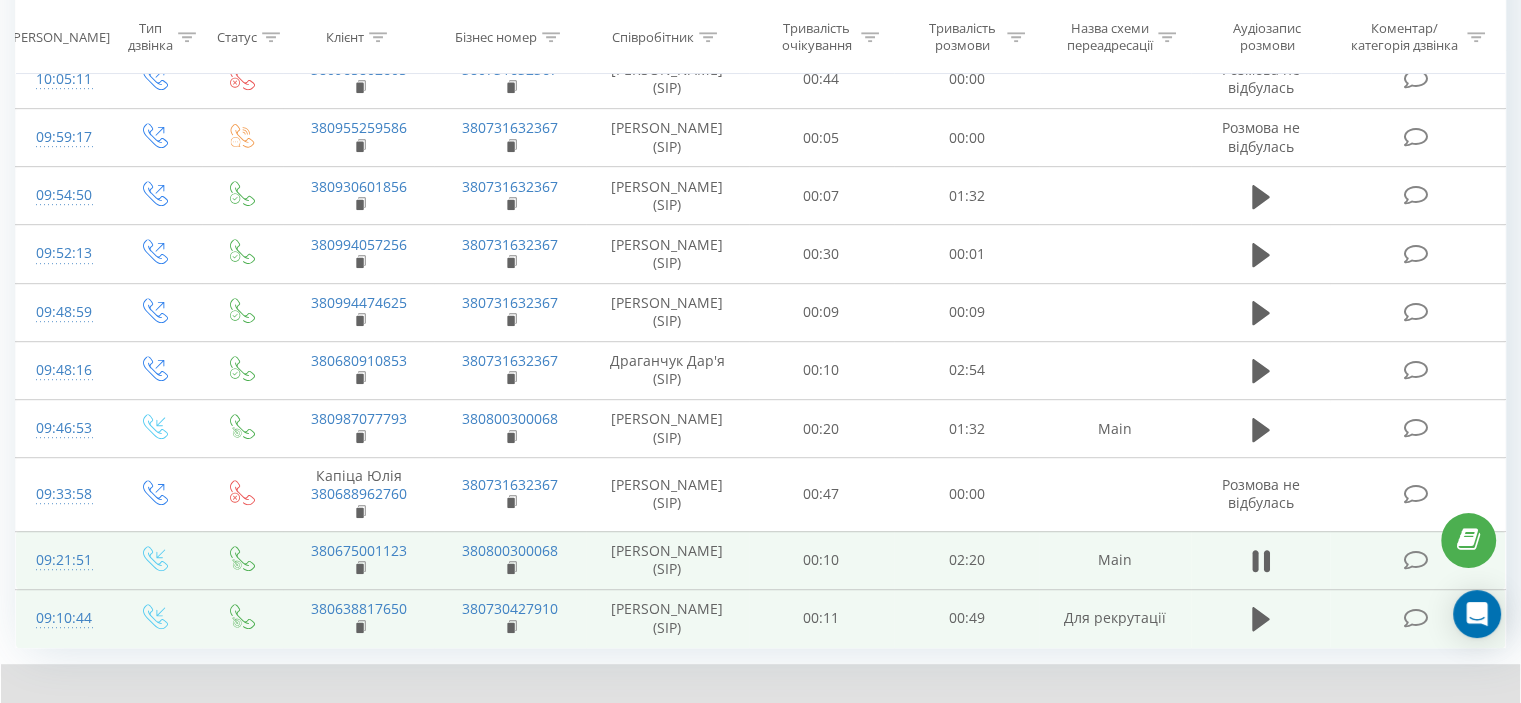 click at bounding box center (1329, 716) 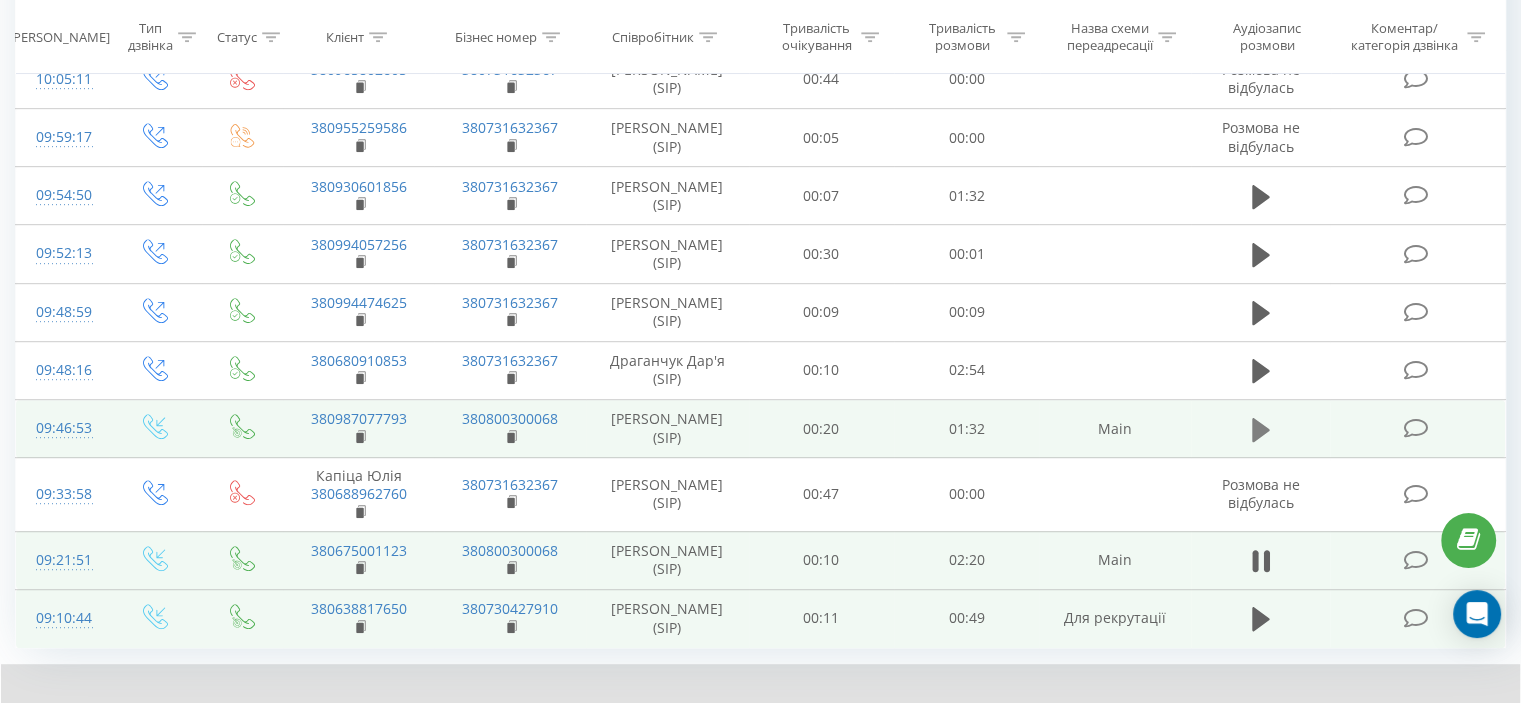 click at bounding box center (1261, 430) 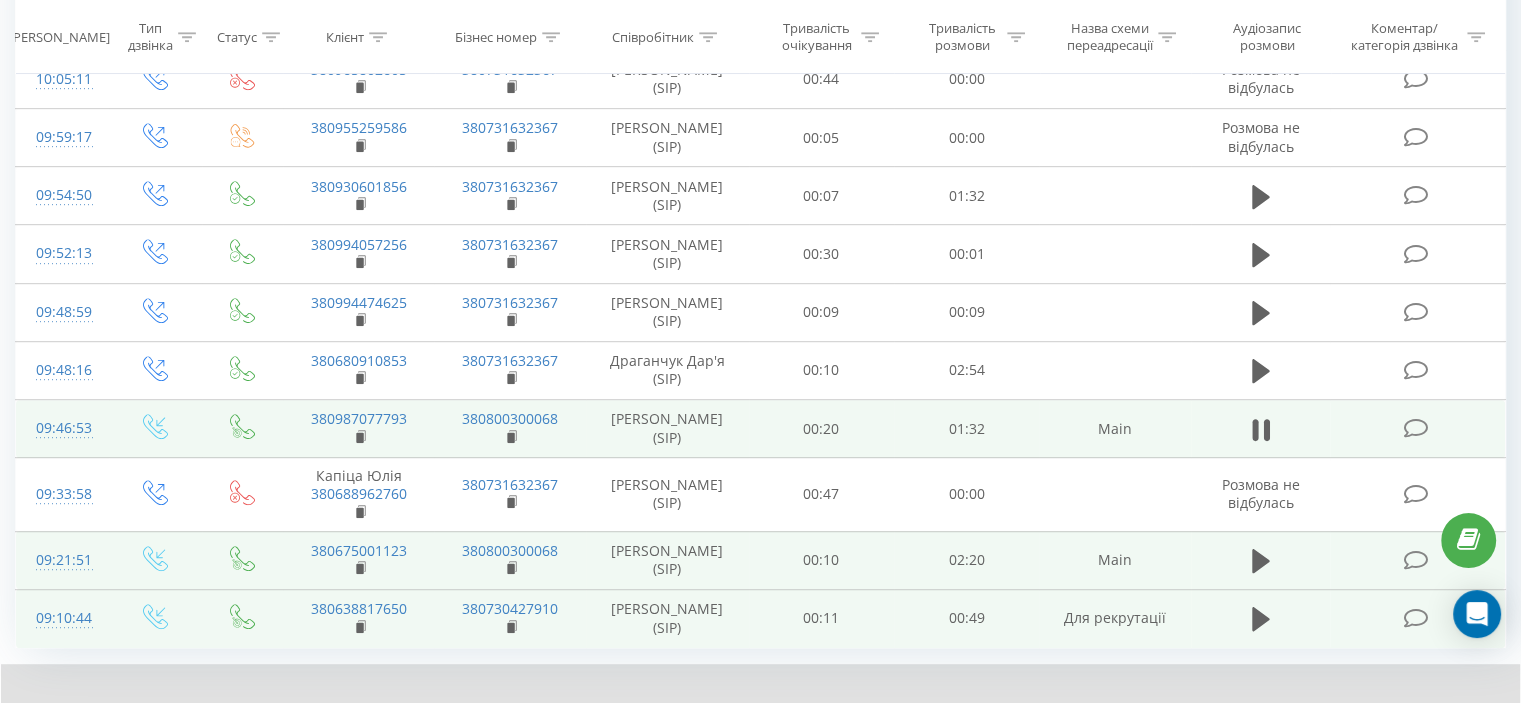 click on "2 x  - 01:33 00:00   00:00" at bounding box center (760, 702) 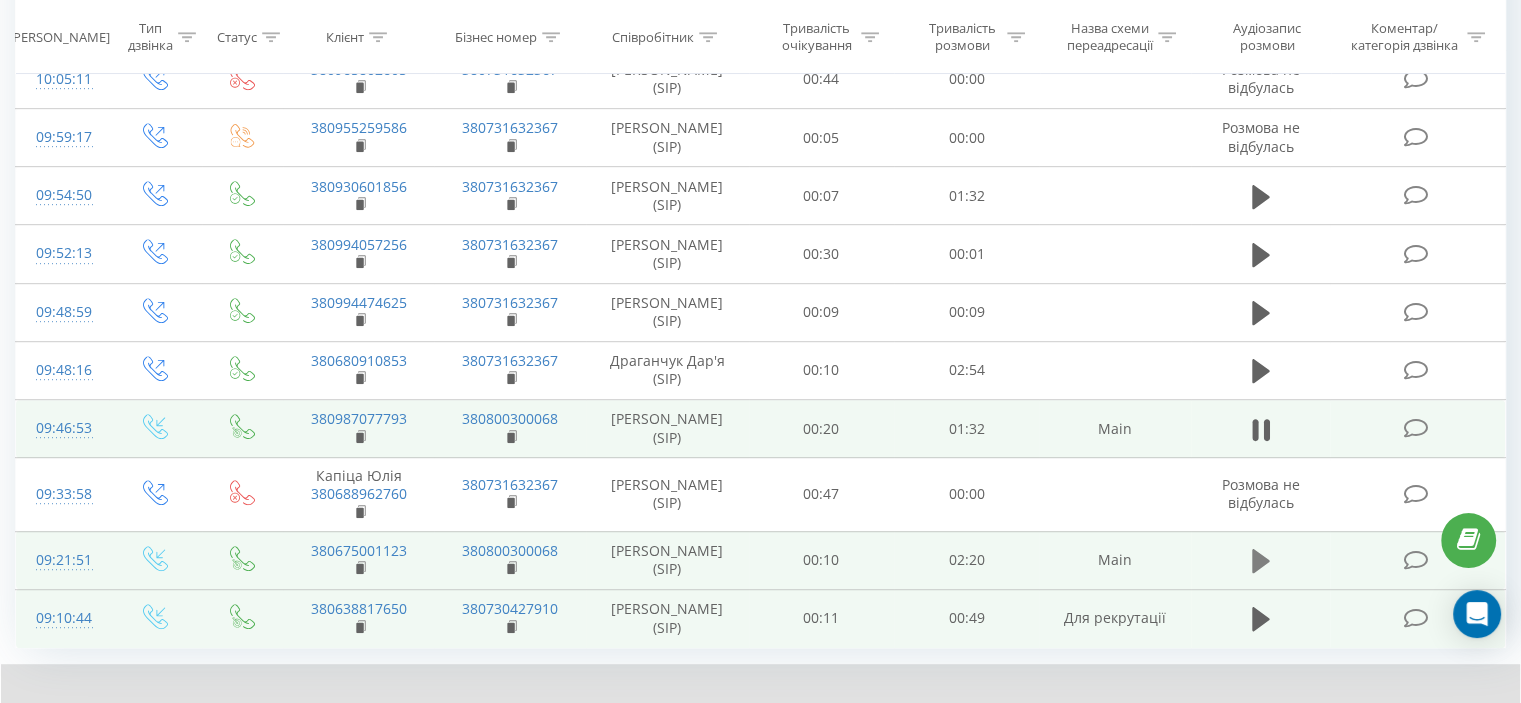 click at bounding box center [1261, 561] 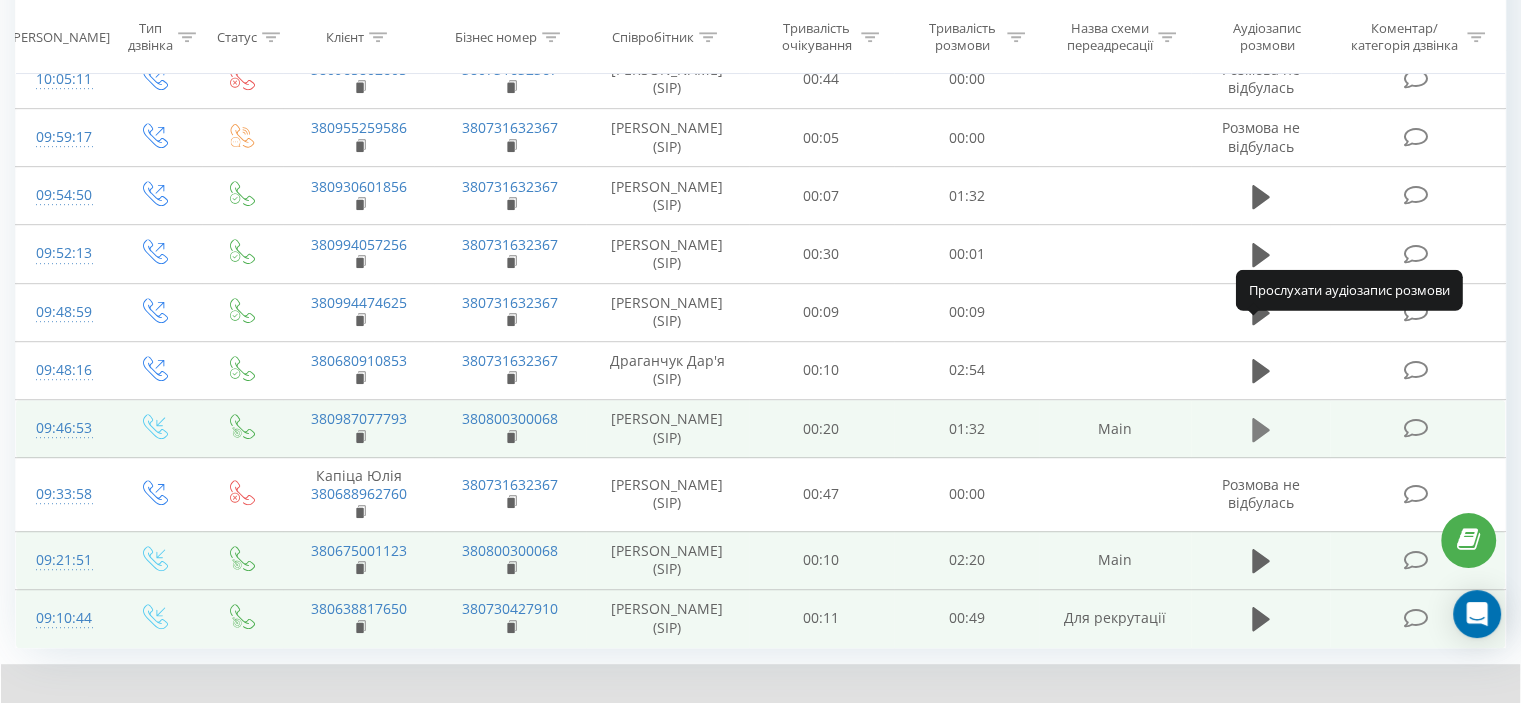 click 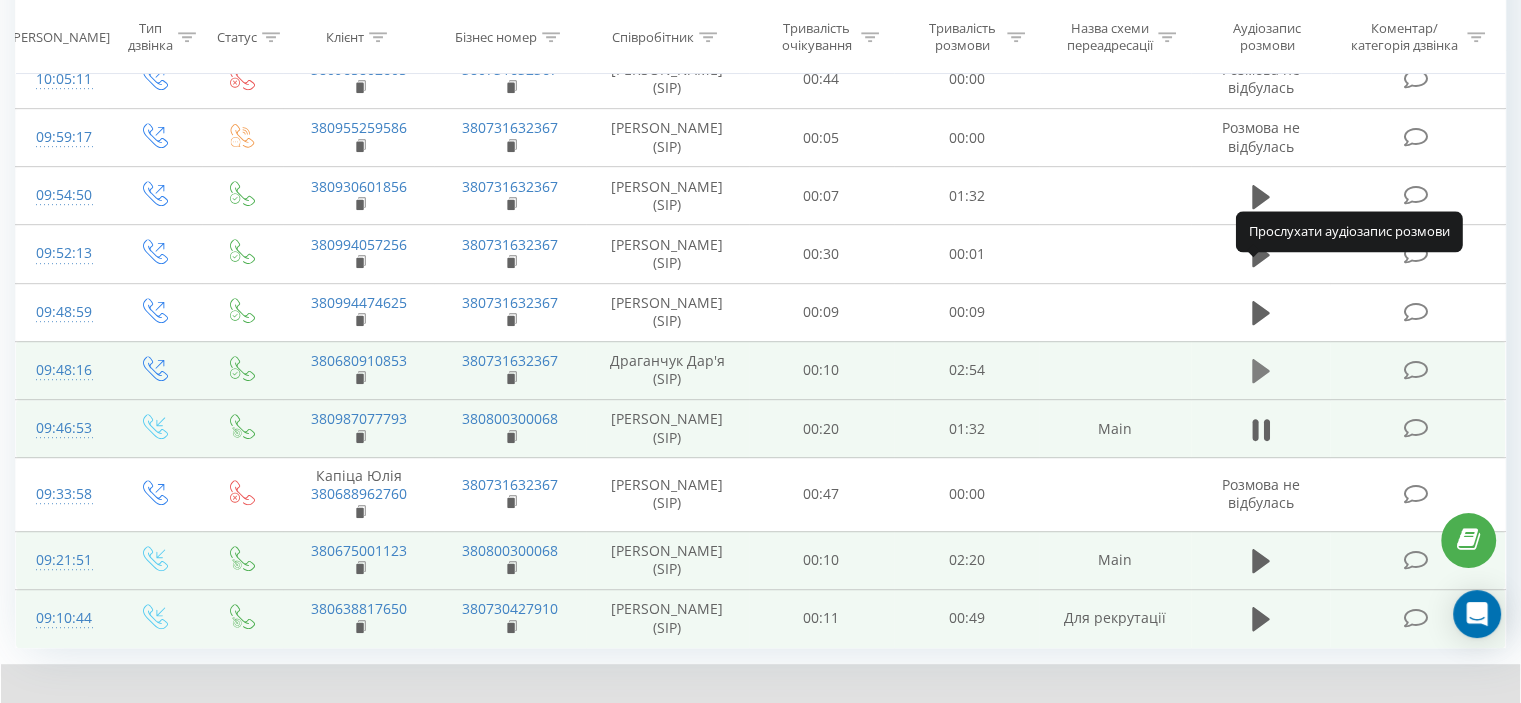 click 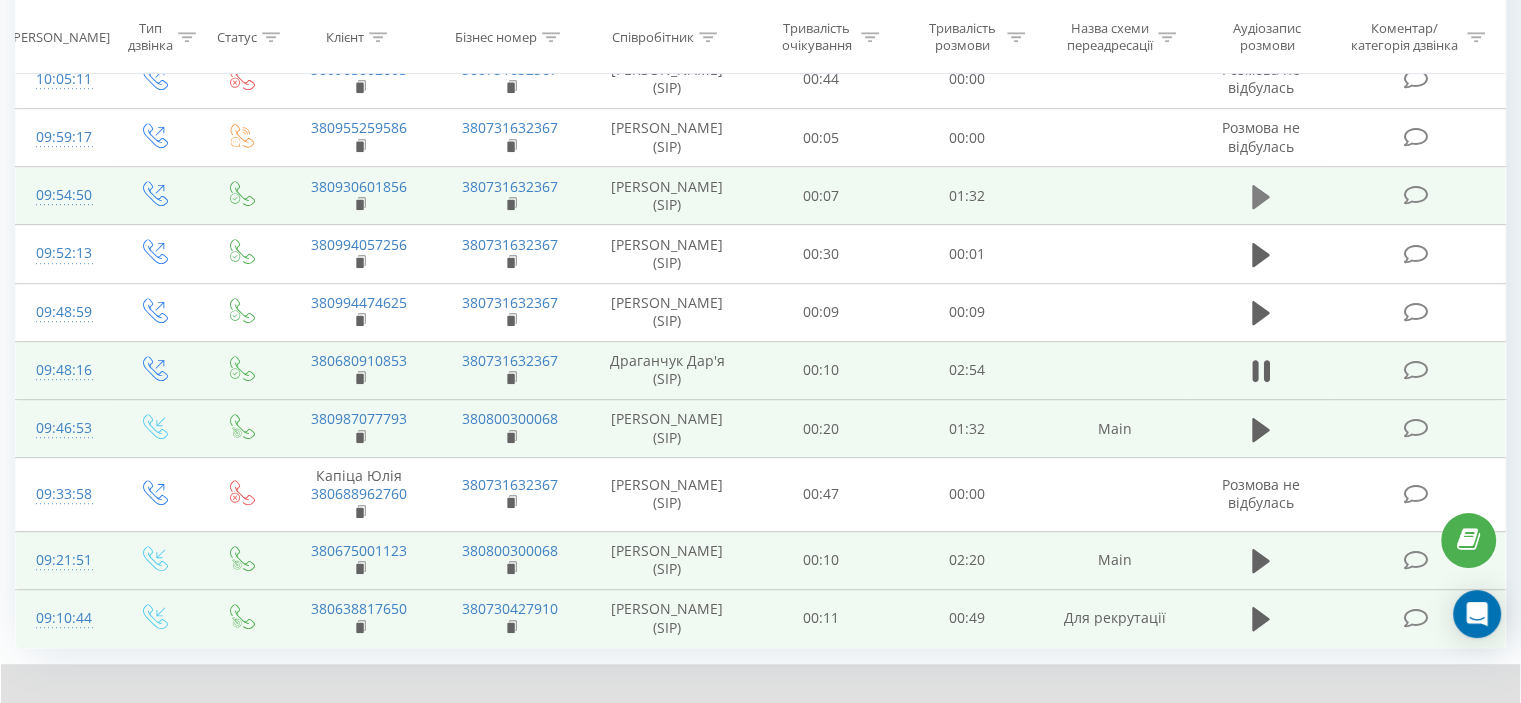 click 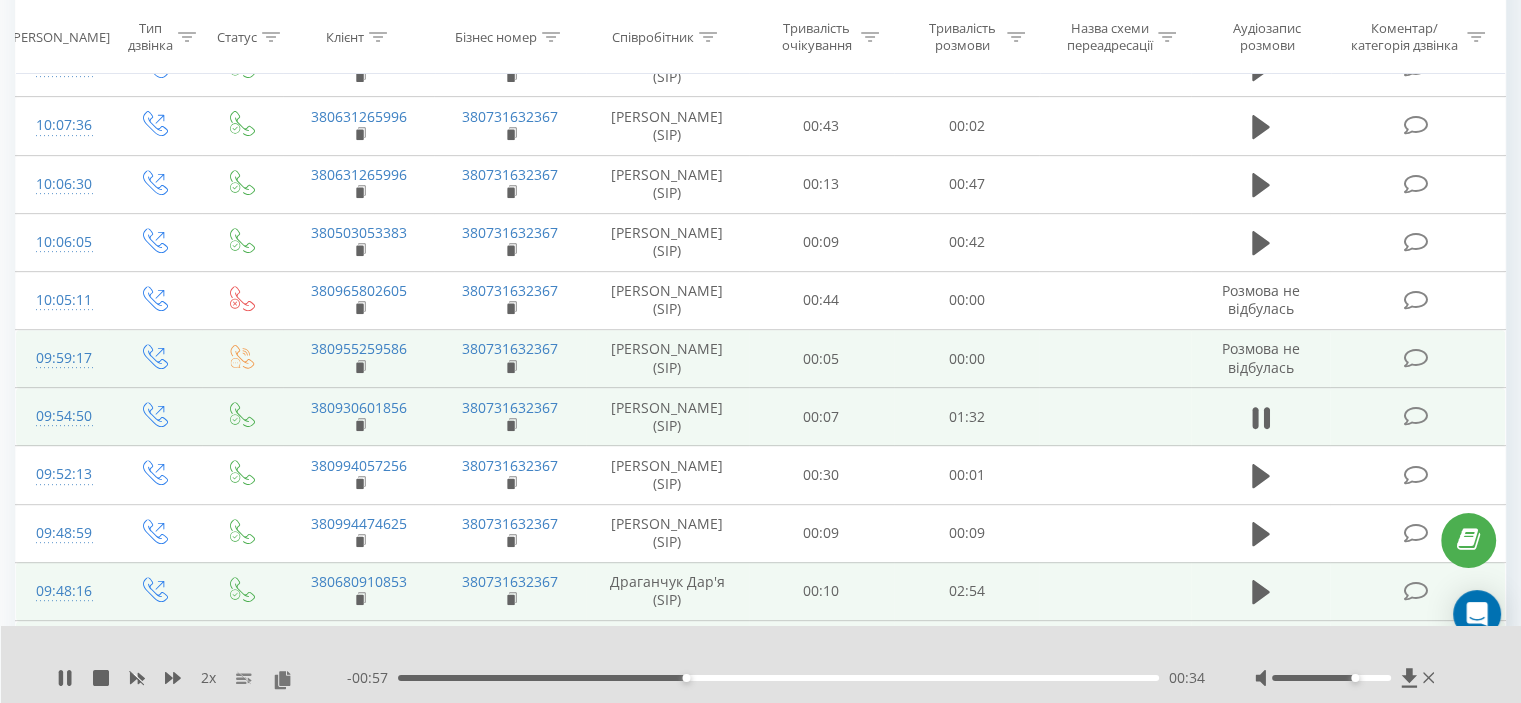 scroll, scrollTop: 841, scrollLeft: 0, axis: vertical 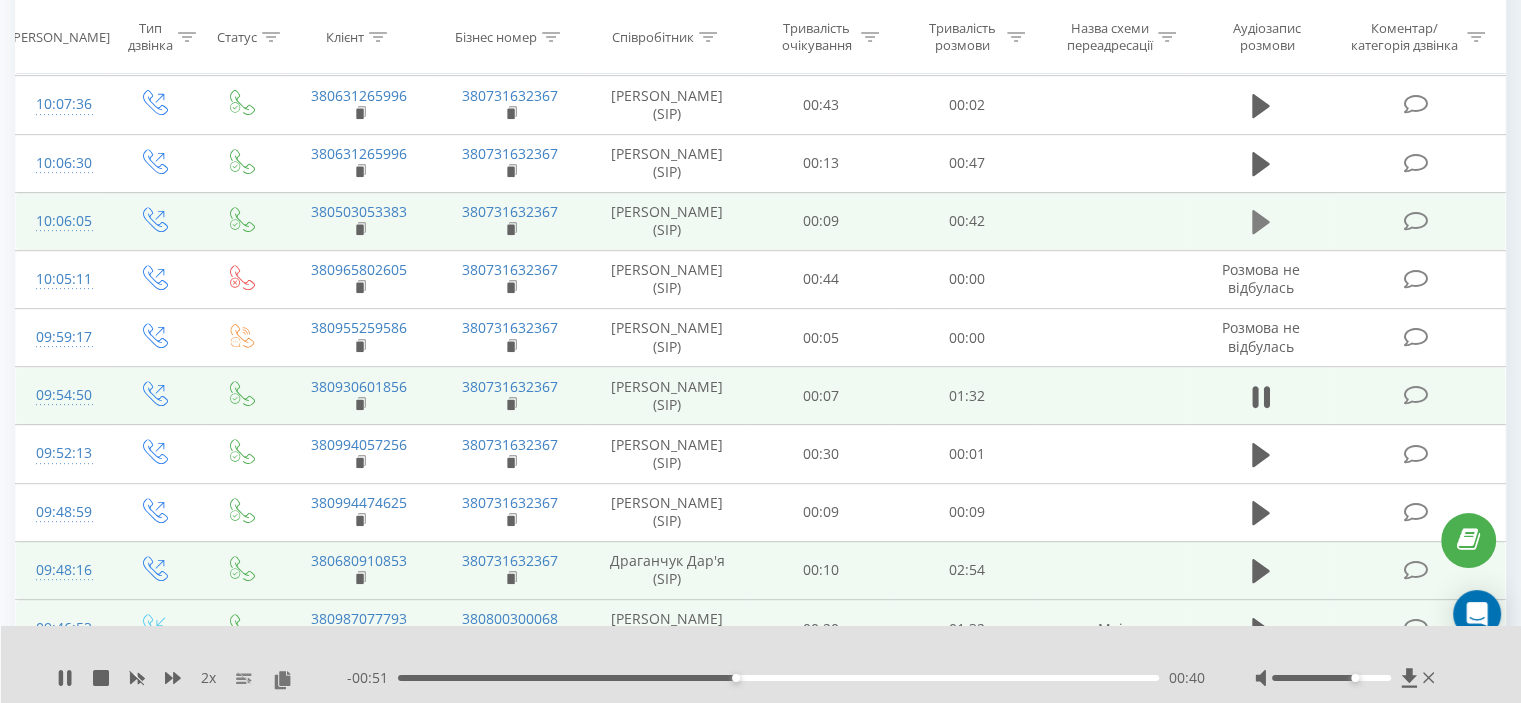 click 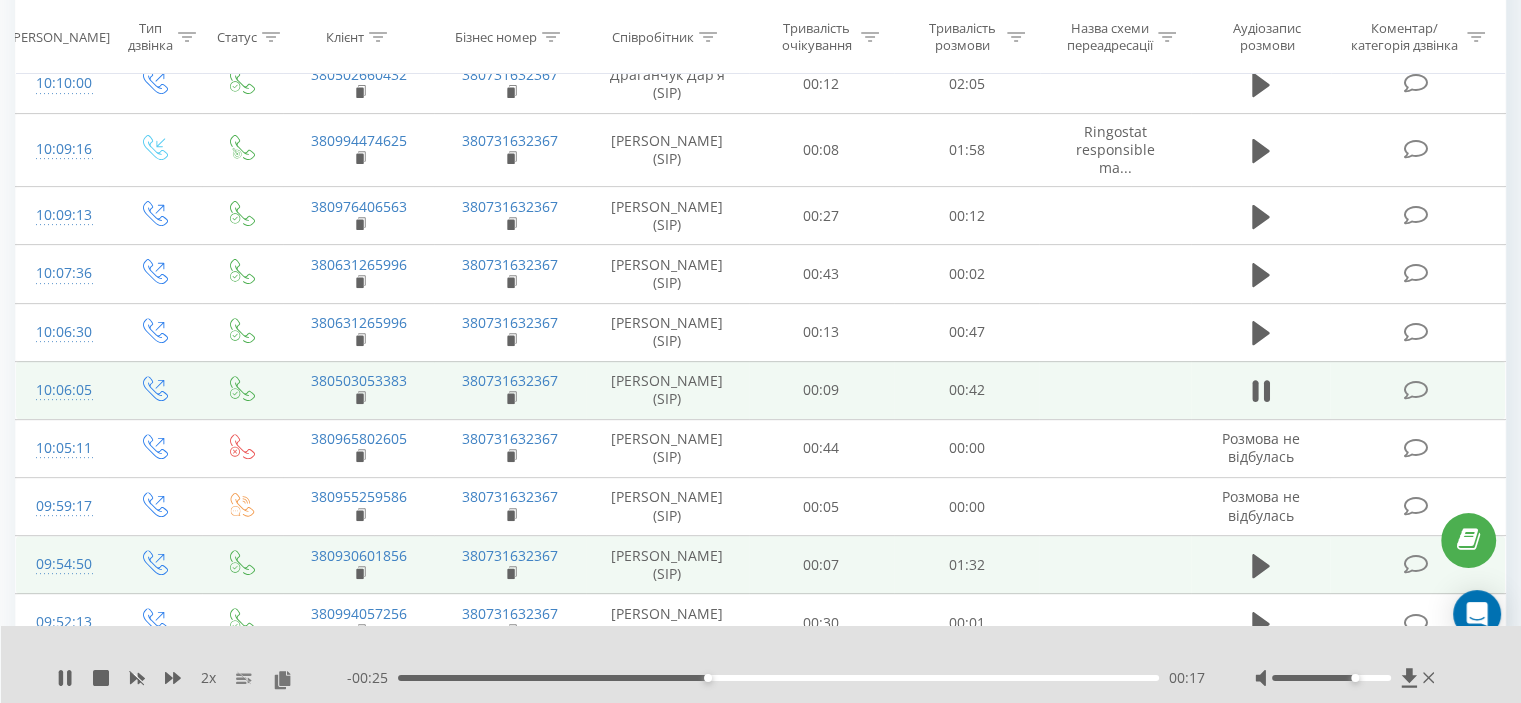 scroll, scrollTop: 641, scrollLeft: 0, axis: vertical 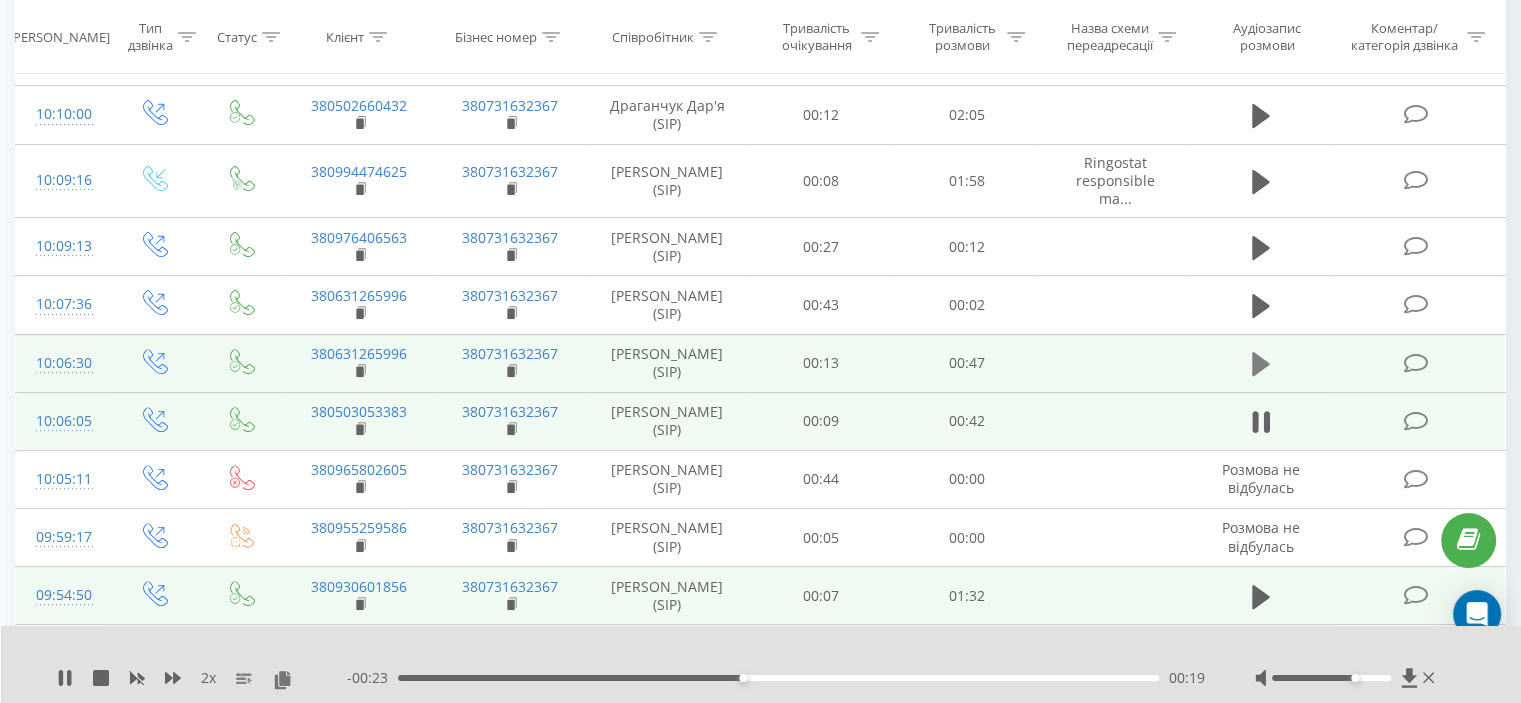 click 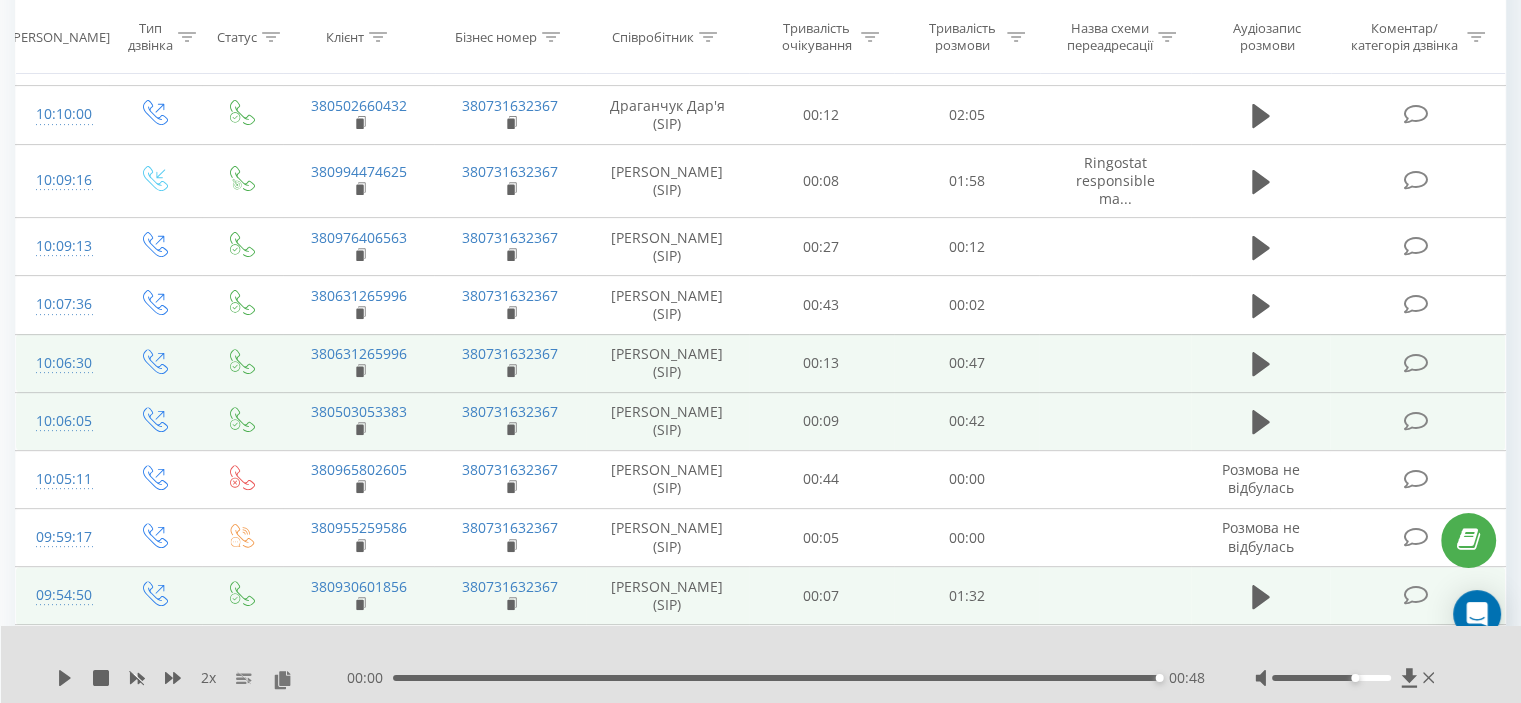 scroll, scrollTop: 541, scrollLeft: 0, axis: vertical 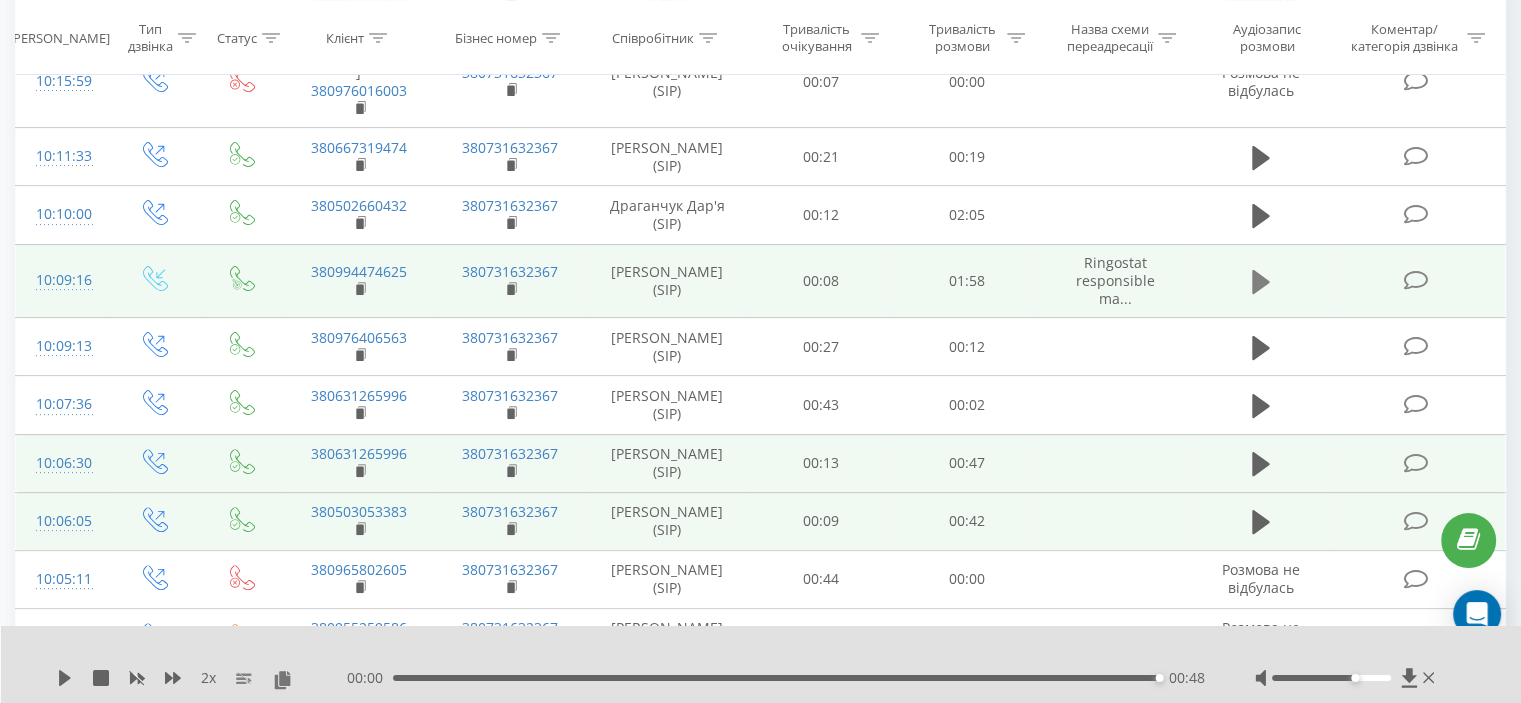 click at bounding box center (1261, 282) 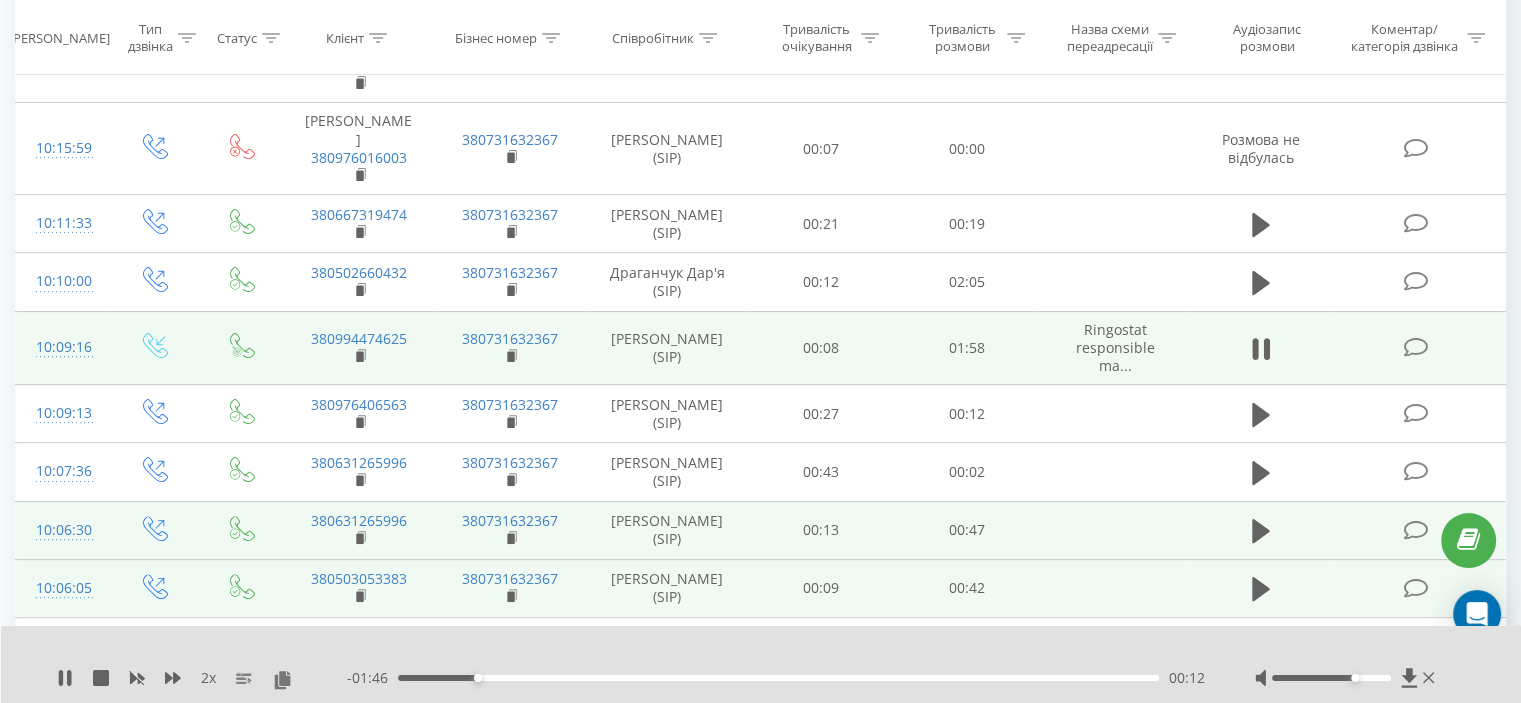 scroll, scrollTop: 441, scrollLeft: 0, axis: vertical 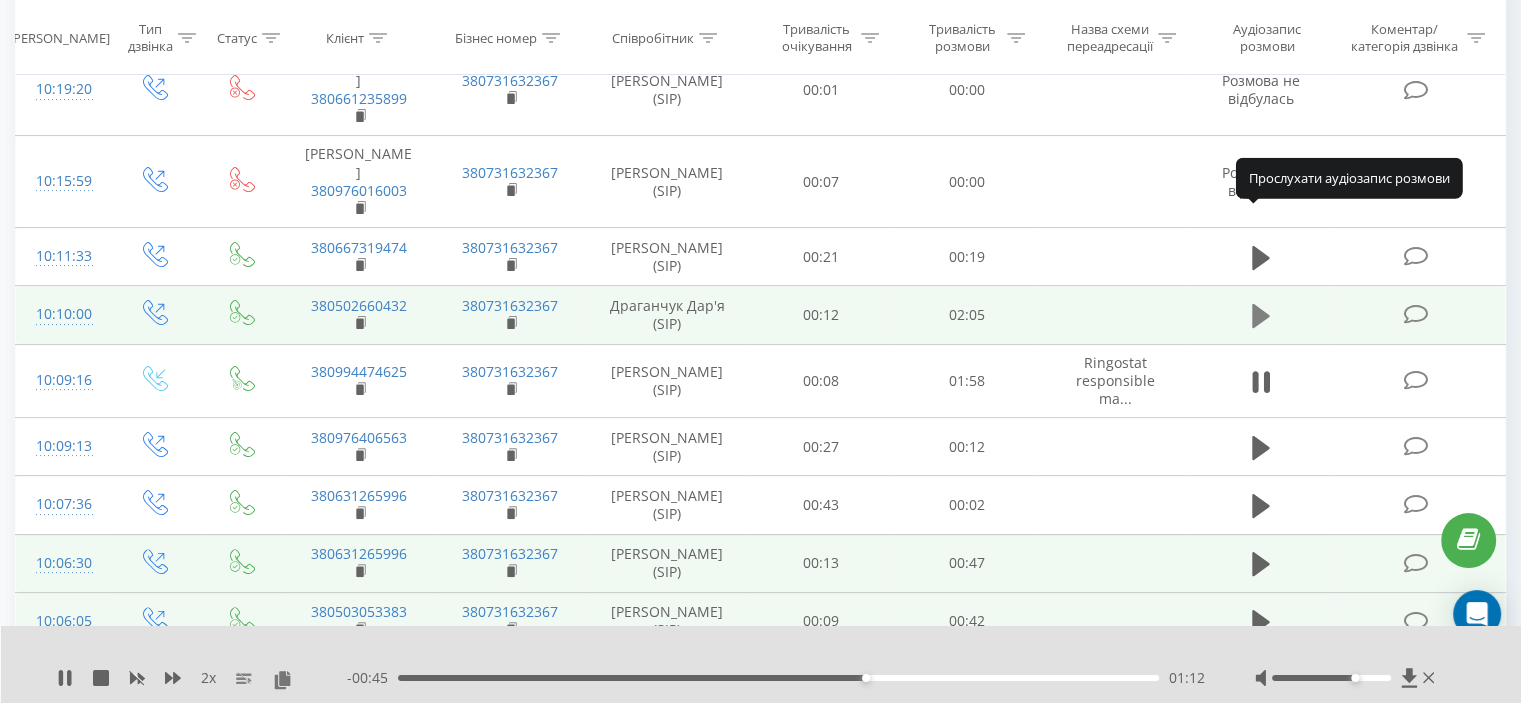 click 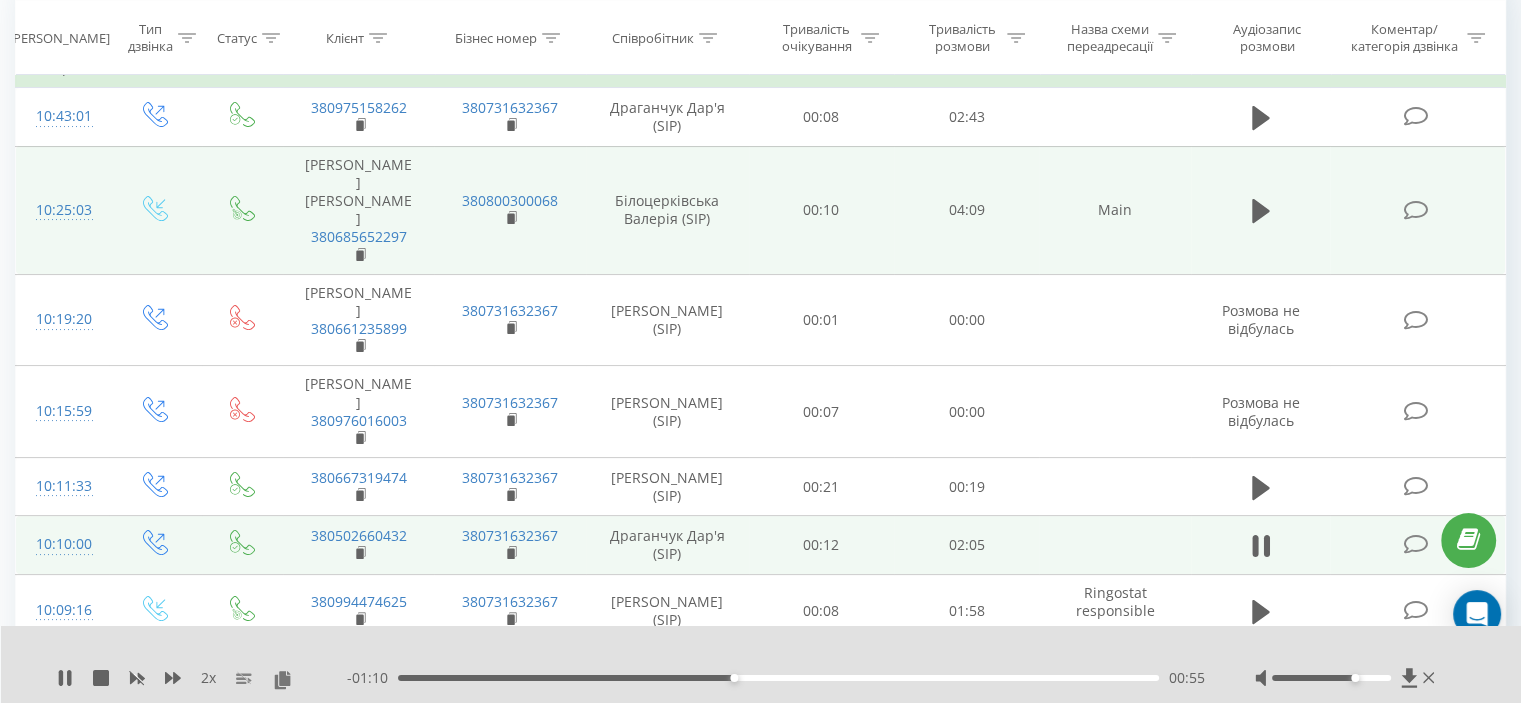 scroll, scrollTop: 141, scrollLeft: 0, axis: vertical 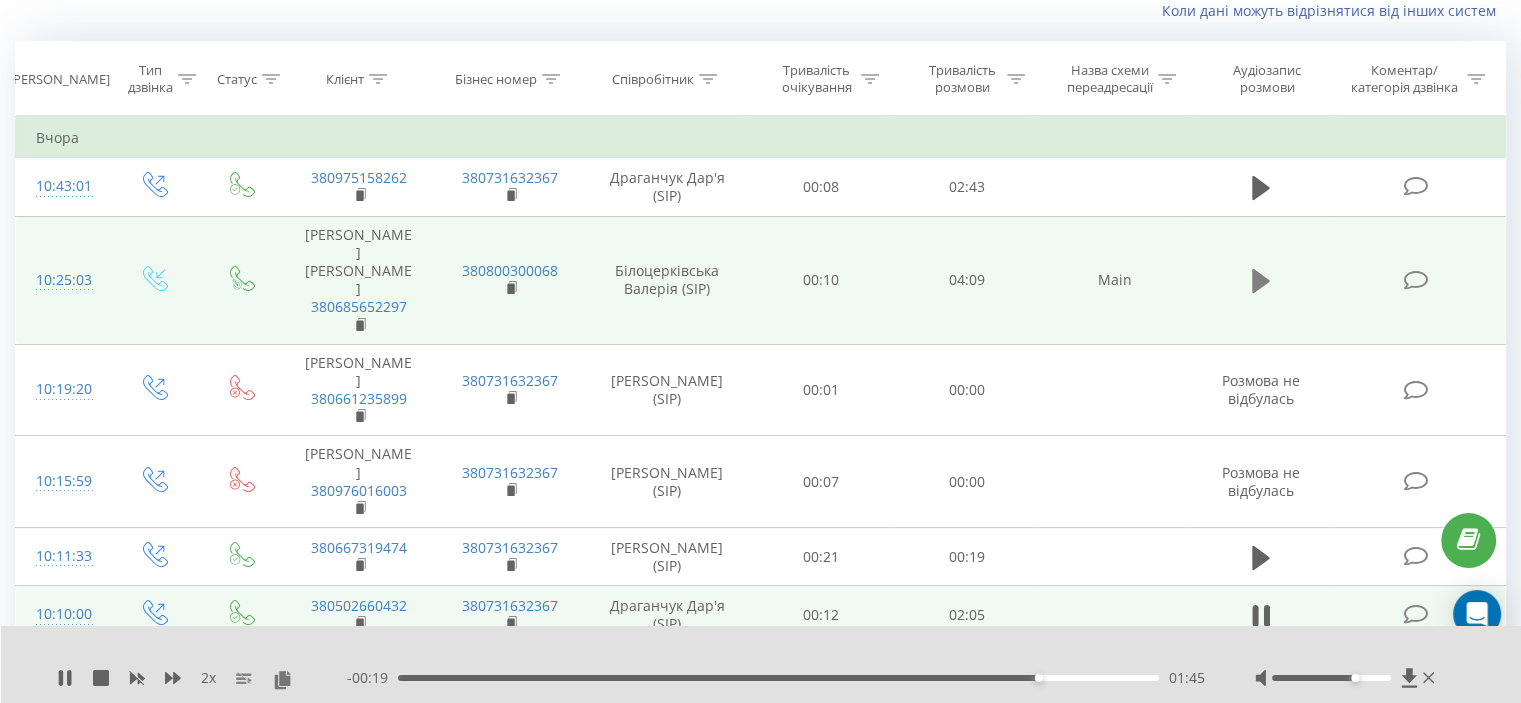 click 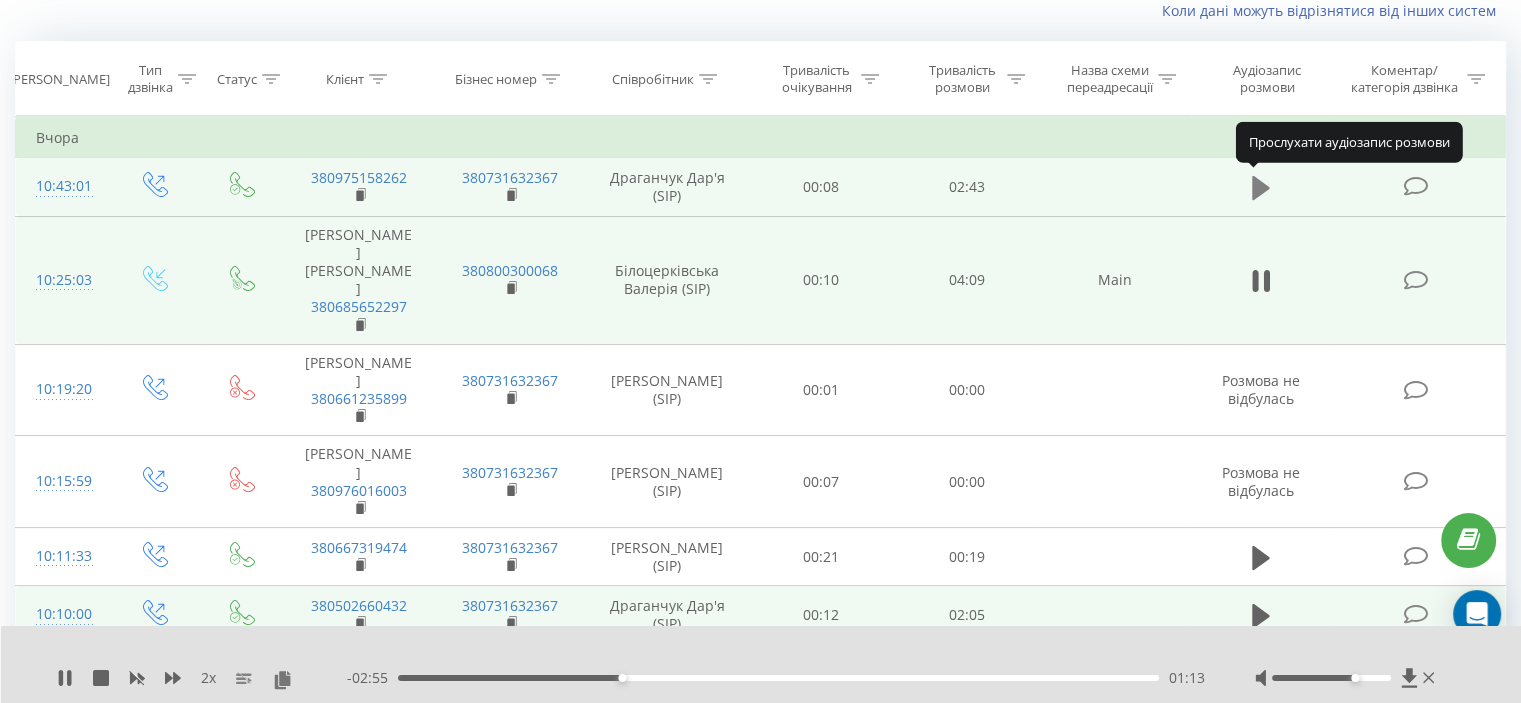 click 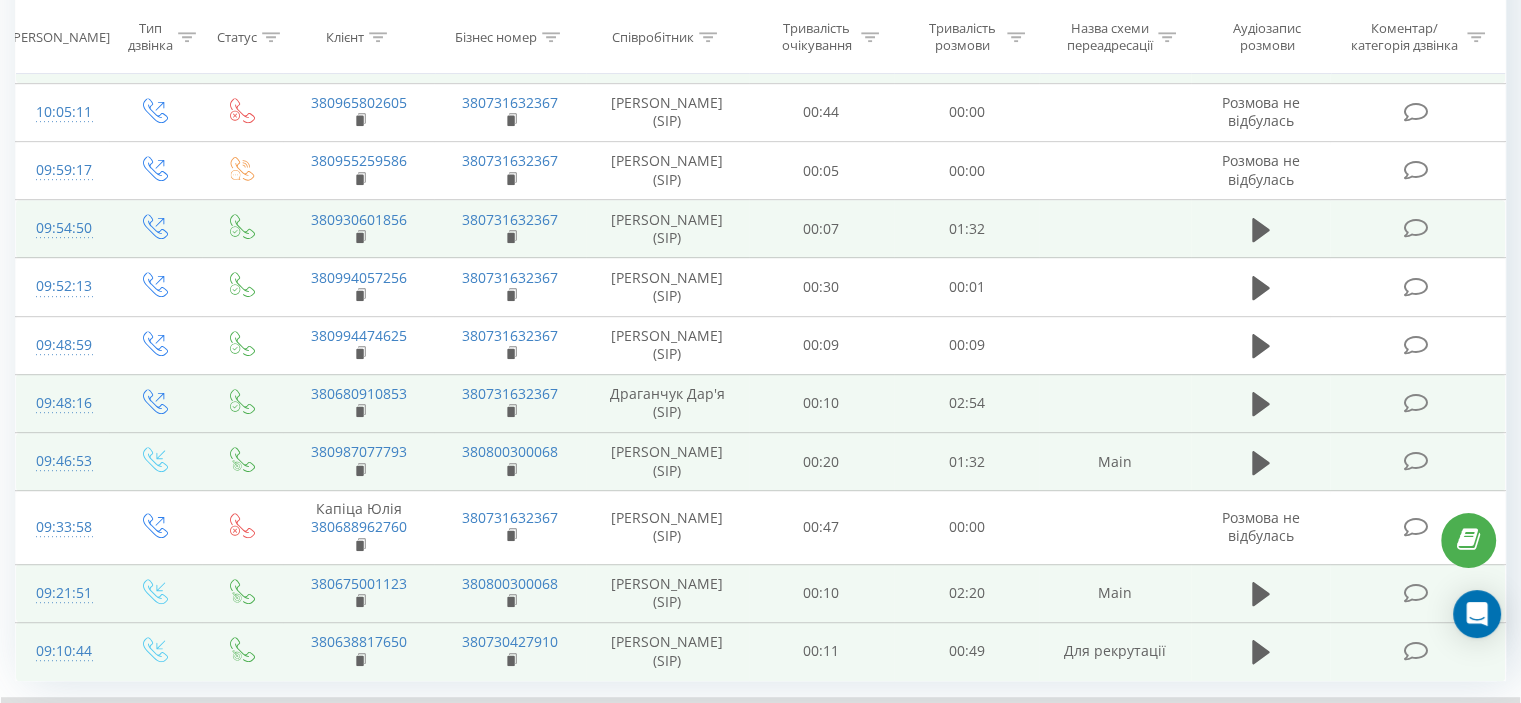 scroll, scrollTop: 1041, scrollLeft: 0, axis: vertical 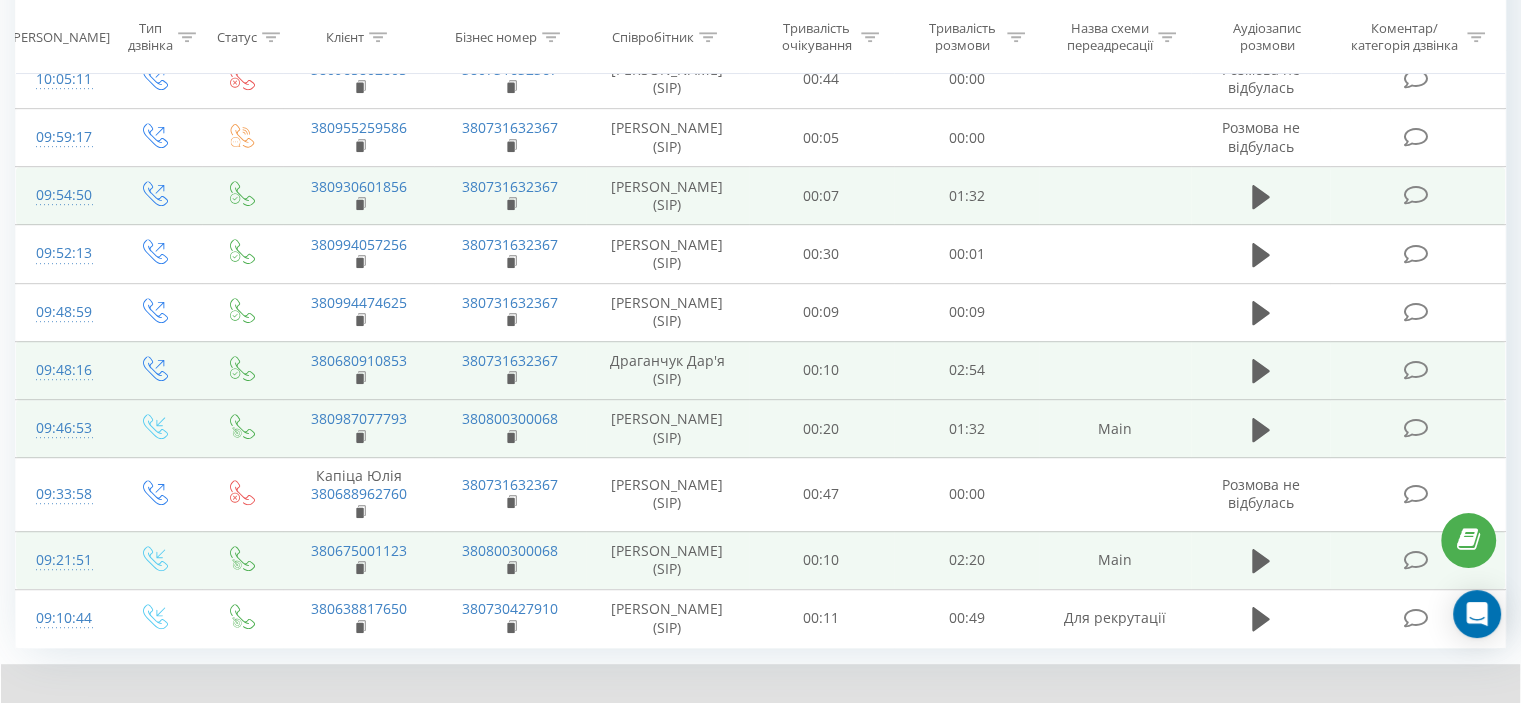 click on "14" at bounding box center [1329, 770] 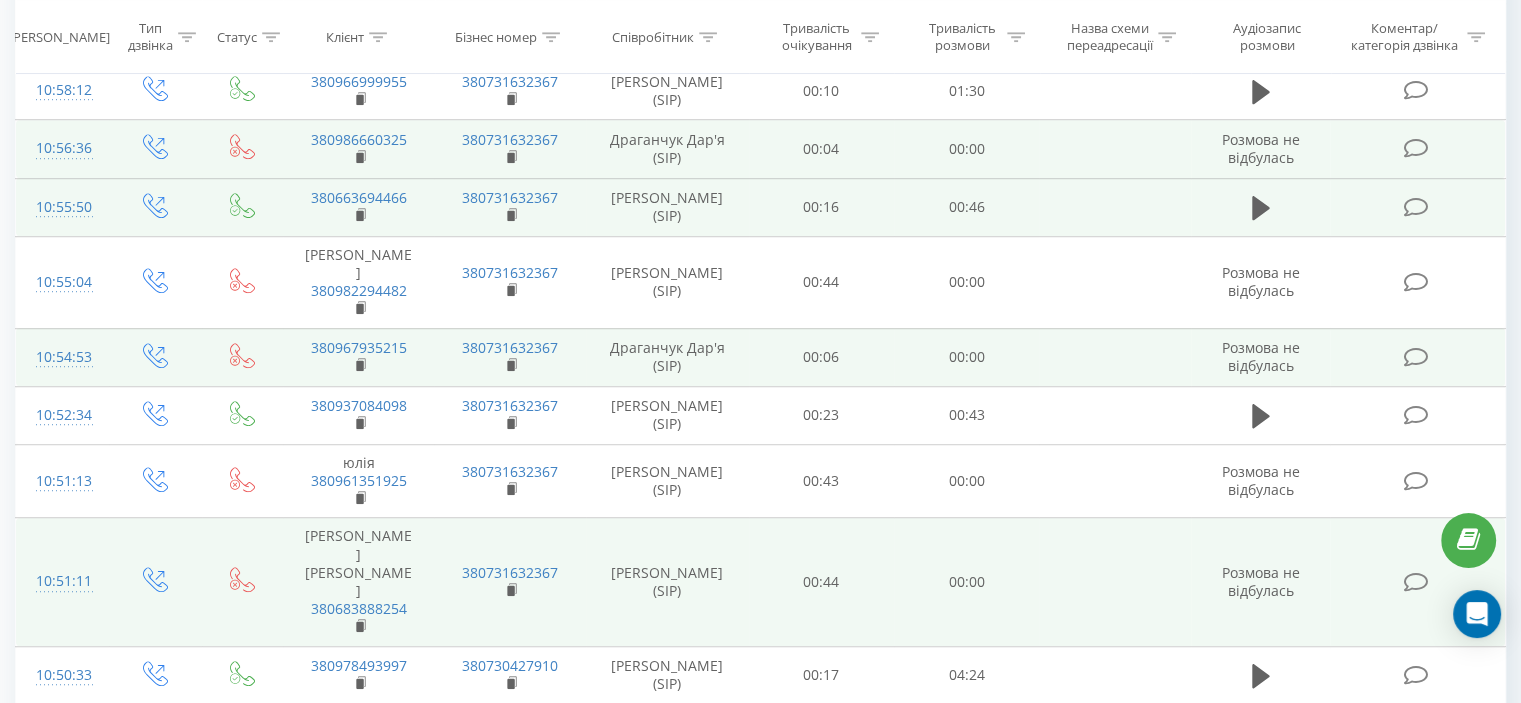 scroll, scrollTop: 1297, scrollLeft: 0, axis: vertical 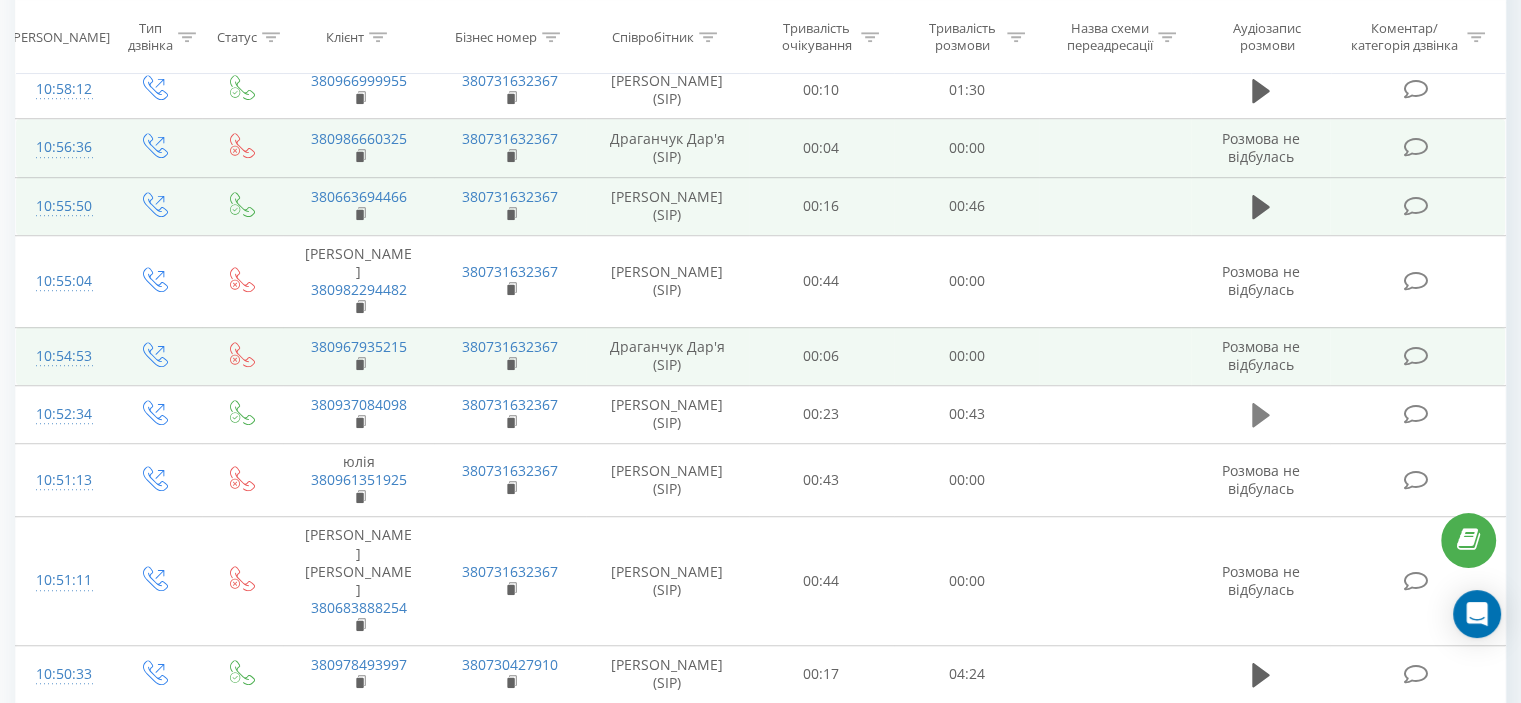 click 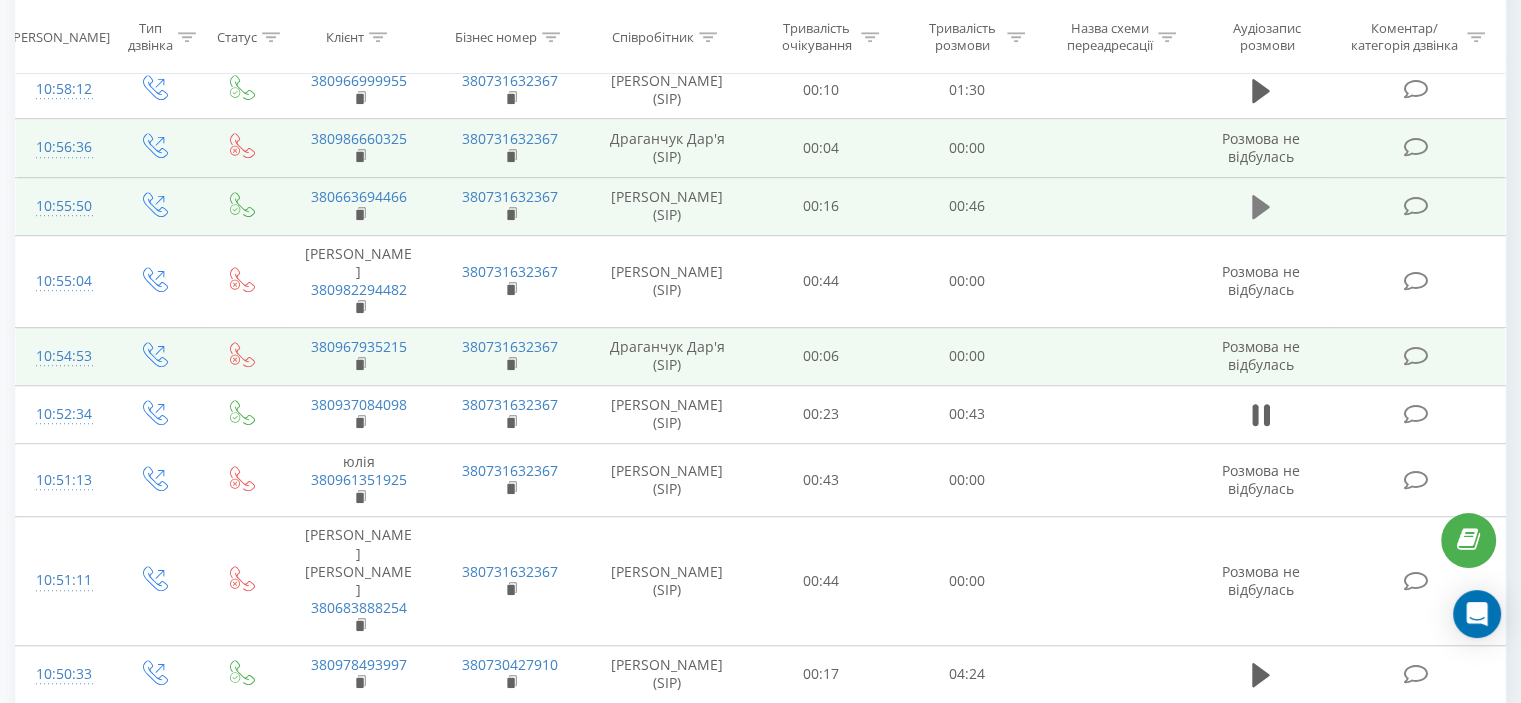 click at bounding box center [1261, 207] 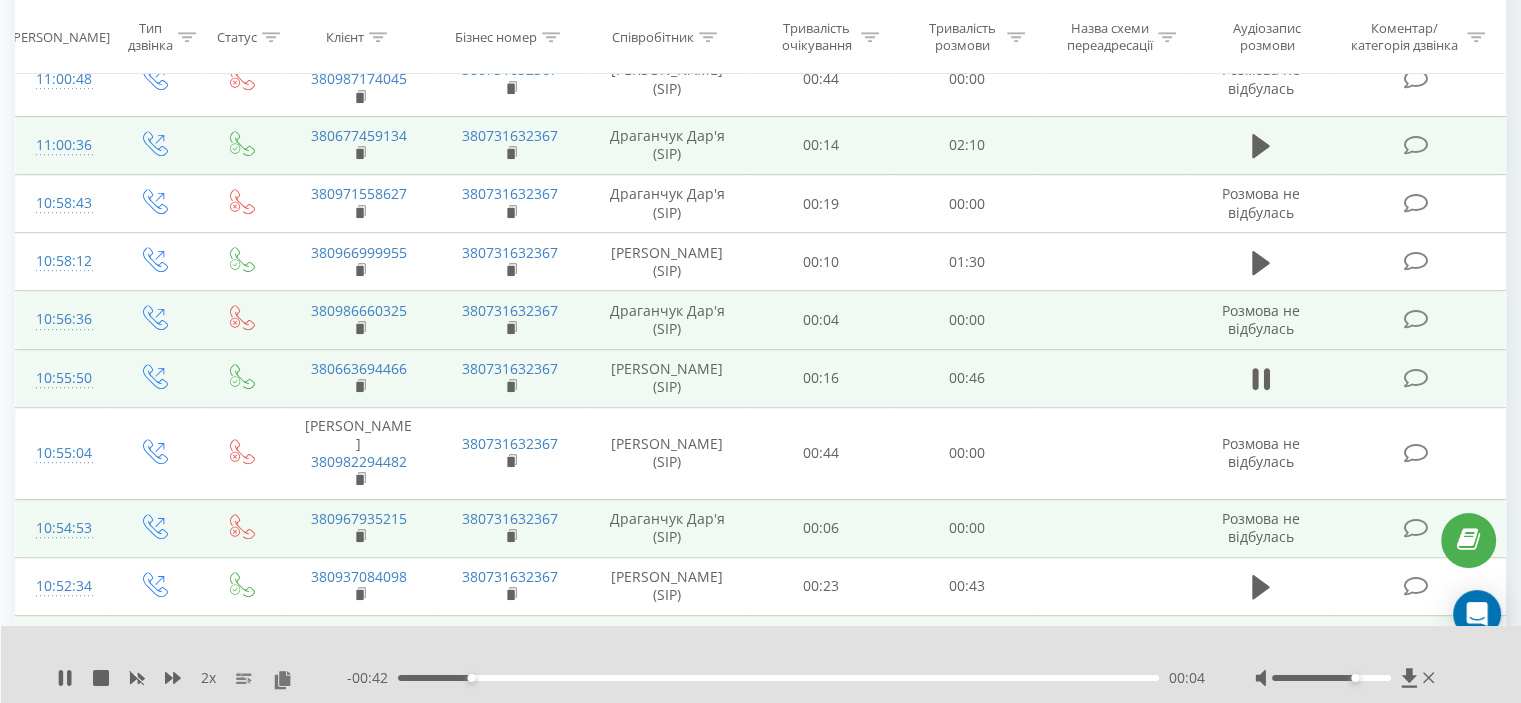 scroll, scrollTop: 1097, scrollLeft: 0, axis: vertical 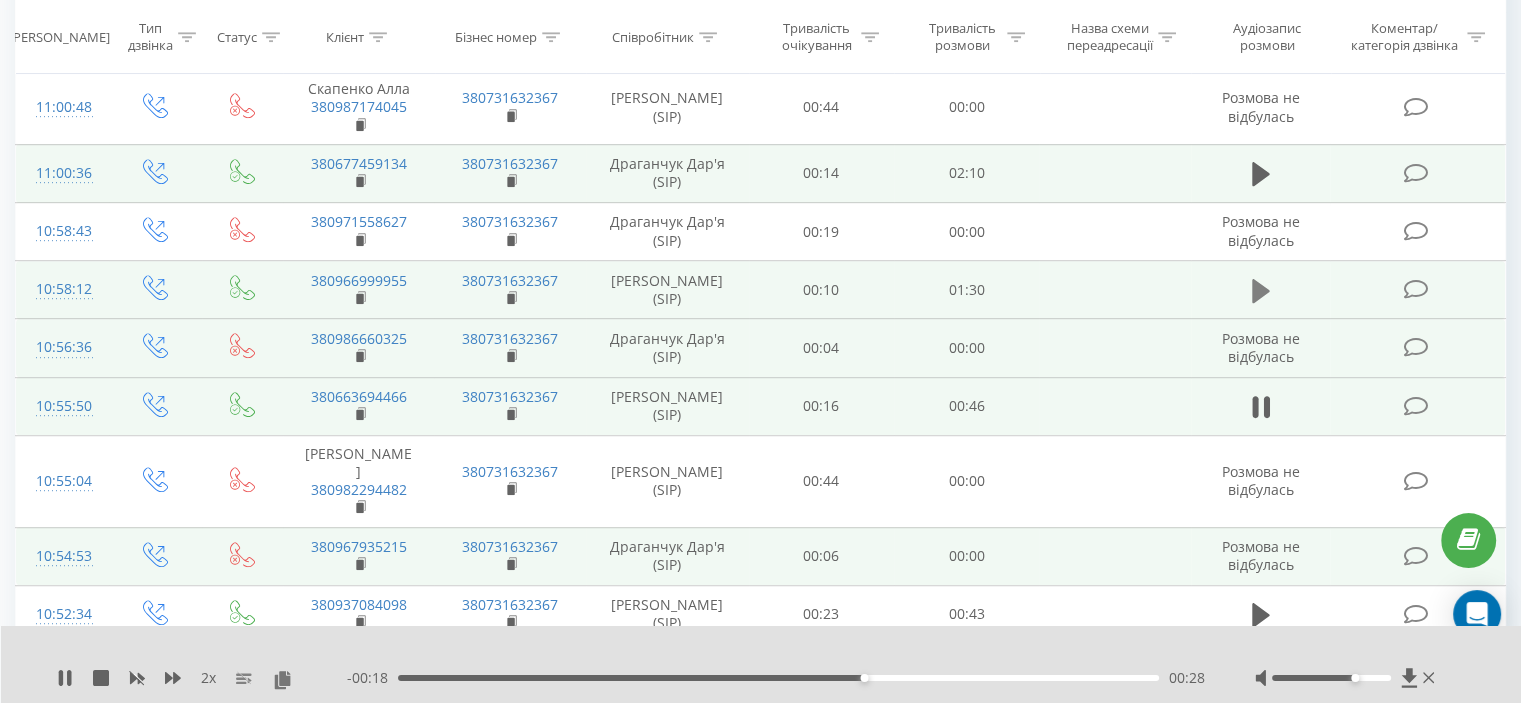 click 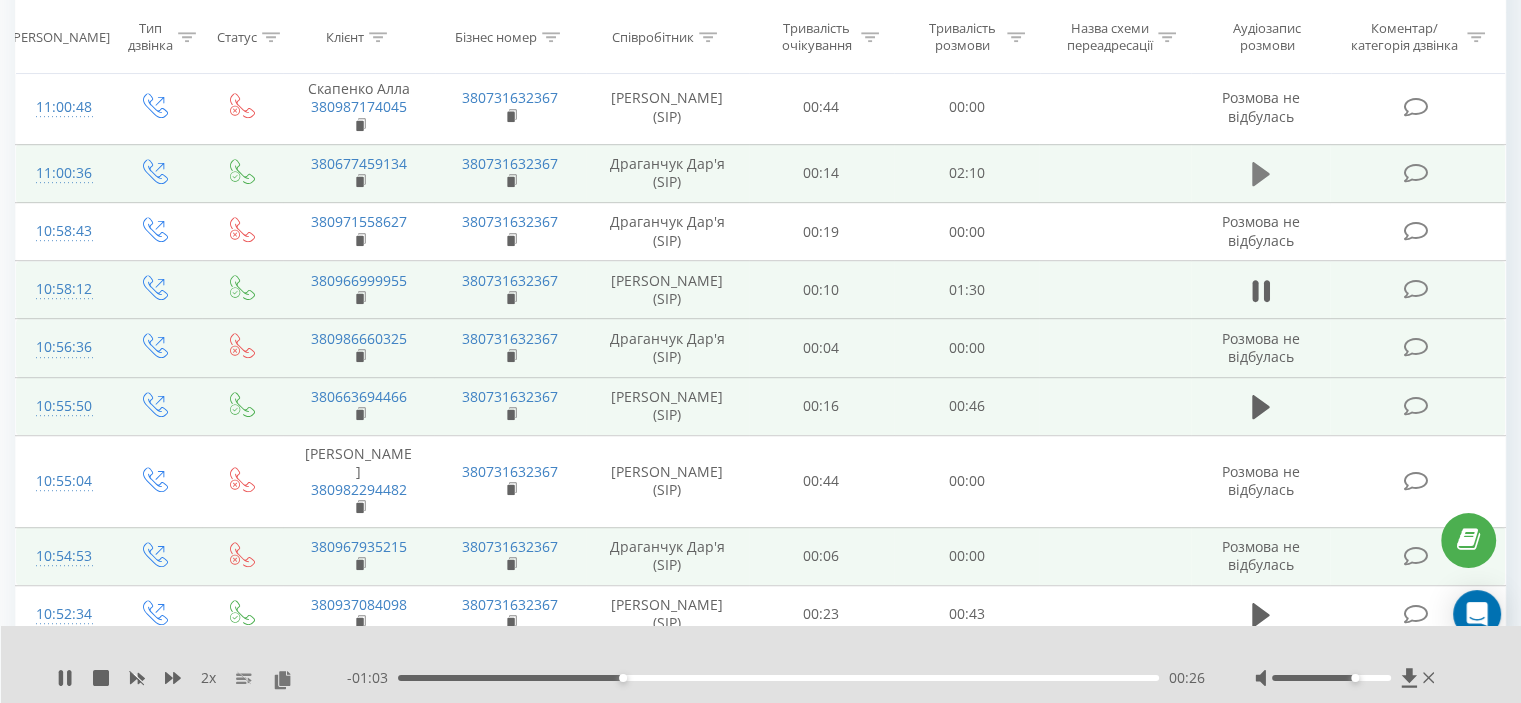 drag, startPoint x: 1264, startPoint y: 223, endPoint x: 1258, endPoint y: 100, distance: 123.146255 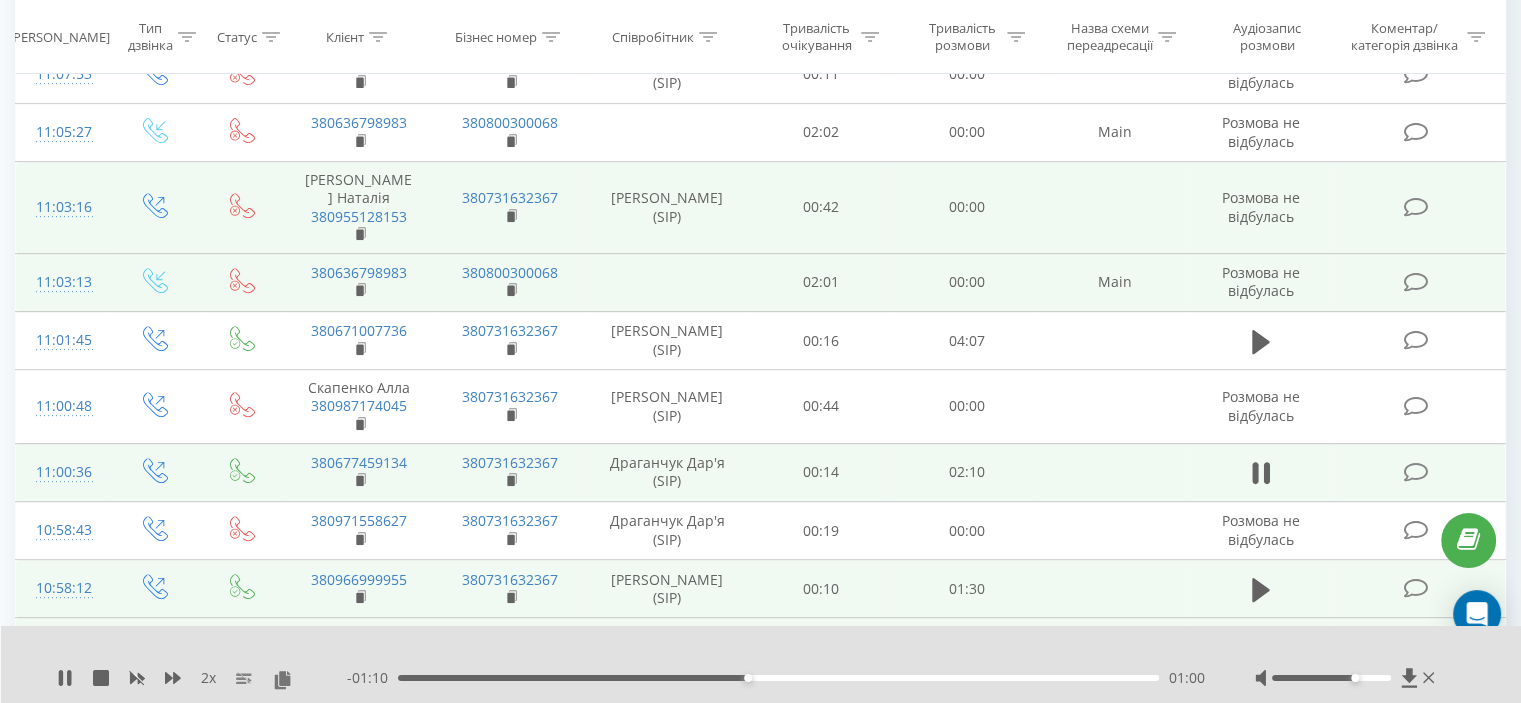 scroll, scrollTop: 697, scrollLeft: 0, axis: vertical 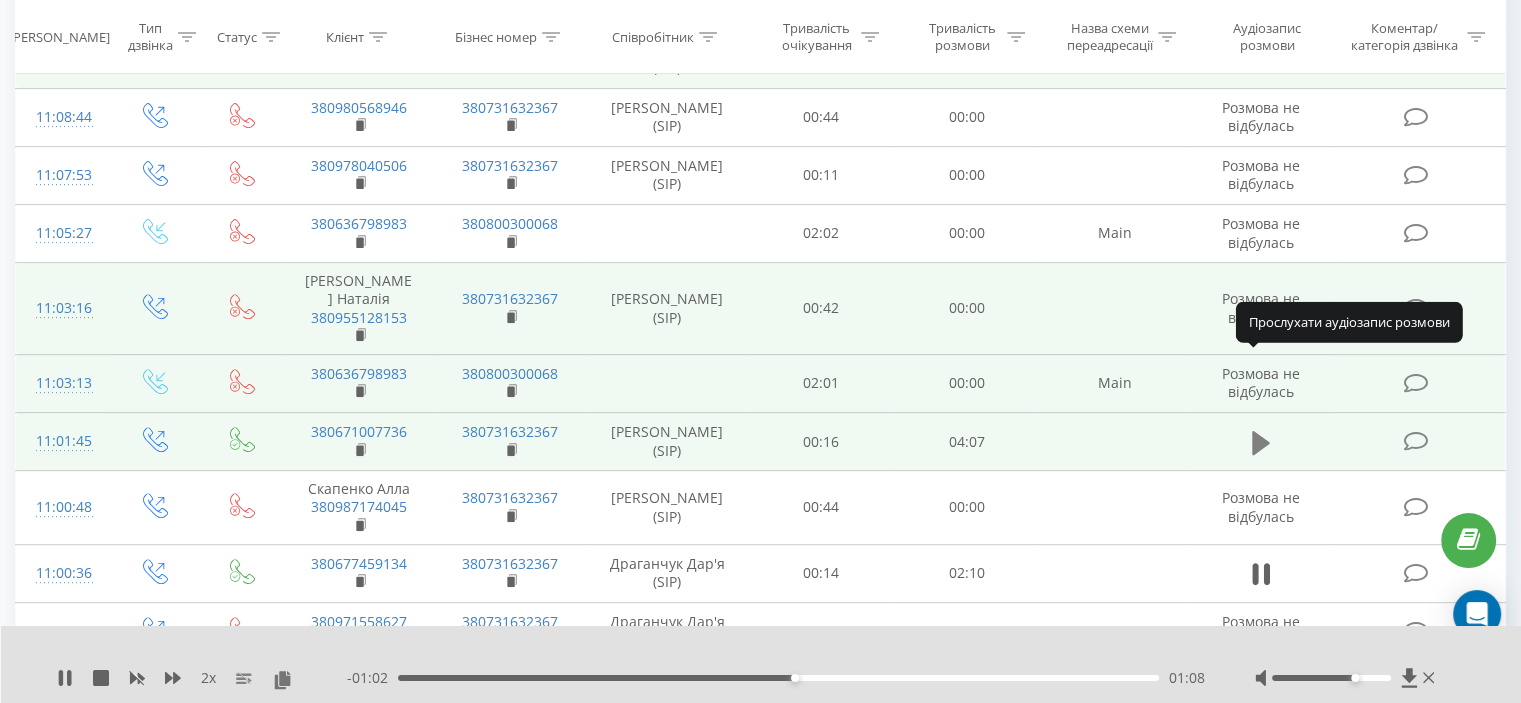 click 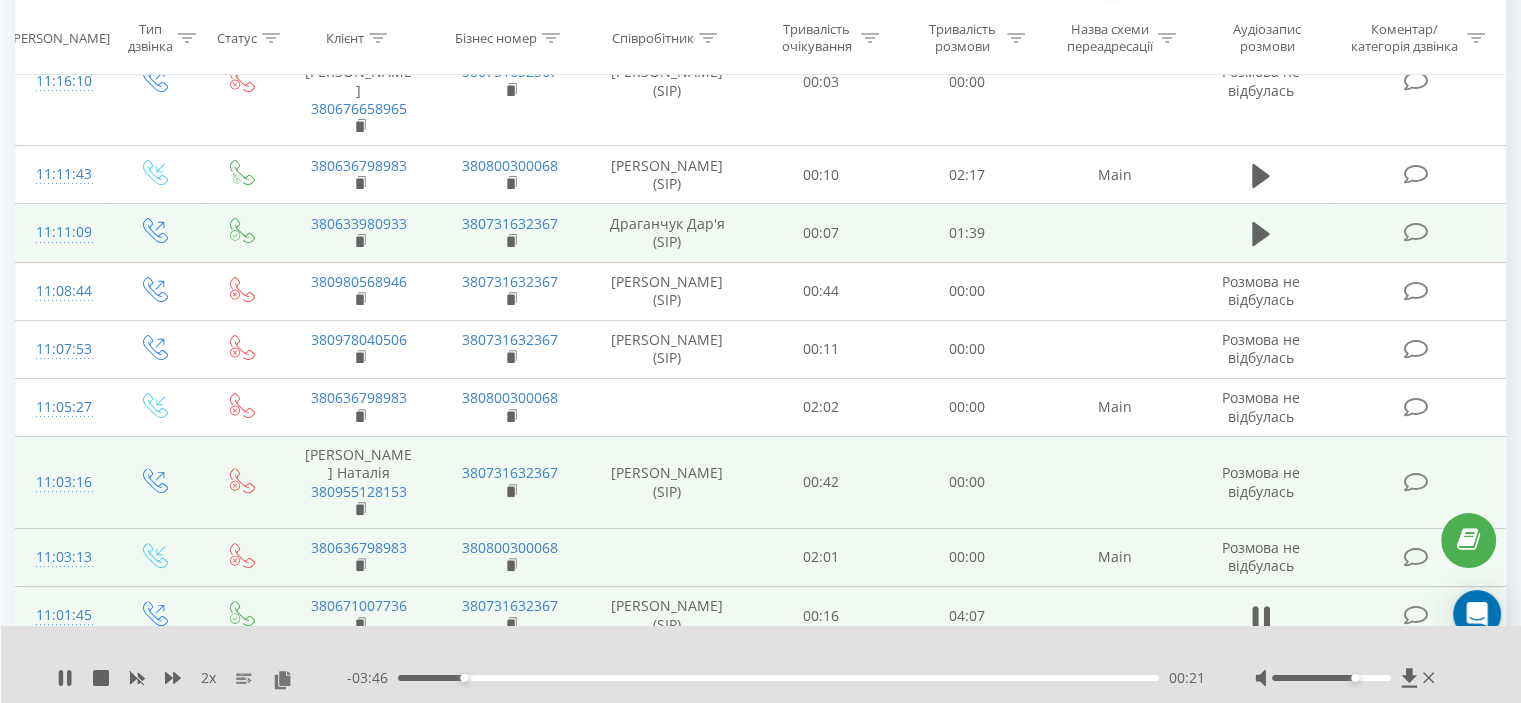 scroll, scrollTop: 497, scrollLeft: 0, axis: vertical 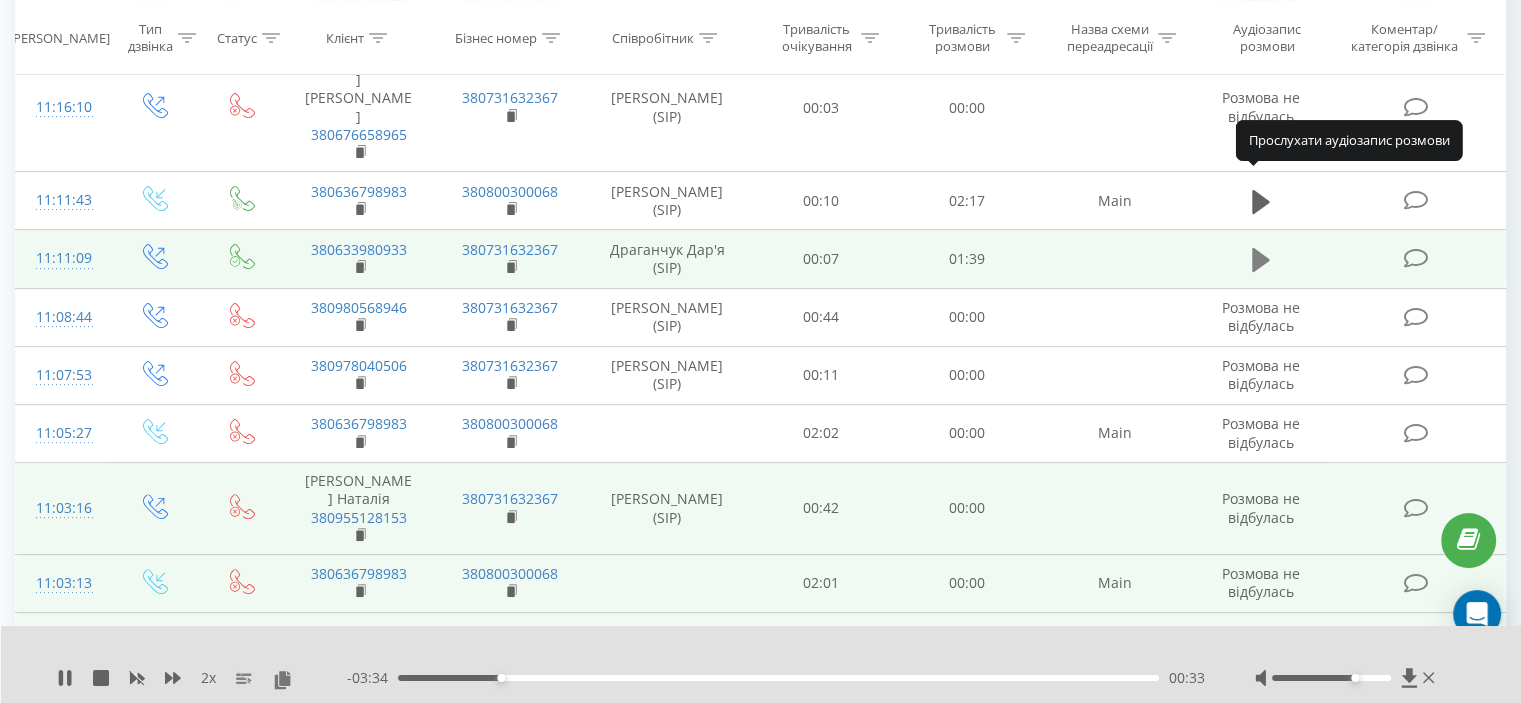 click at bounding box center (1261, 260) 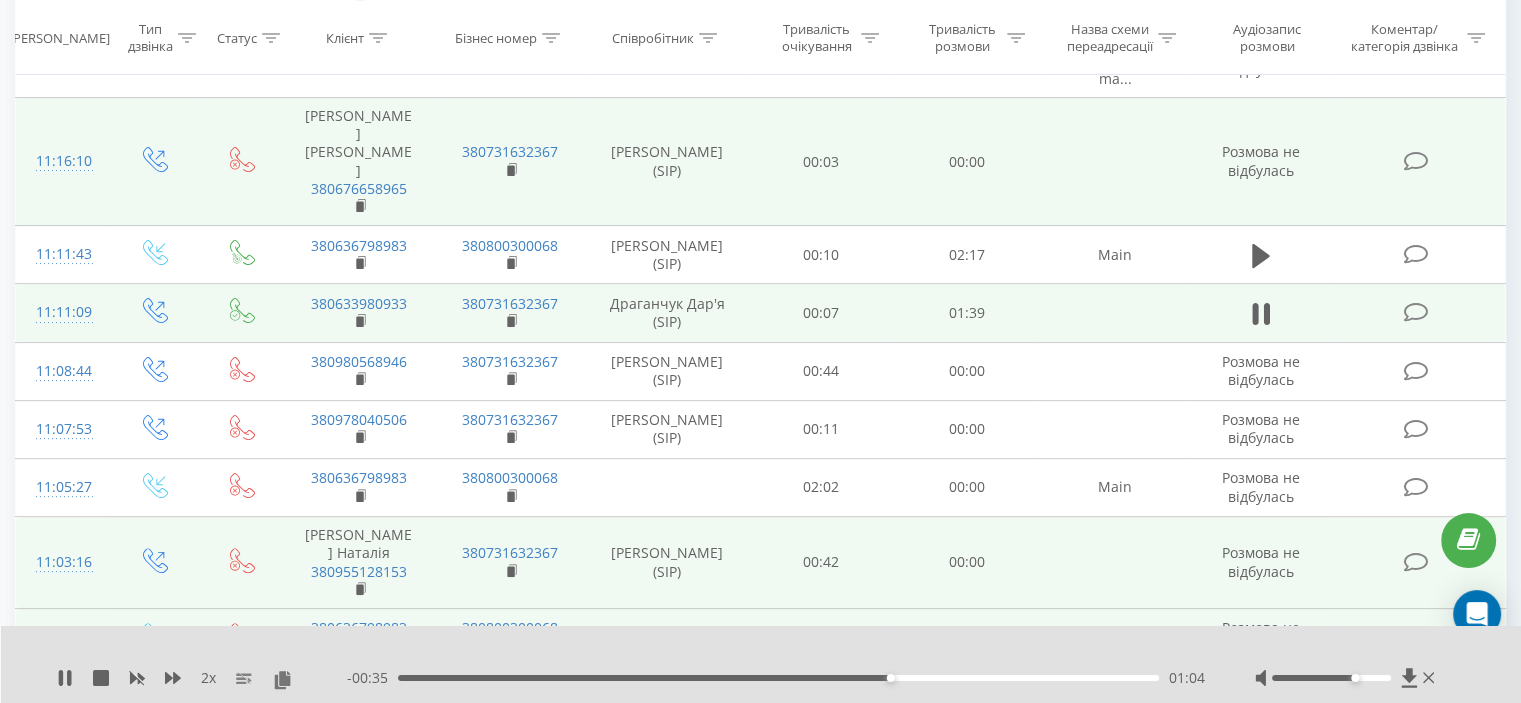 scroll, scrollTop: 397, scrollLeft: 0, axis: vertical 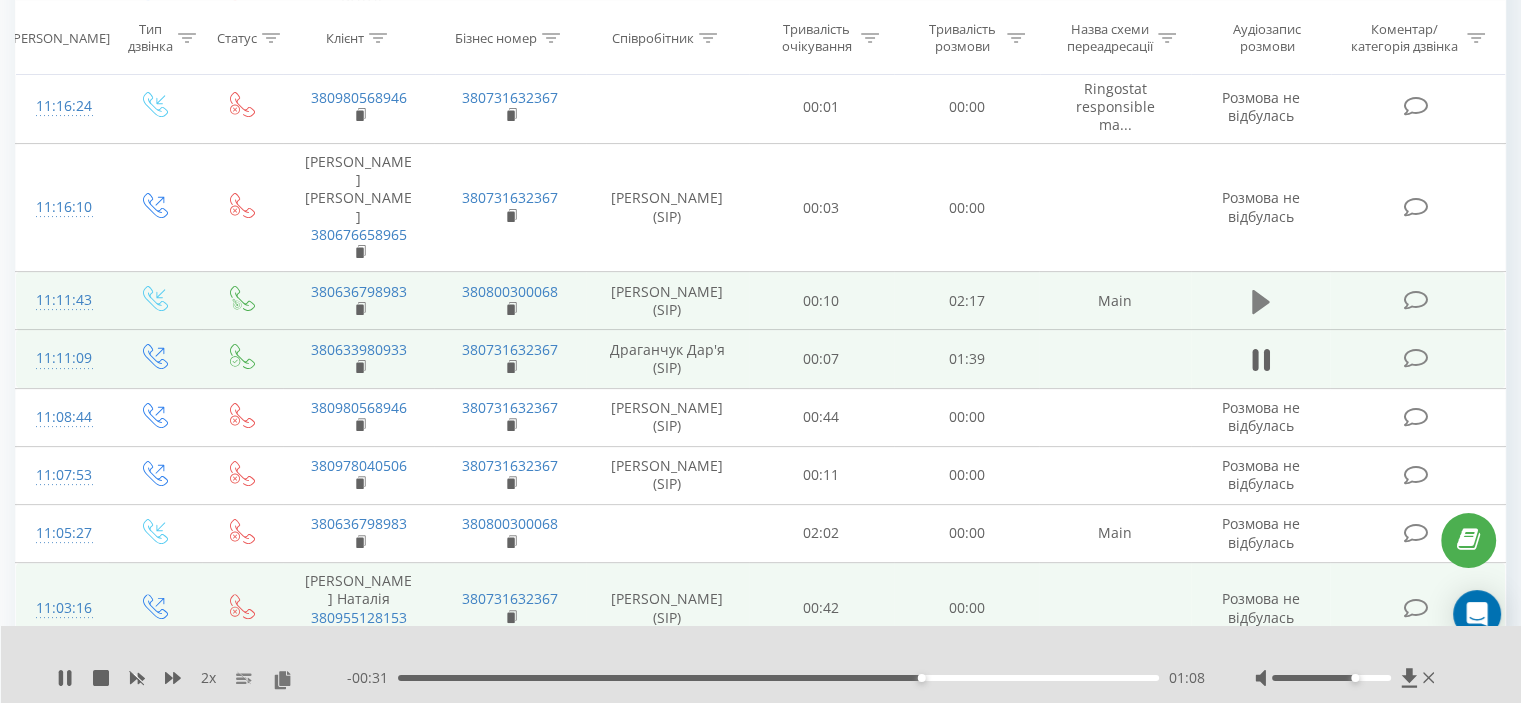 click 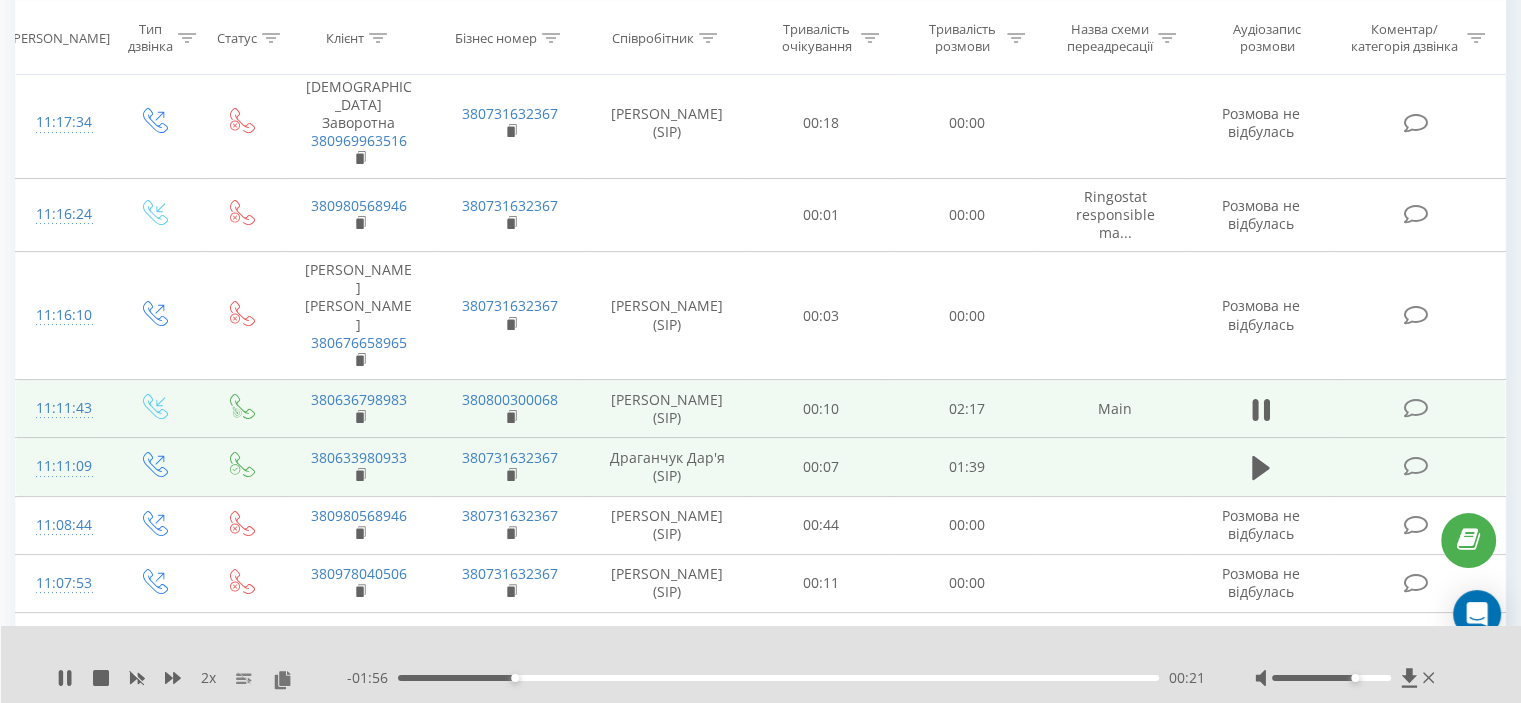 scroll, scrollTop: 197, scrollLeft: 0, axis: vertical 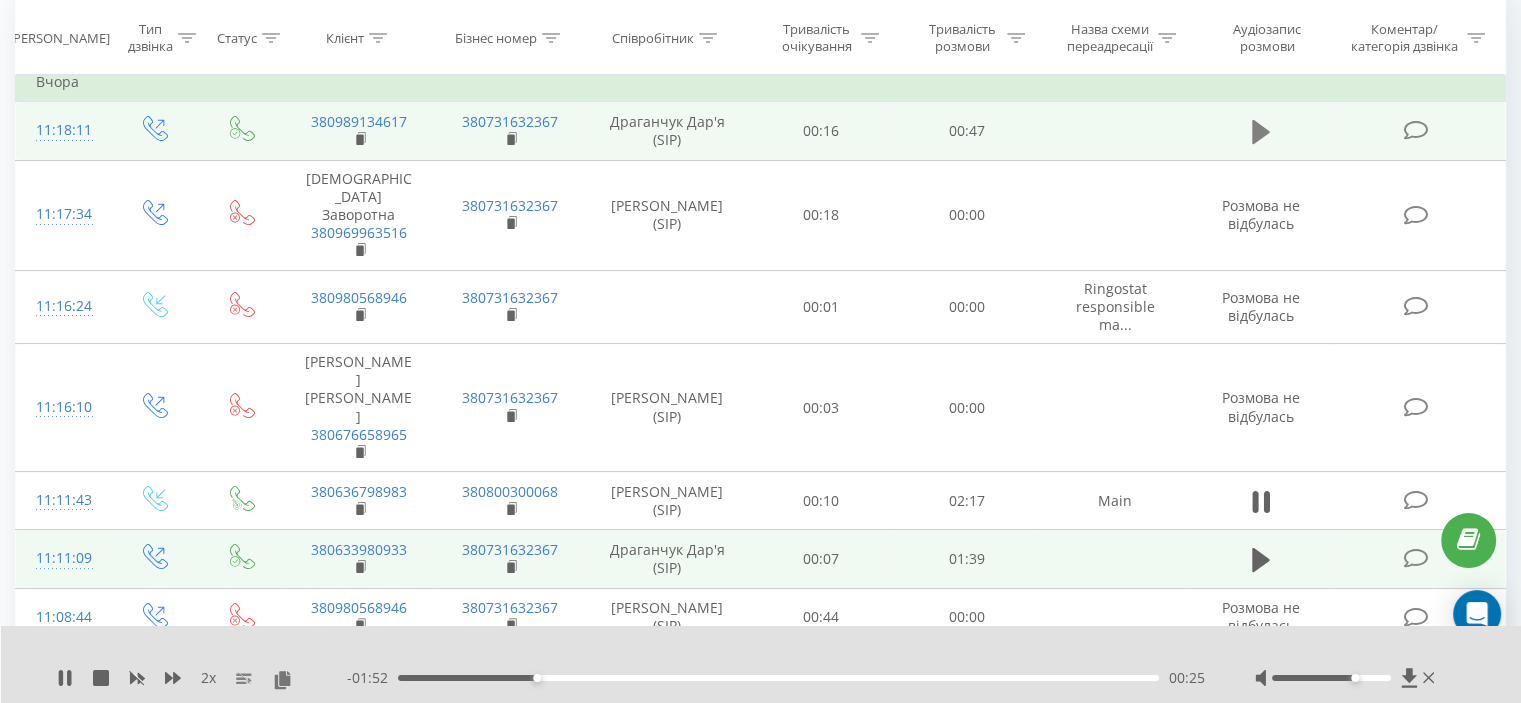 click at bounding box center (1261, 132) 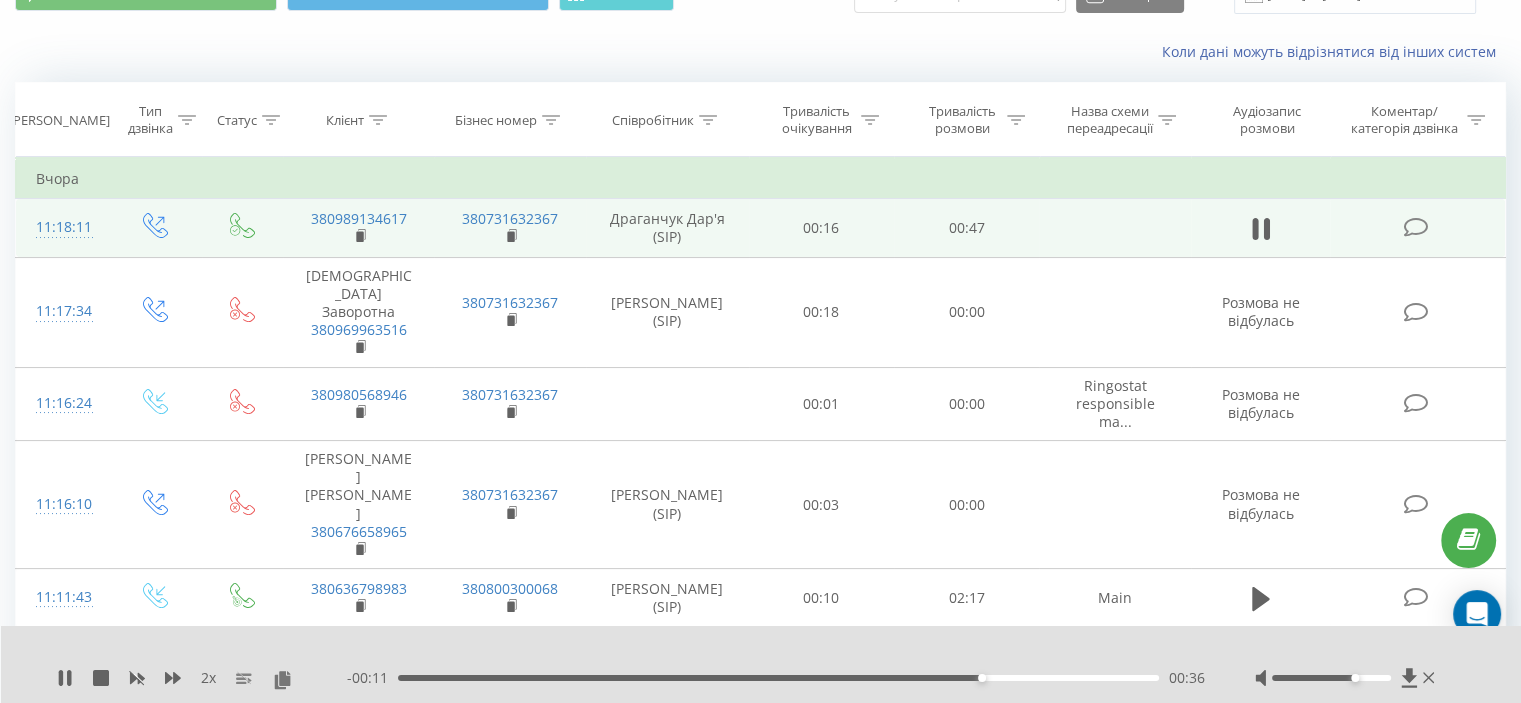 scroll, scrollTop: 0, scrollLeft: 0, axis: both 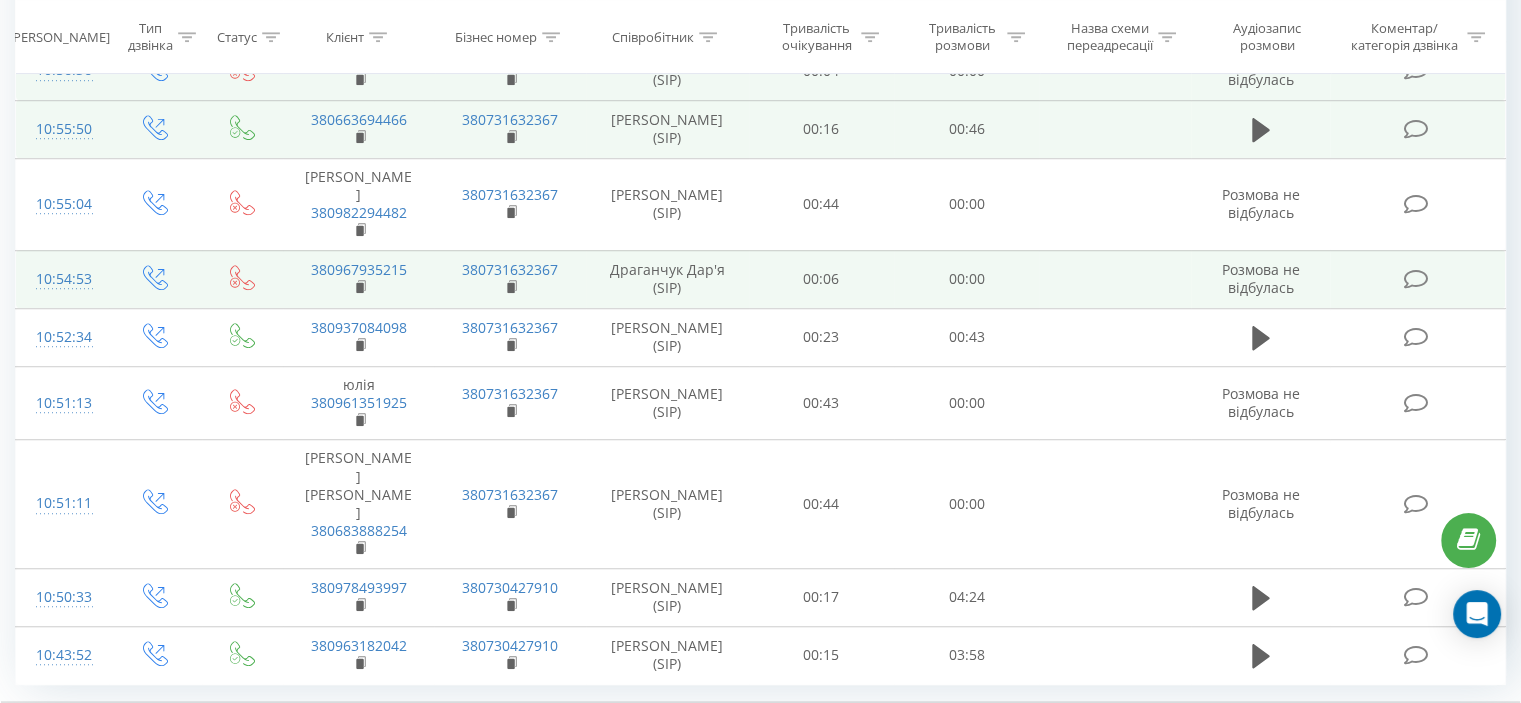 click on "13" at bounding box center [1299, 807] 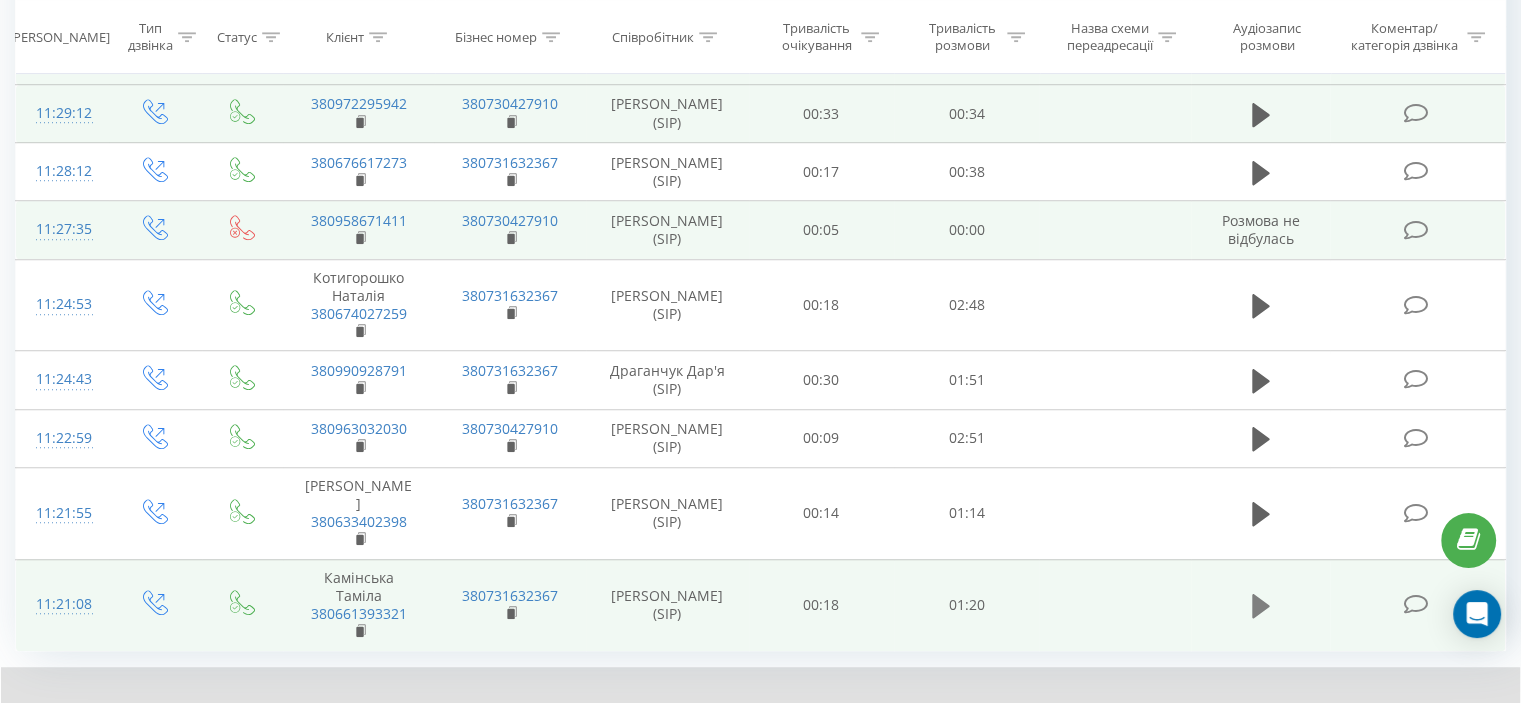 scroll, scrollTop: 1475, scrollLeft: 0, axis: vertical 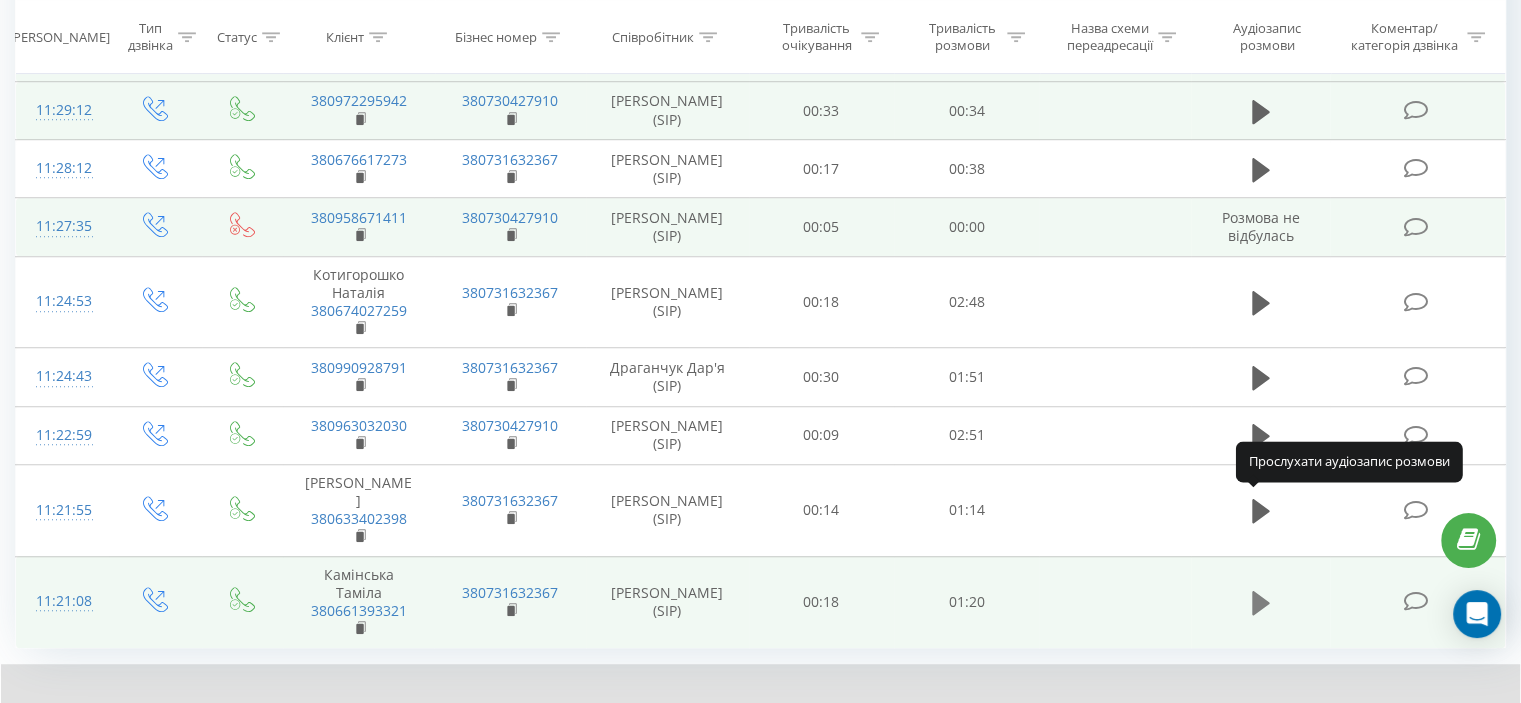 click 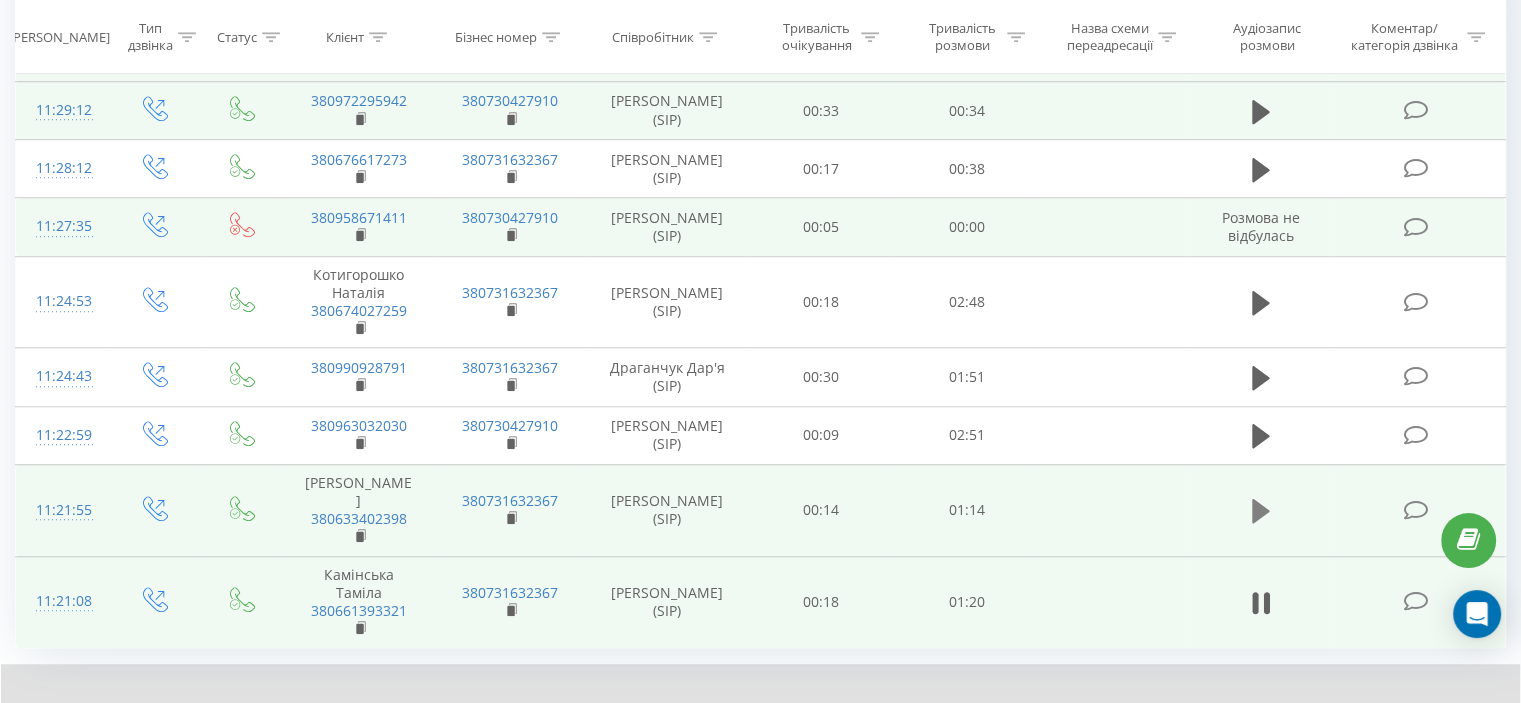 click 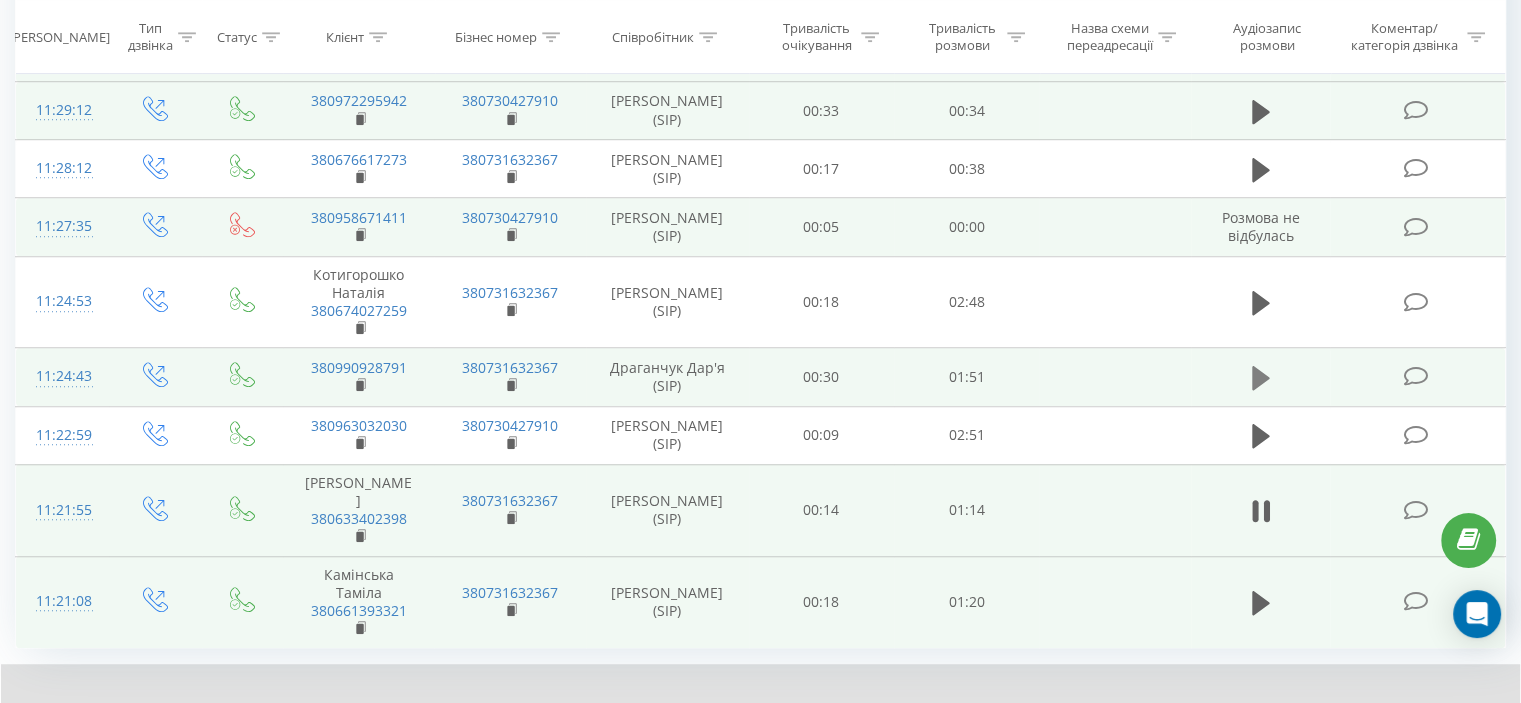 click at bounding box center (1261, 378) 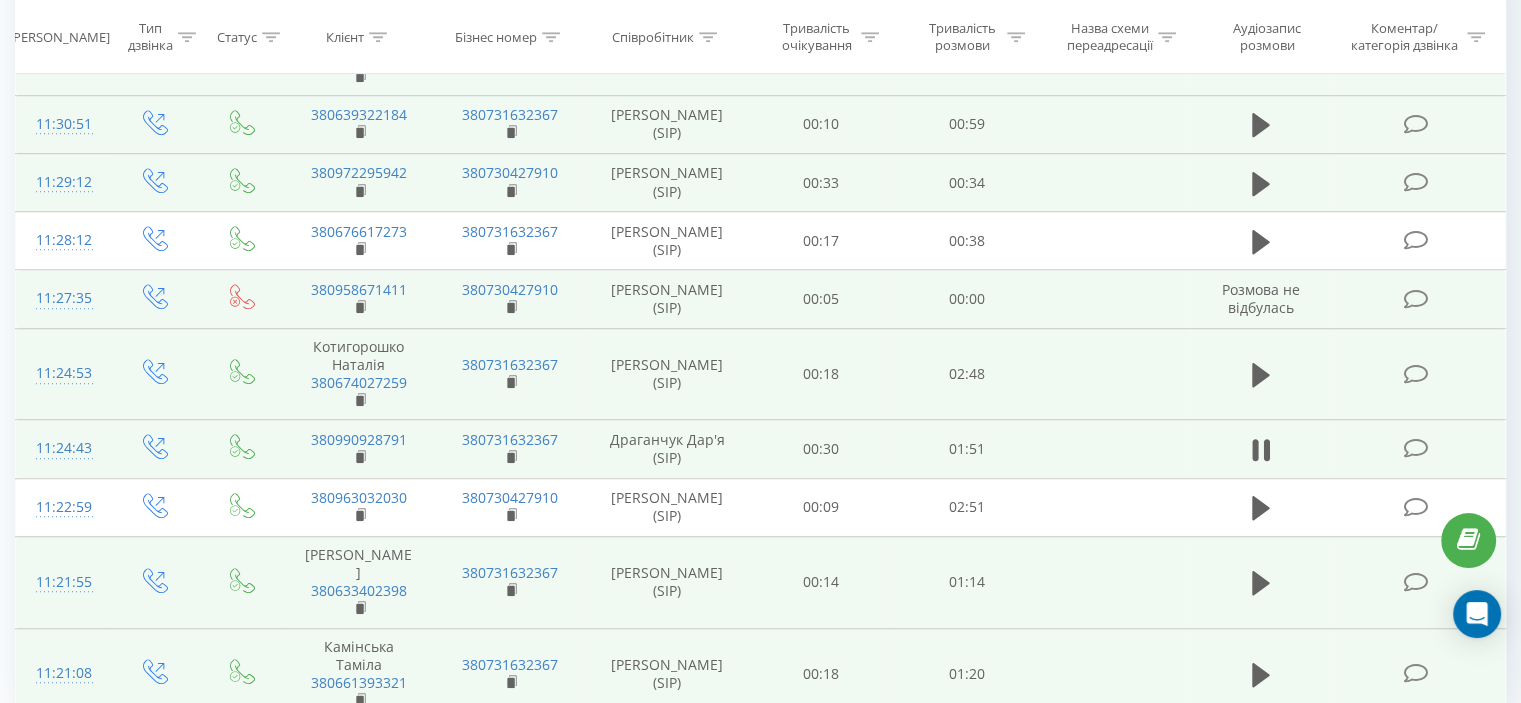 scroll, scrollTop: 1375, scrollLeft: 0, axis: vertical 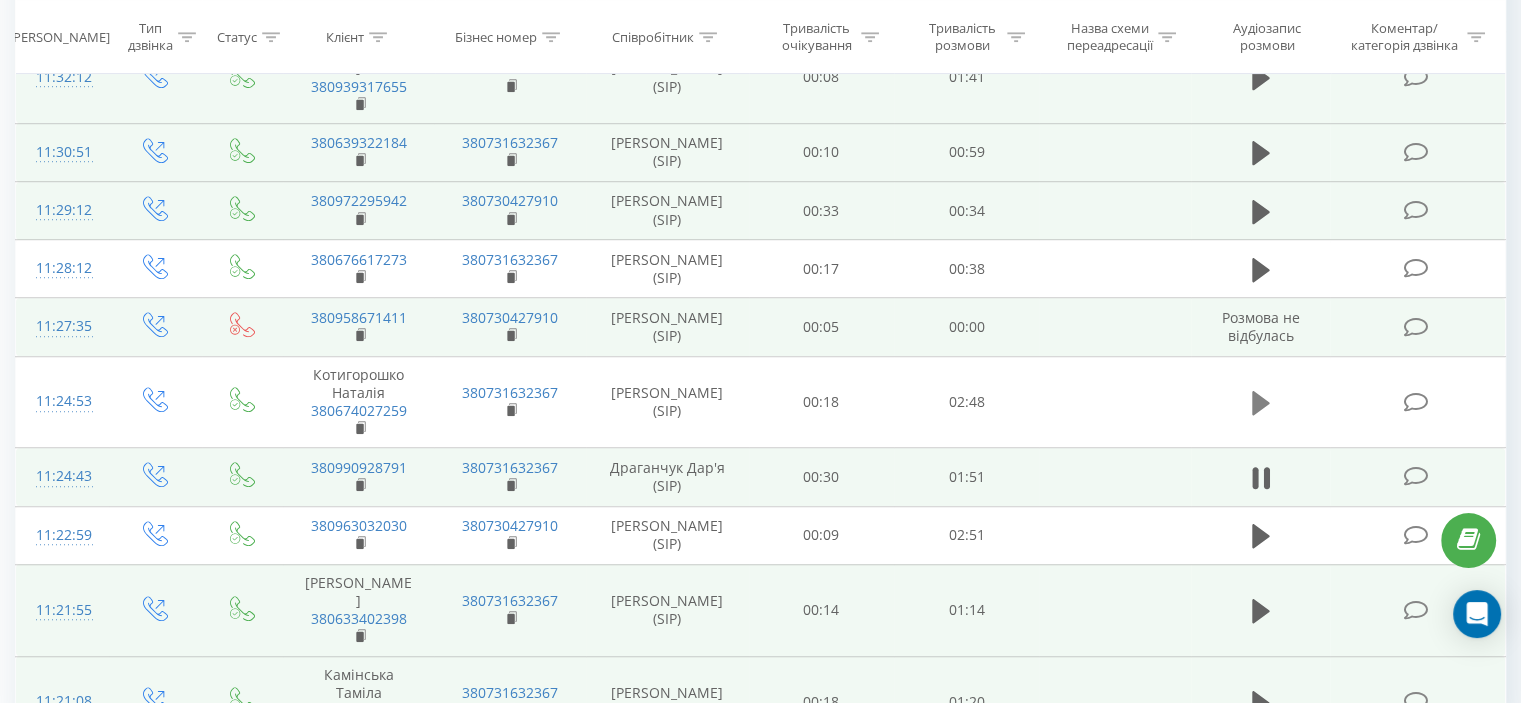 click 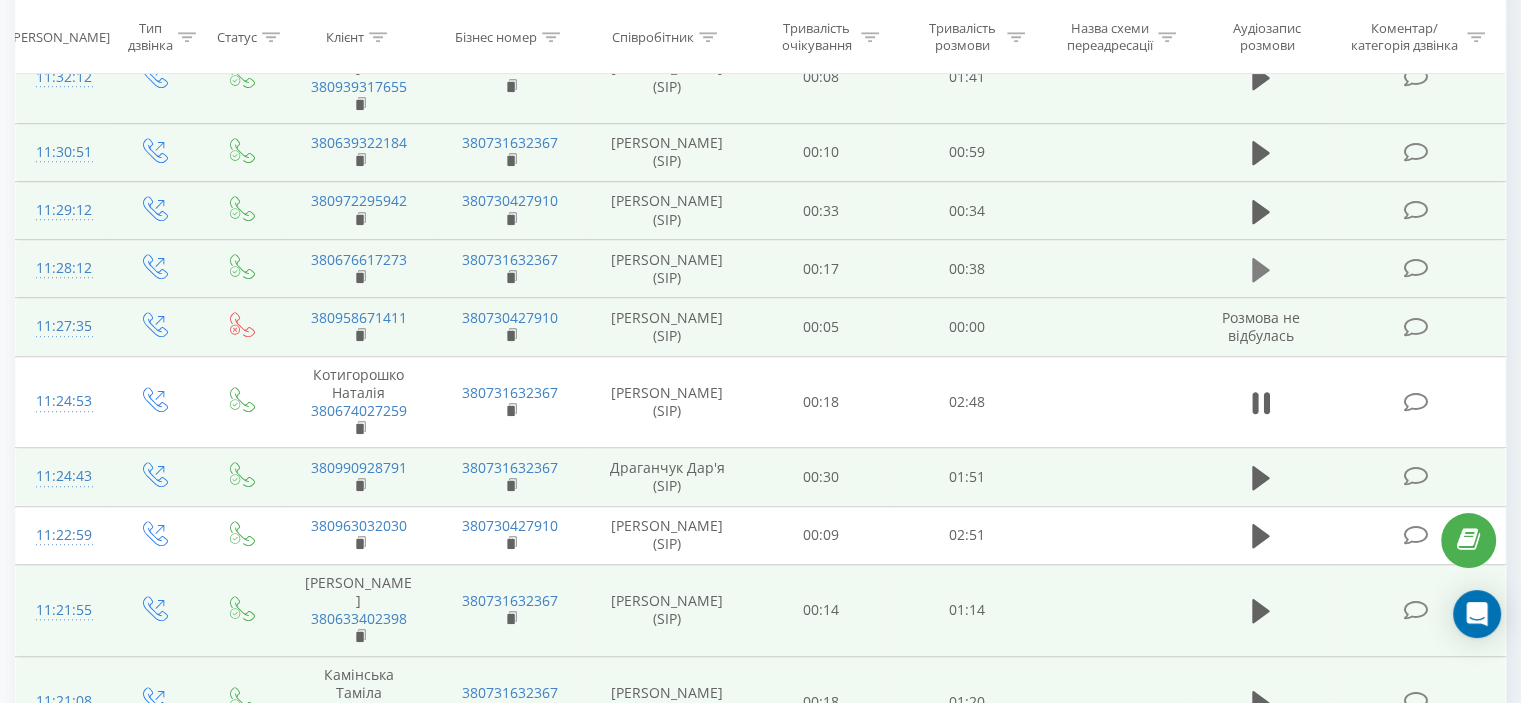 click 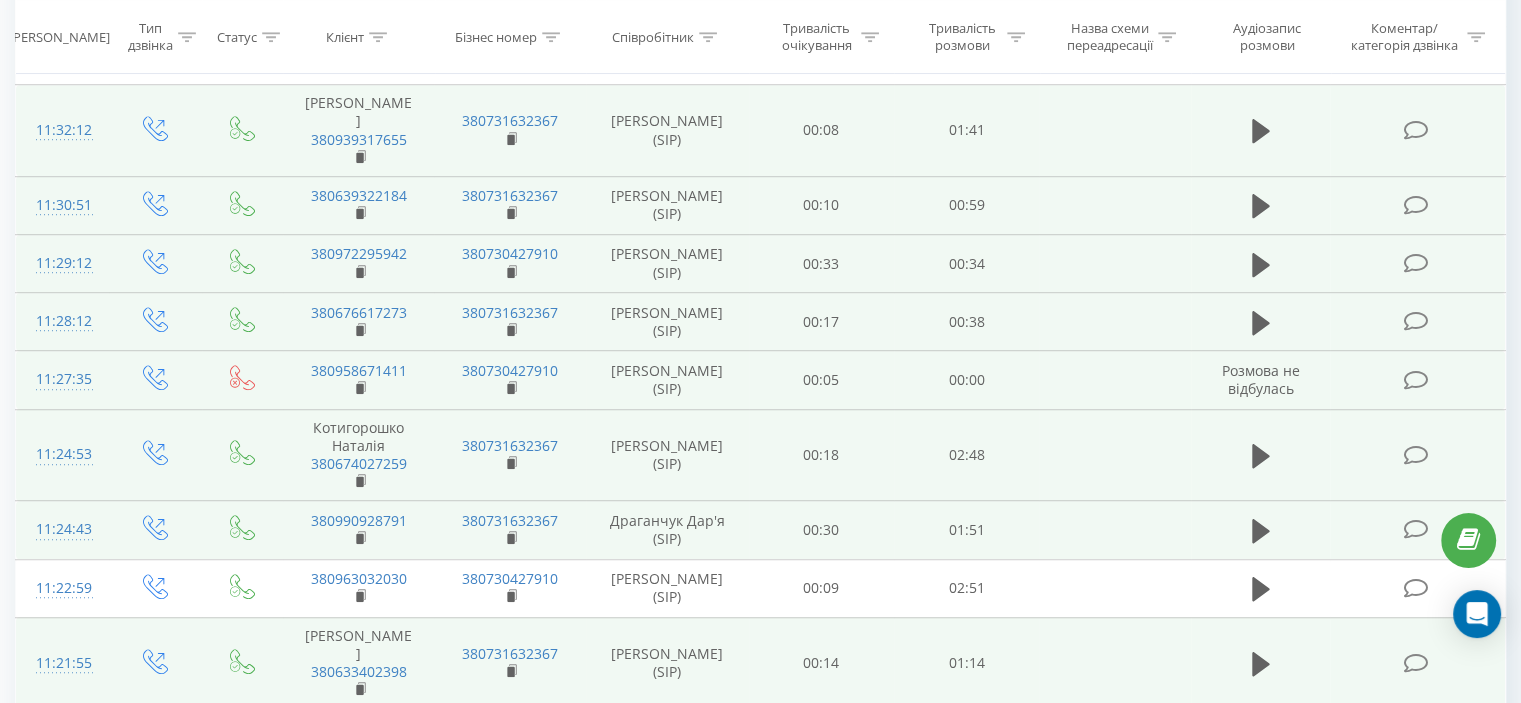 scroll, scrollTop: 1275, scrollLeft: 0, axis: vertical 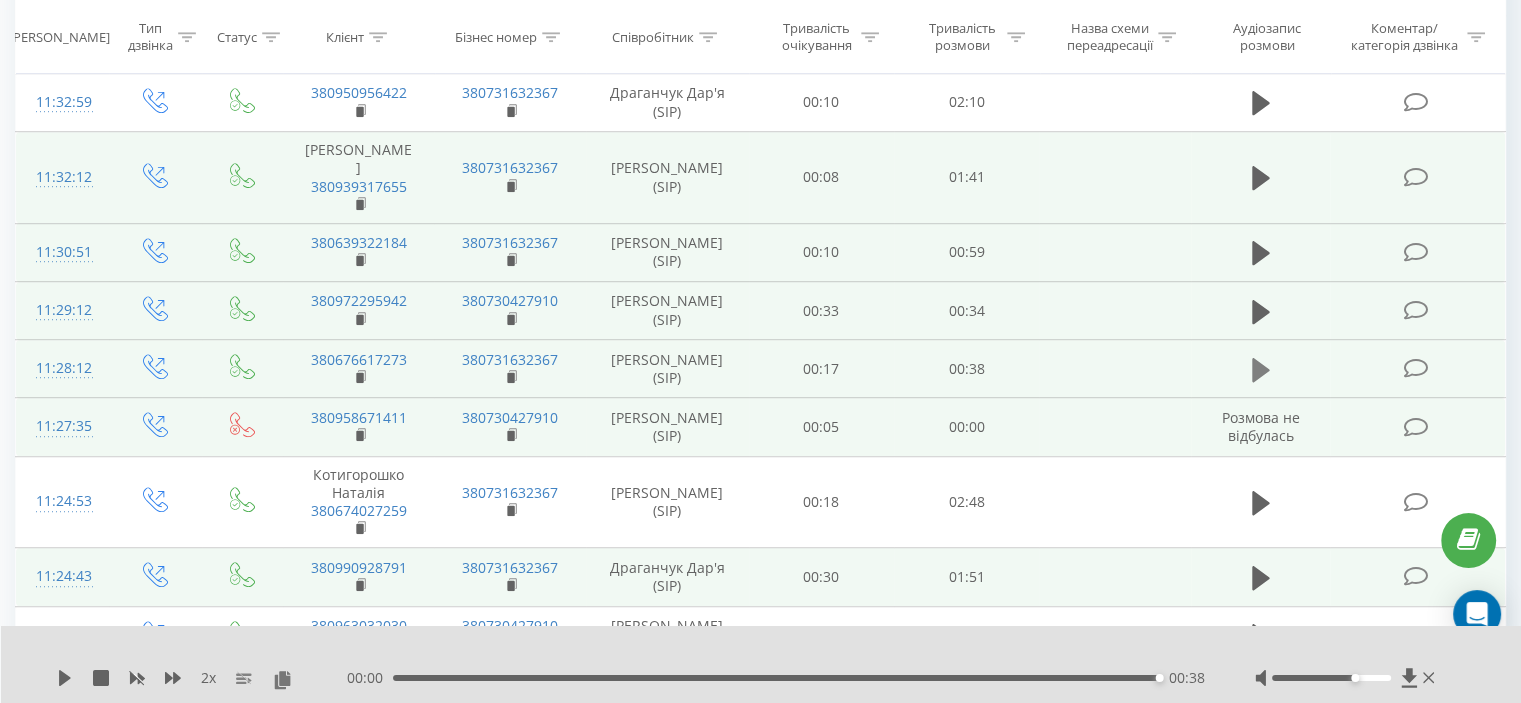 click 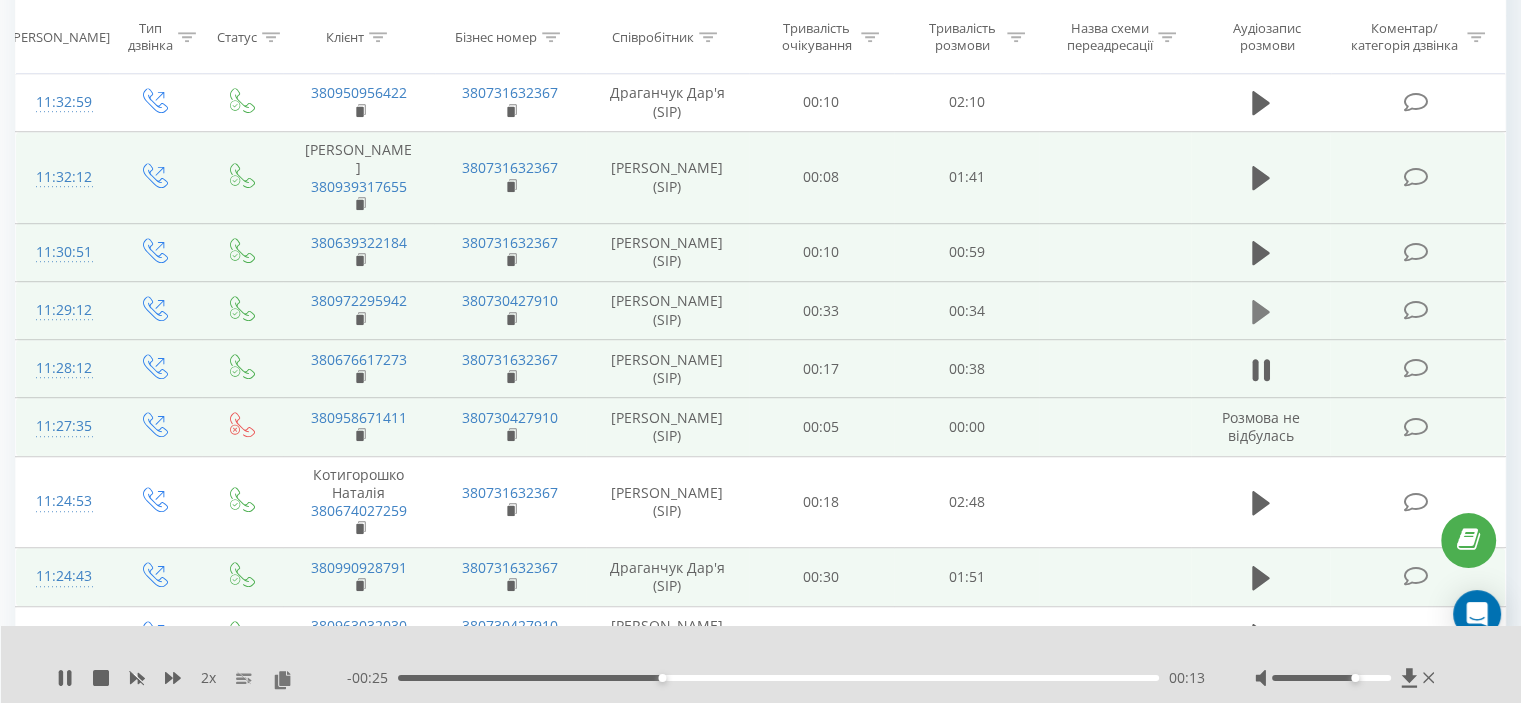 click 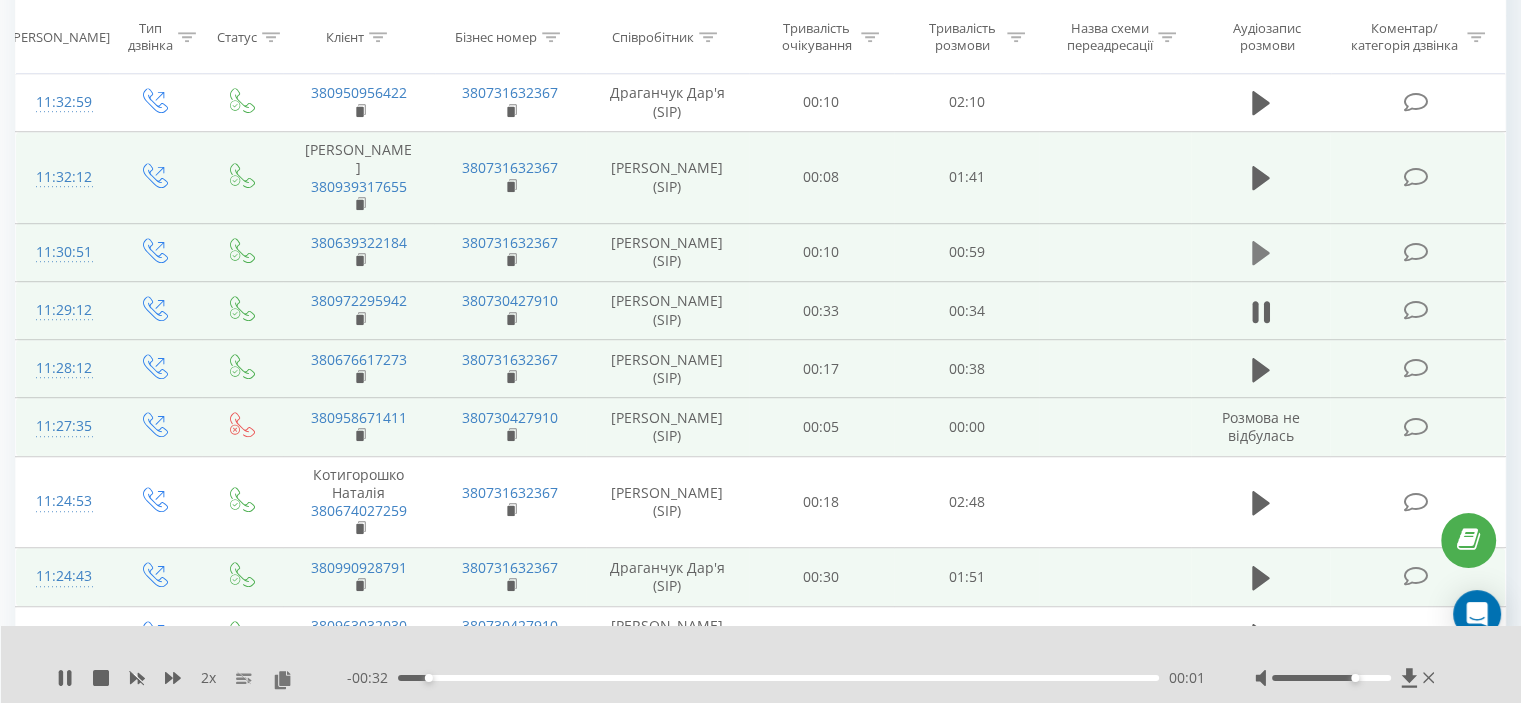 drag, startPoint x: 1244, startPoint y: 179, endPoint x: 1256, endPoint y: 175, distance: 12.649111 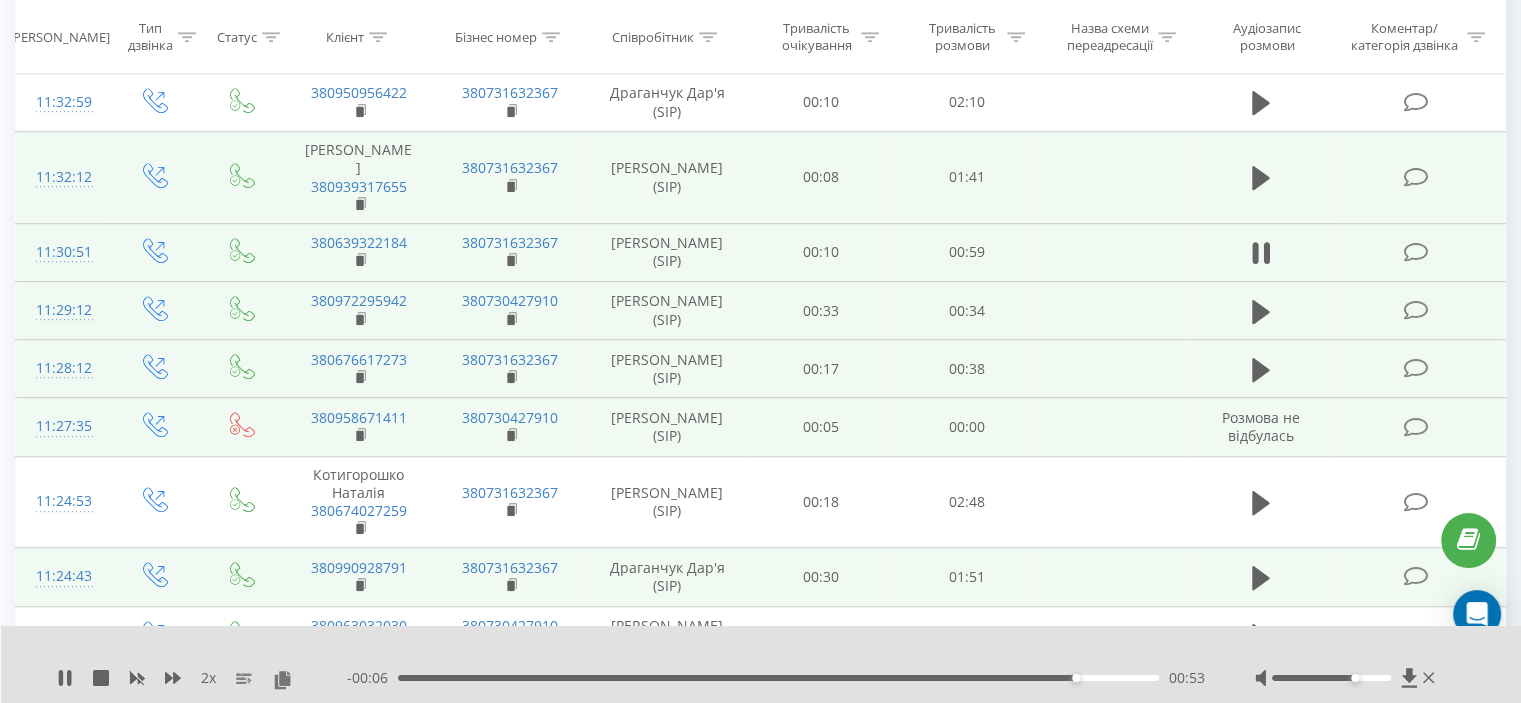 drag, startPoint x: 1142, startPoint y: 258, endPoint x: 1040, endPoint y: 247, distance: 102.59142 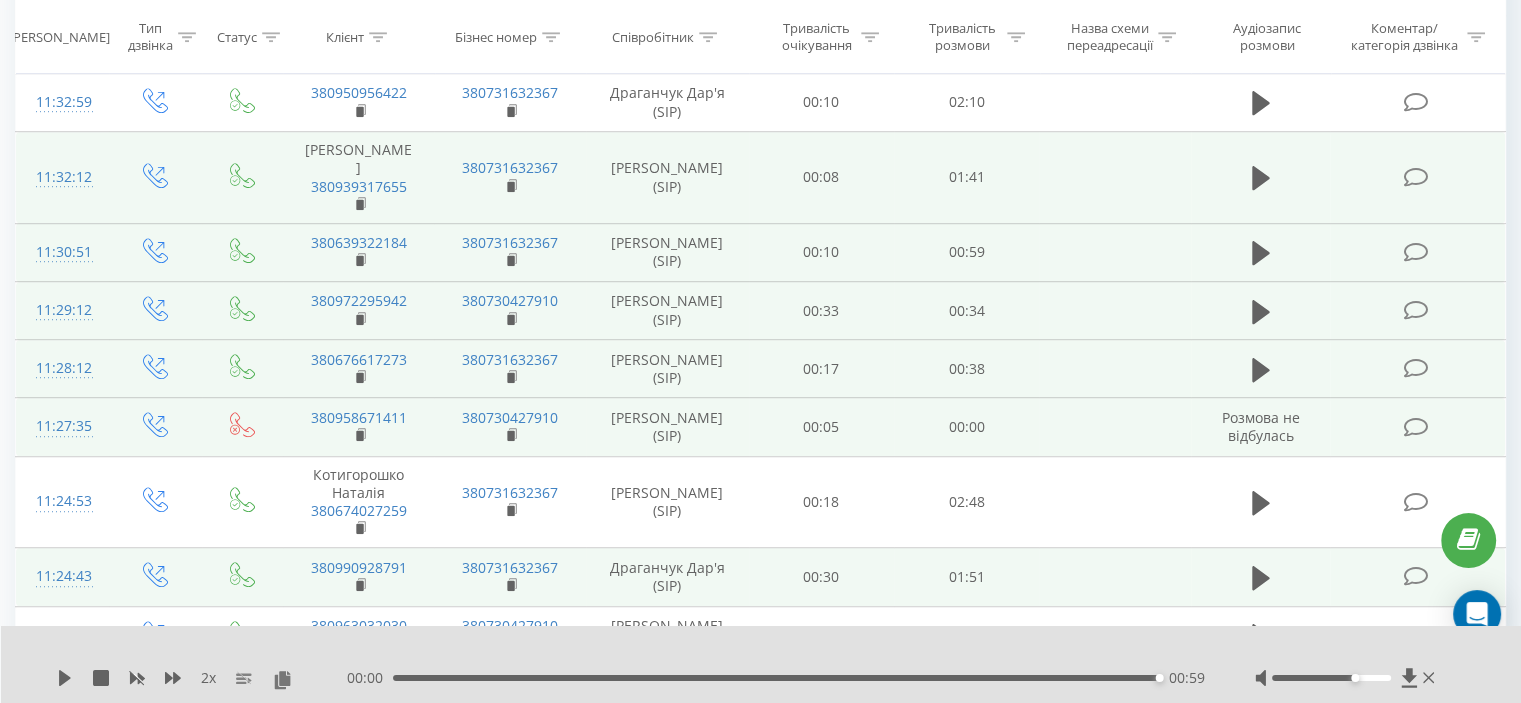 drag, startPoint x: 1040, startPoint y: 247, endPoint x: 948, endPoint y: 253, distance: 92.19544 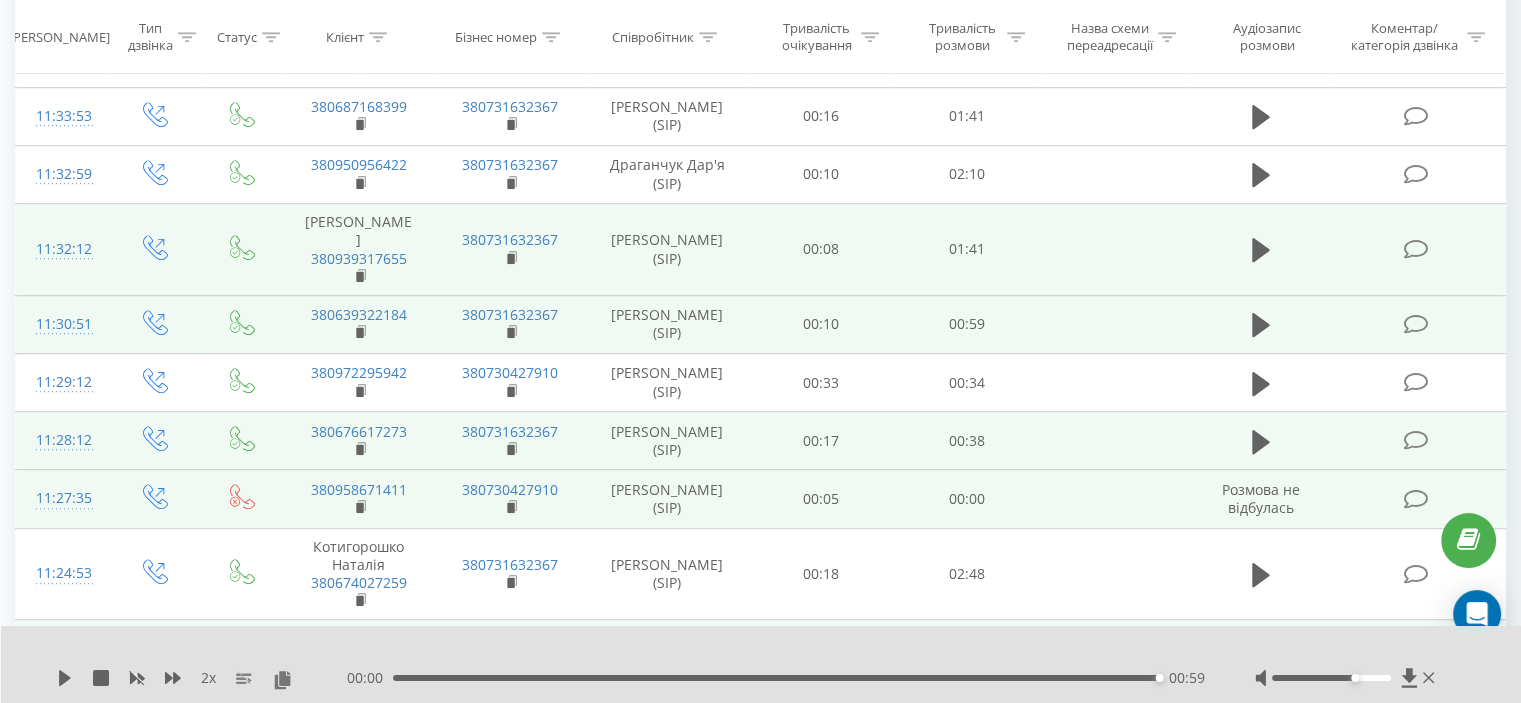 scroll, scrollTop: 1175, scrollLeft: 0, axis: vertical 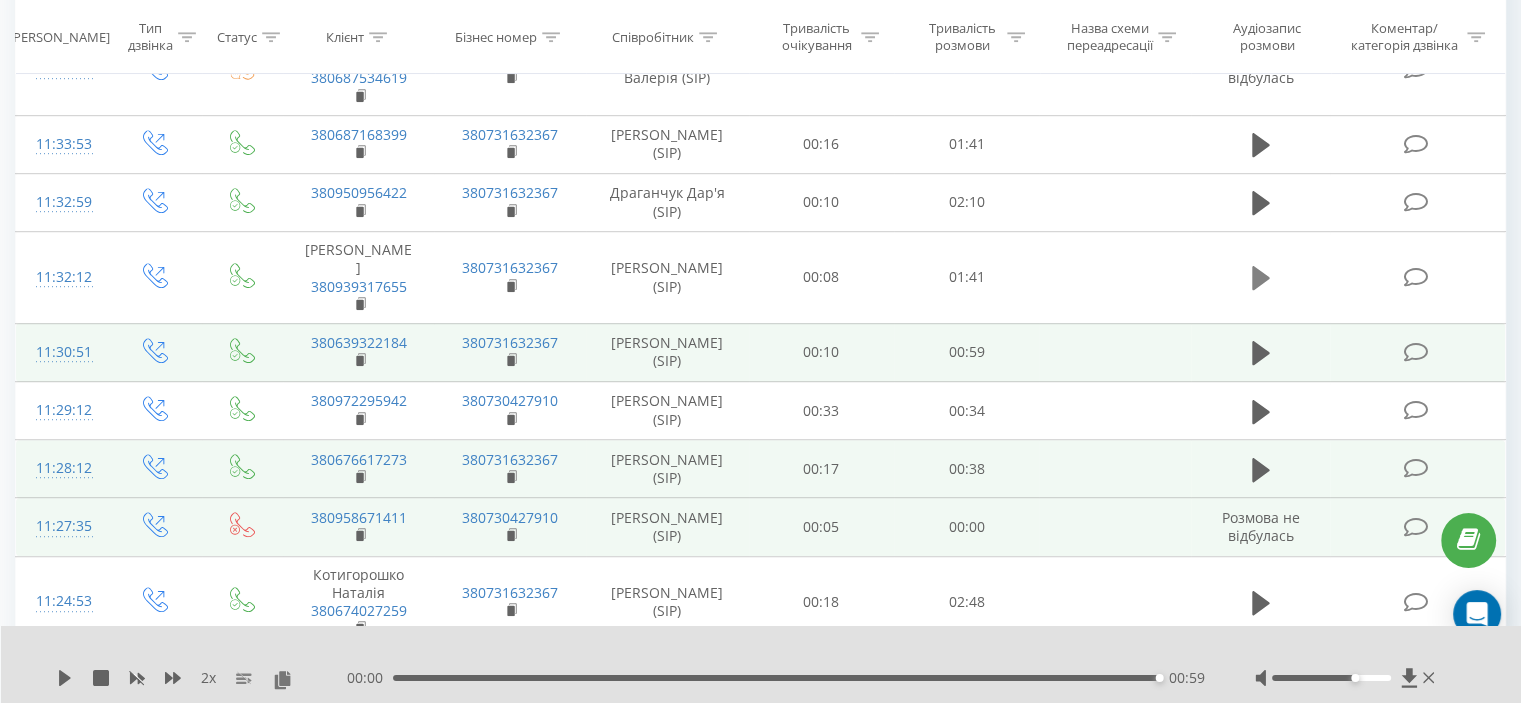 click 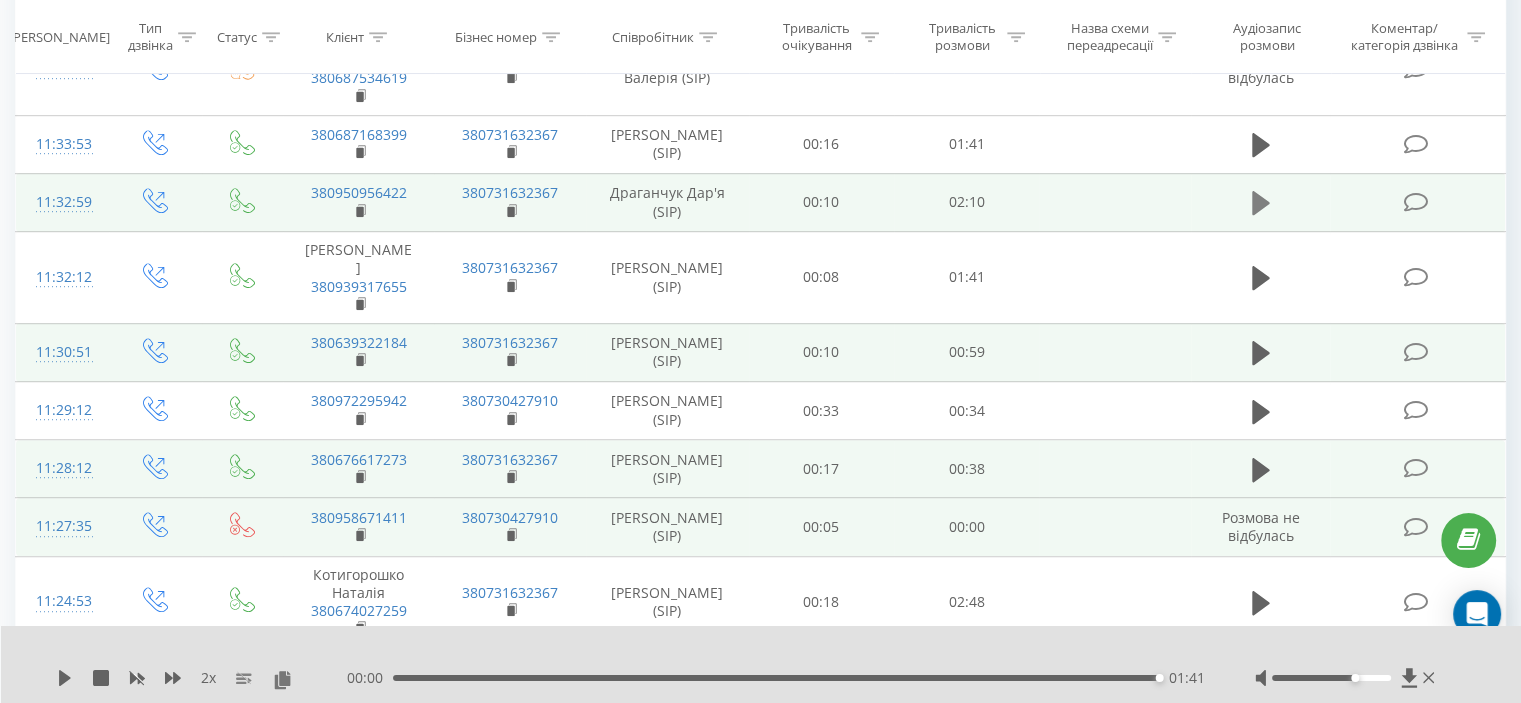 click 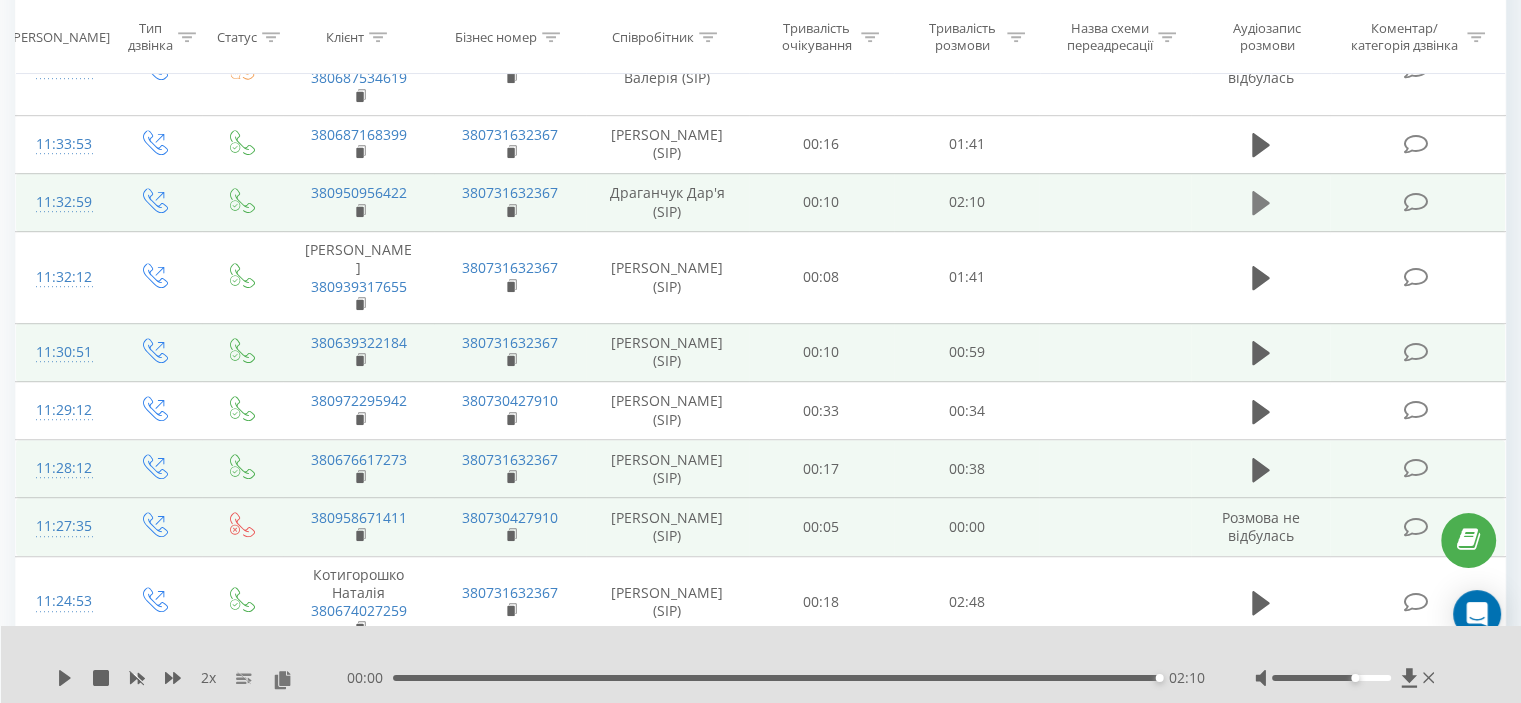 click 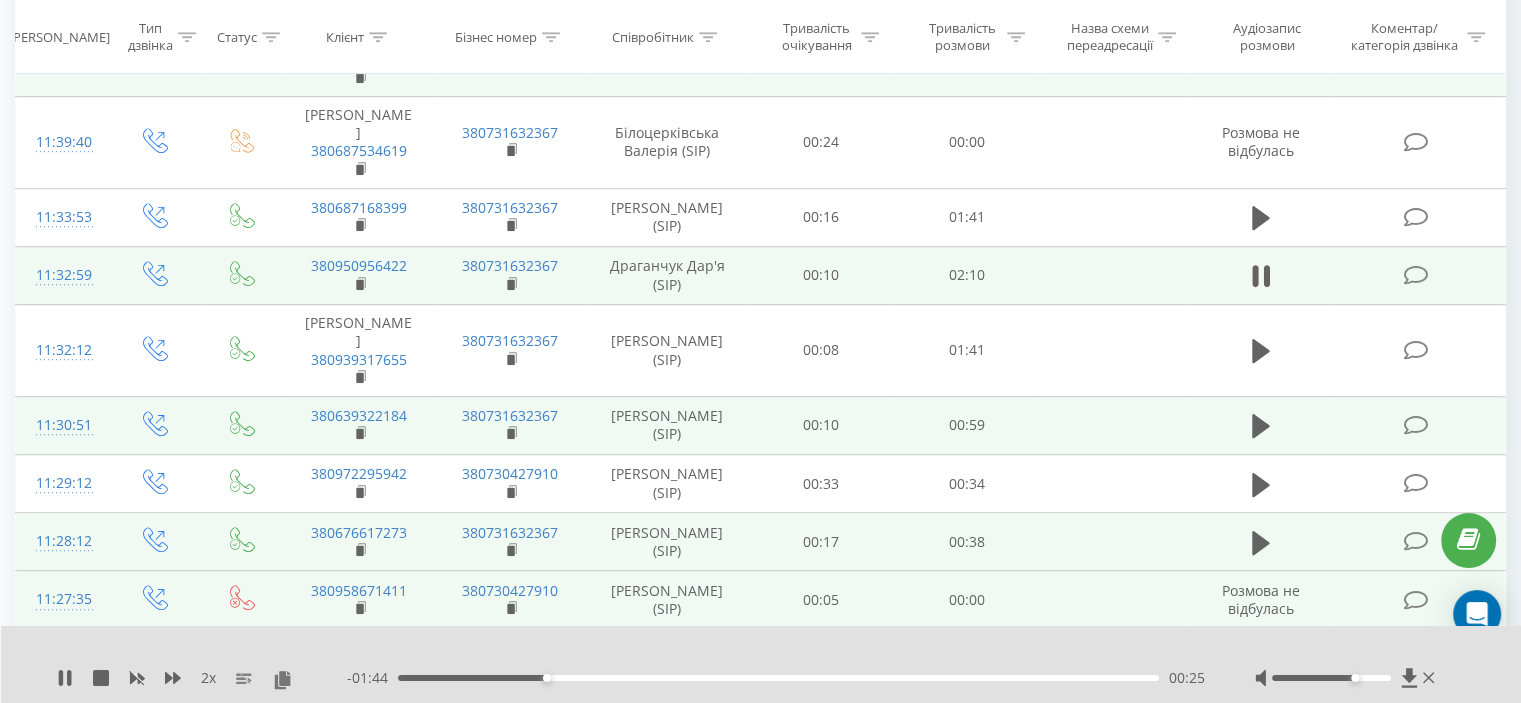 scroll, scrollTop: 1075, scrollLeft: 0, axis: vertical 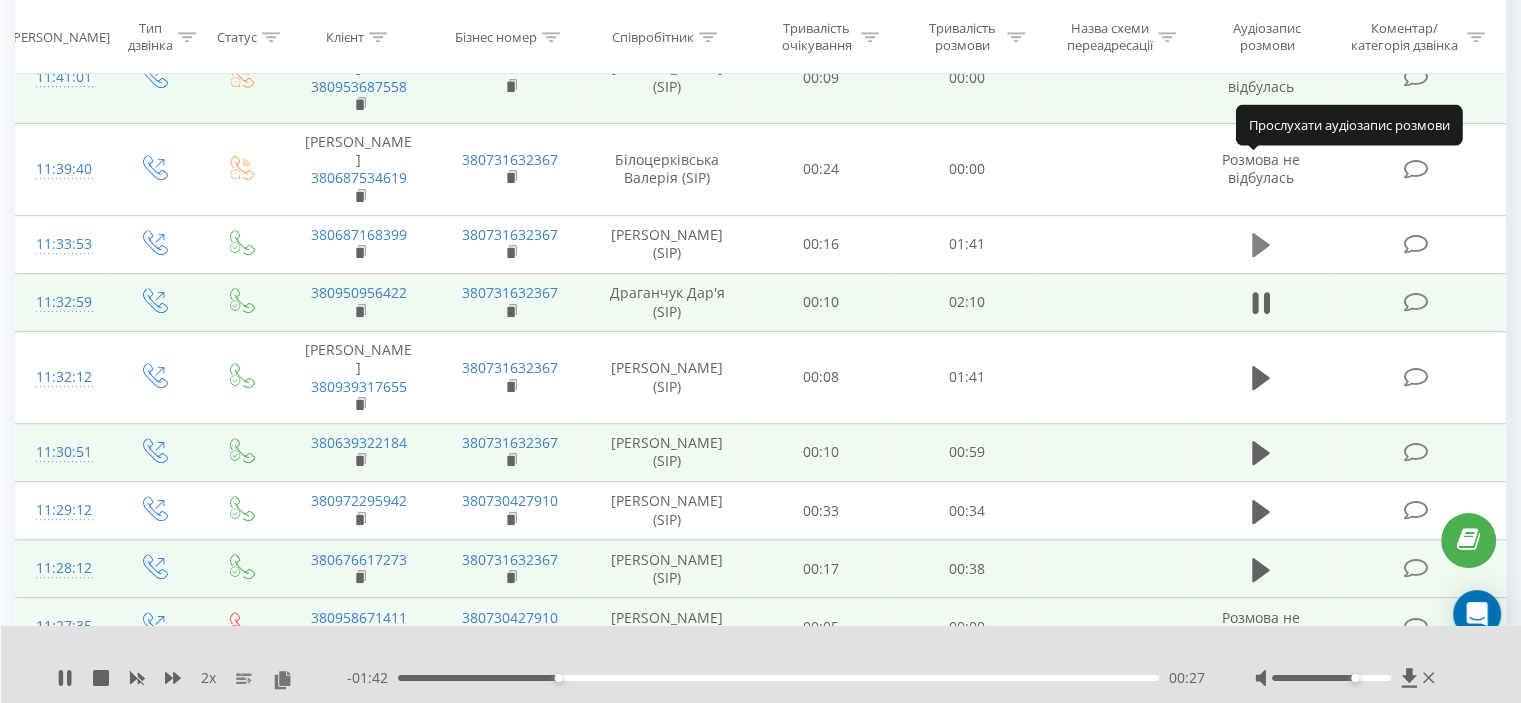 click 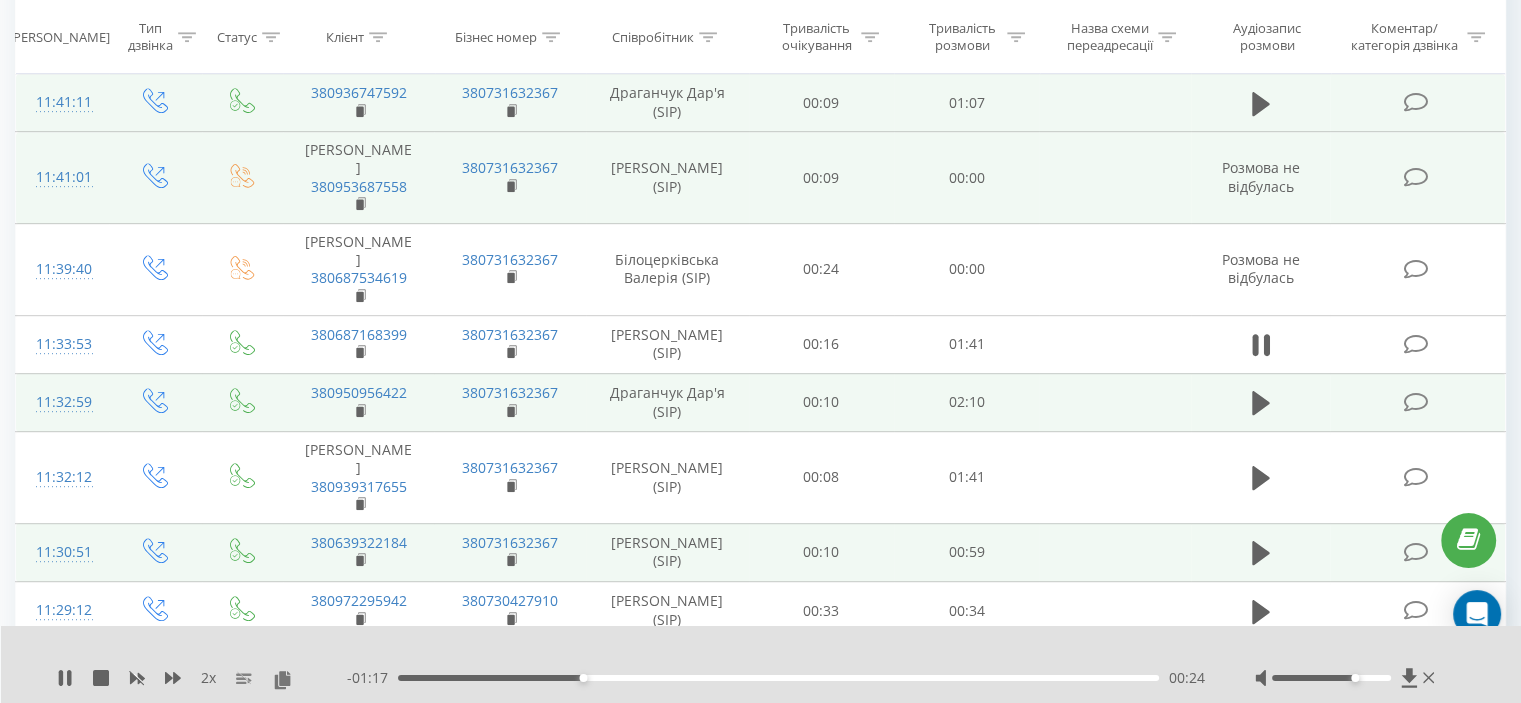 scroll, scrollTop: 875, scrollLeft: 0, axis: vertical 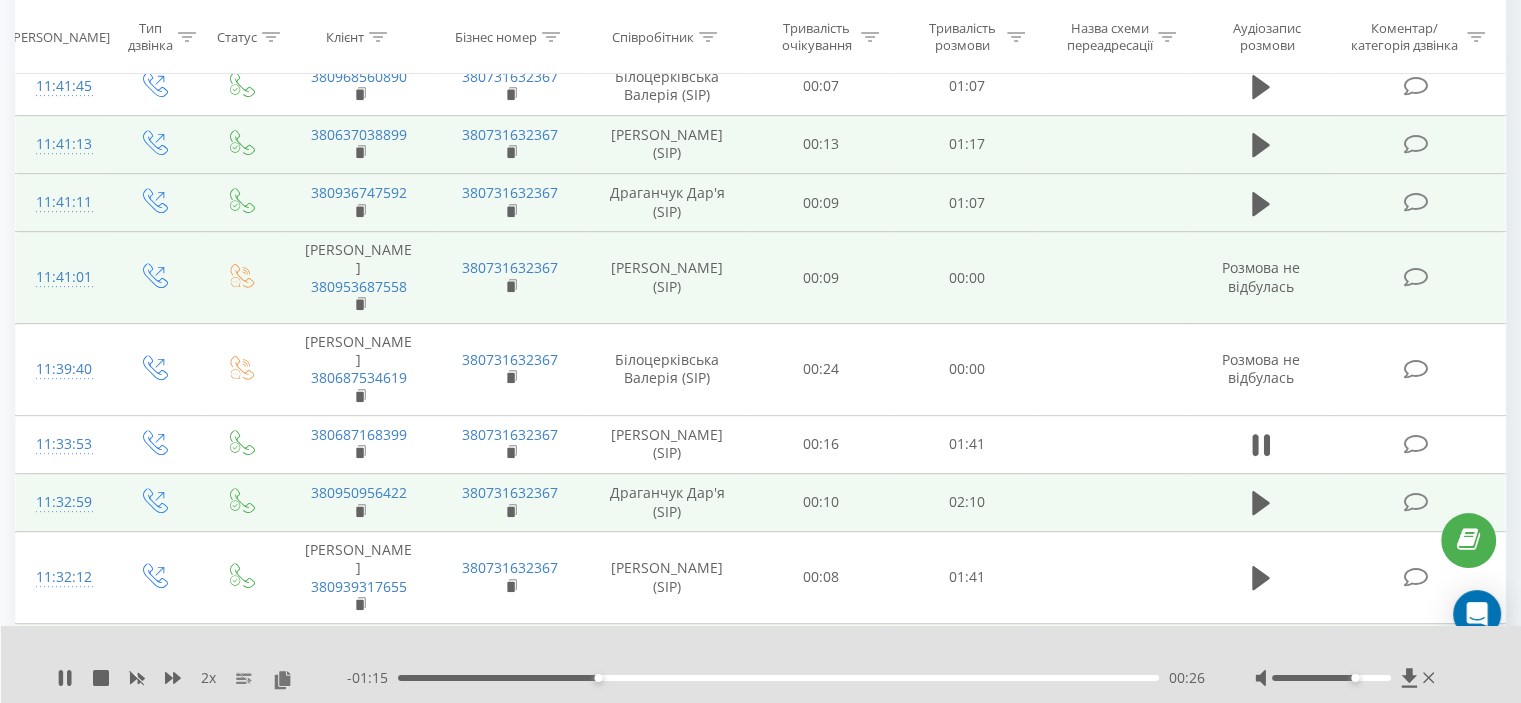 click 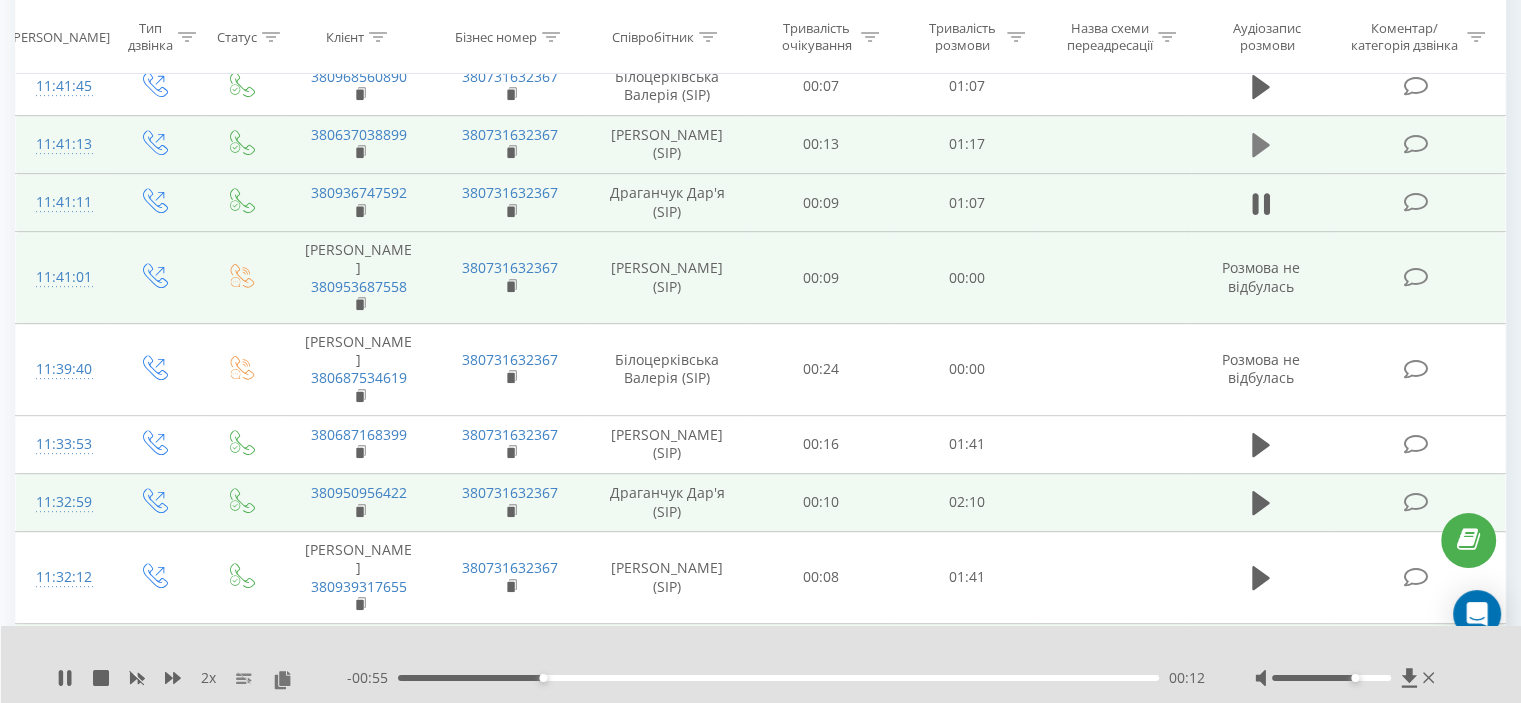 click at bounding box center [1261, 145] 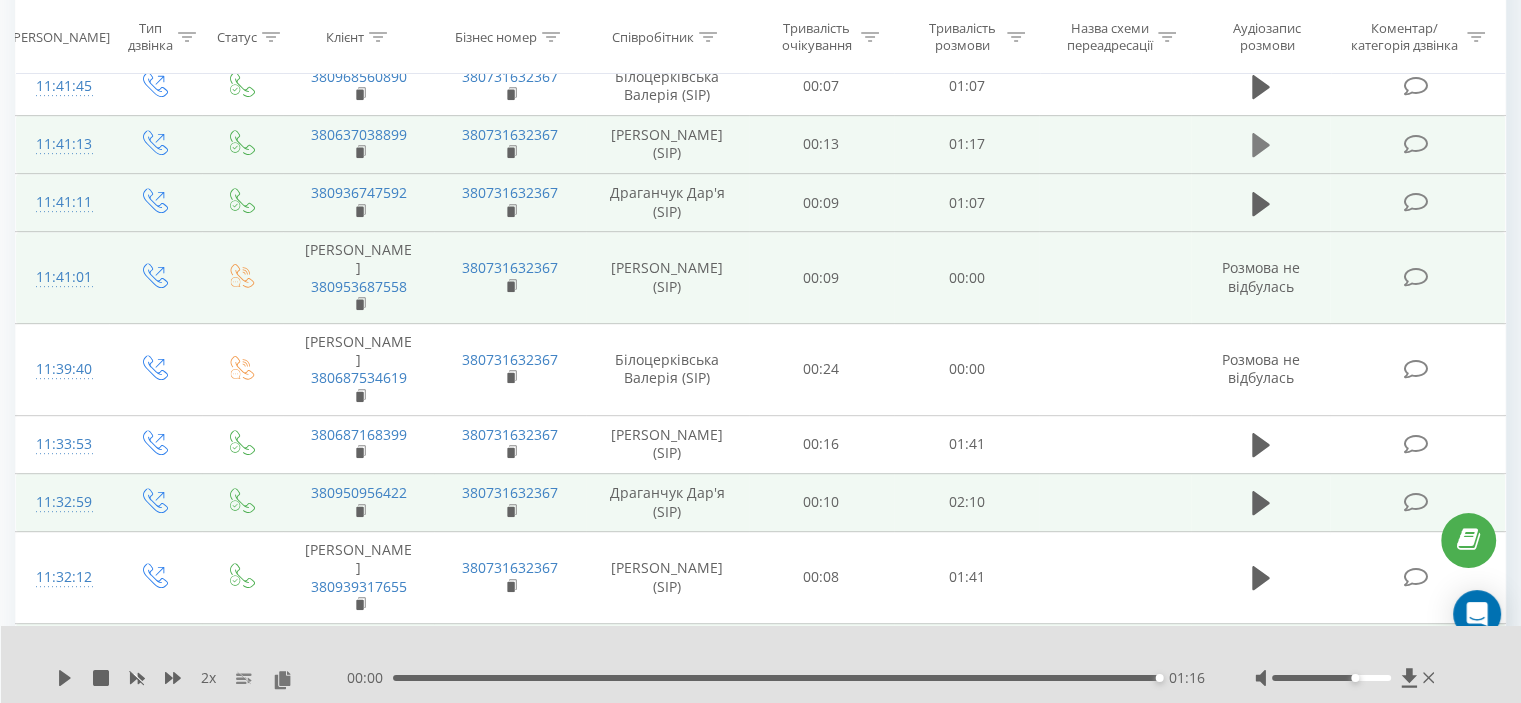 click at bounding box center [1261, 145] 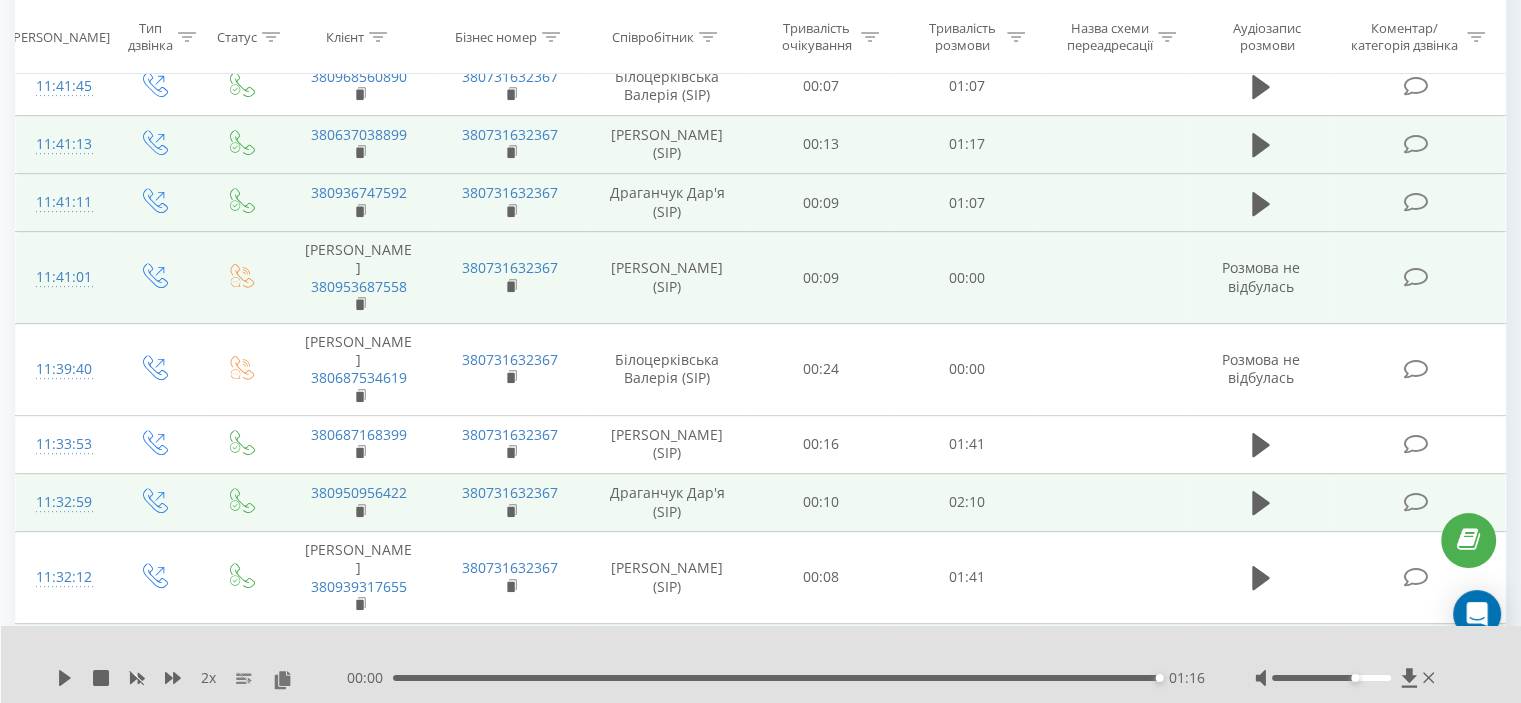 scroll, scrollTop: 675, scrollLeft: 0, axis: vertical 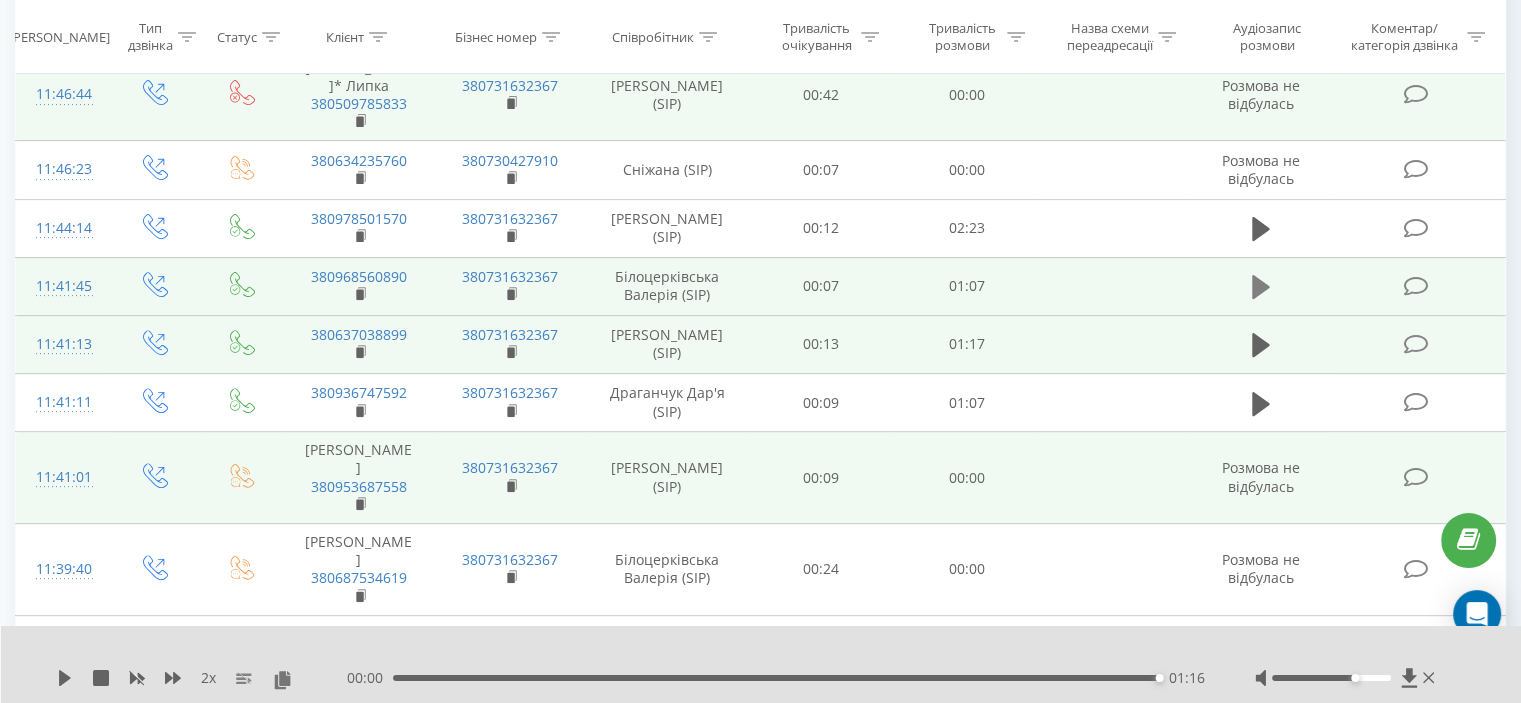 click 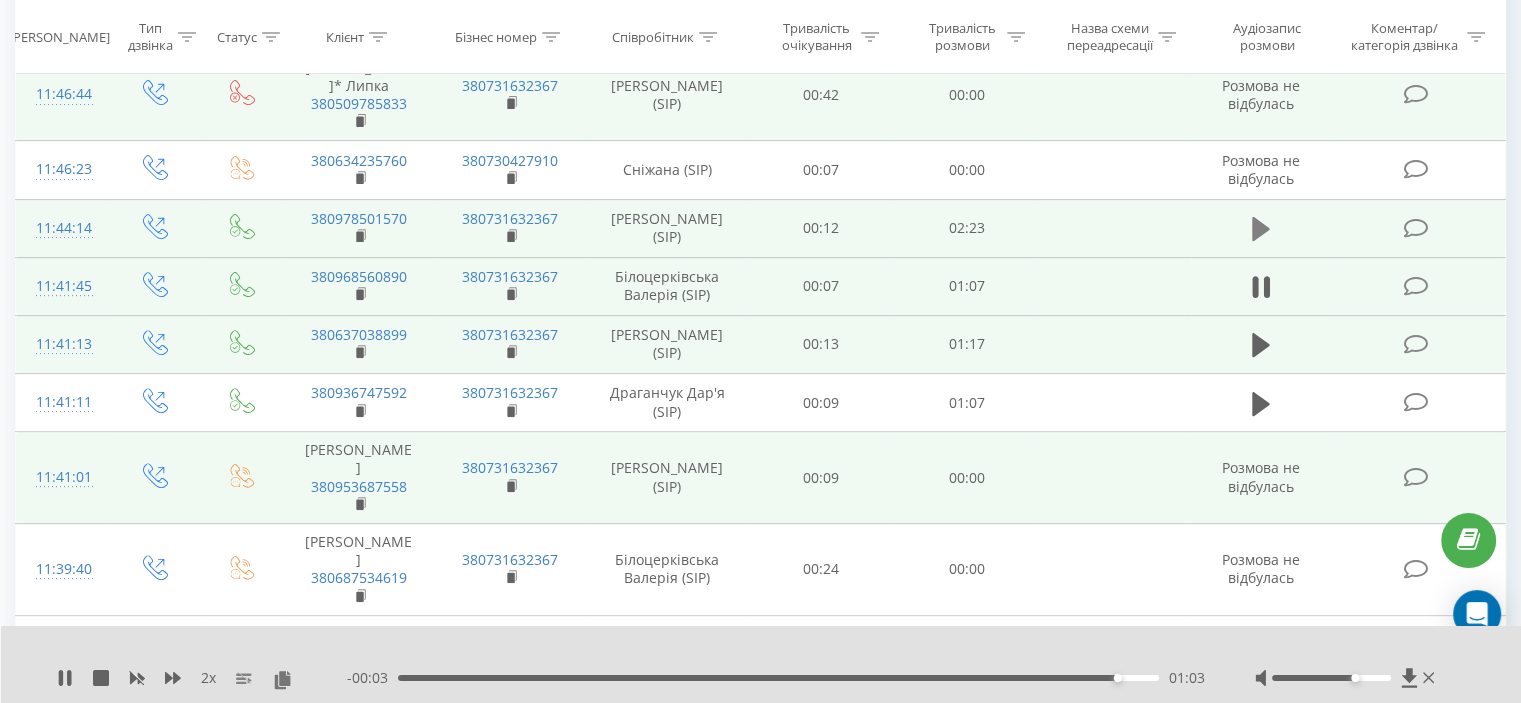 click at bounding box center (1261, 229) 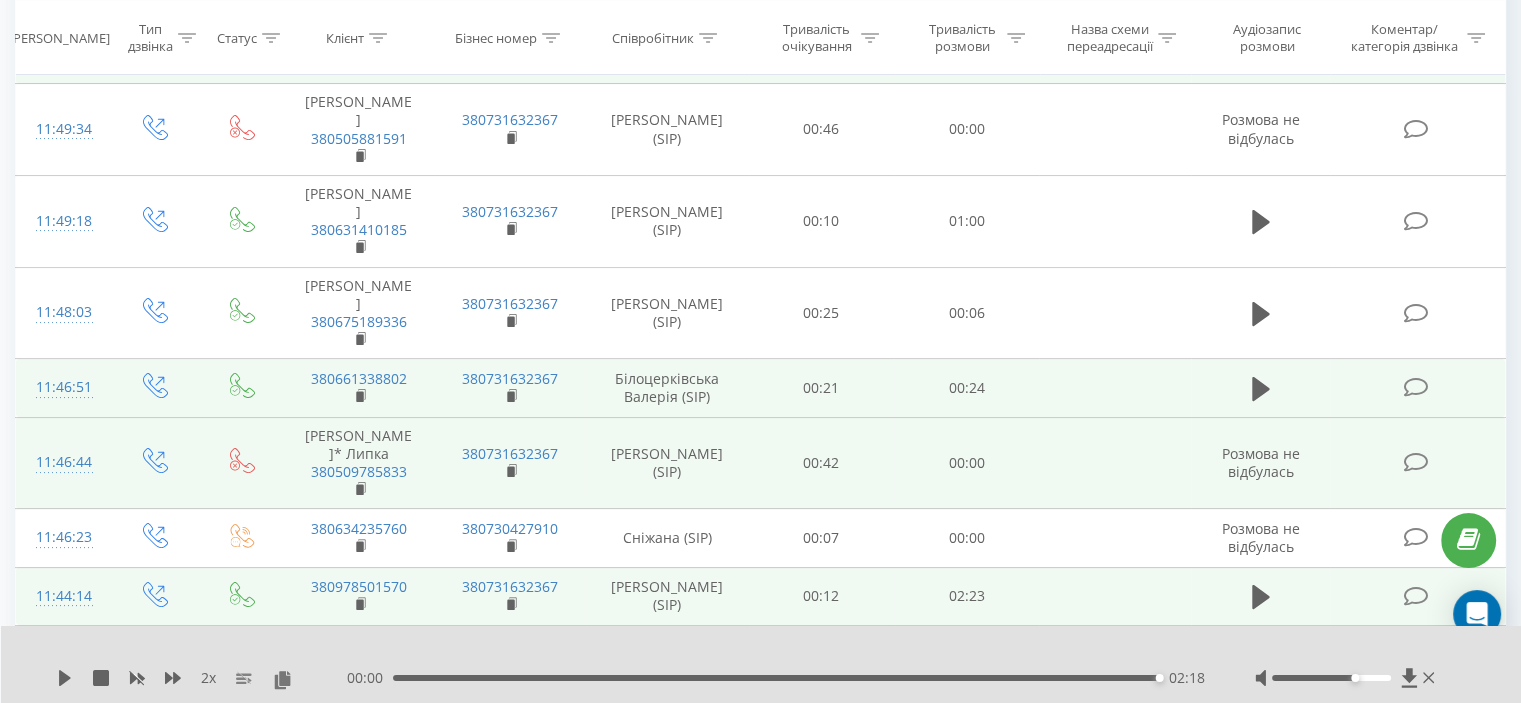scroll, scrollTop: 275, scrollLeft: 0, axis: vertical 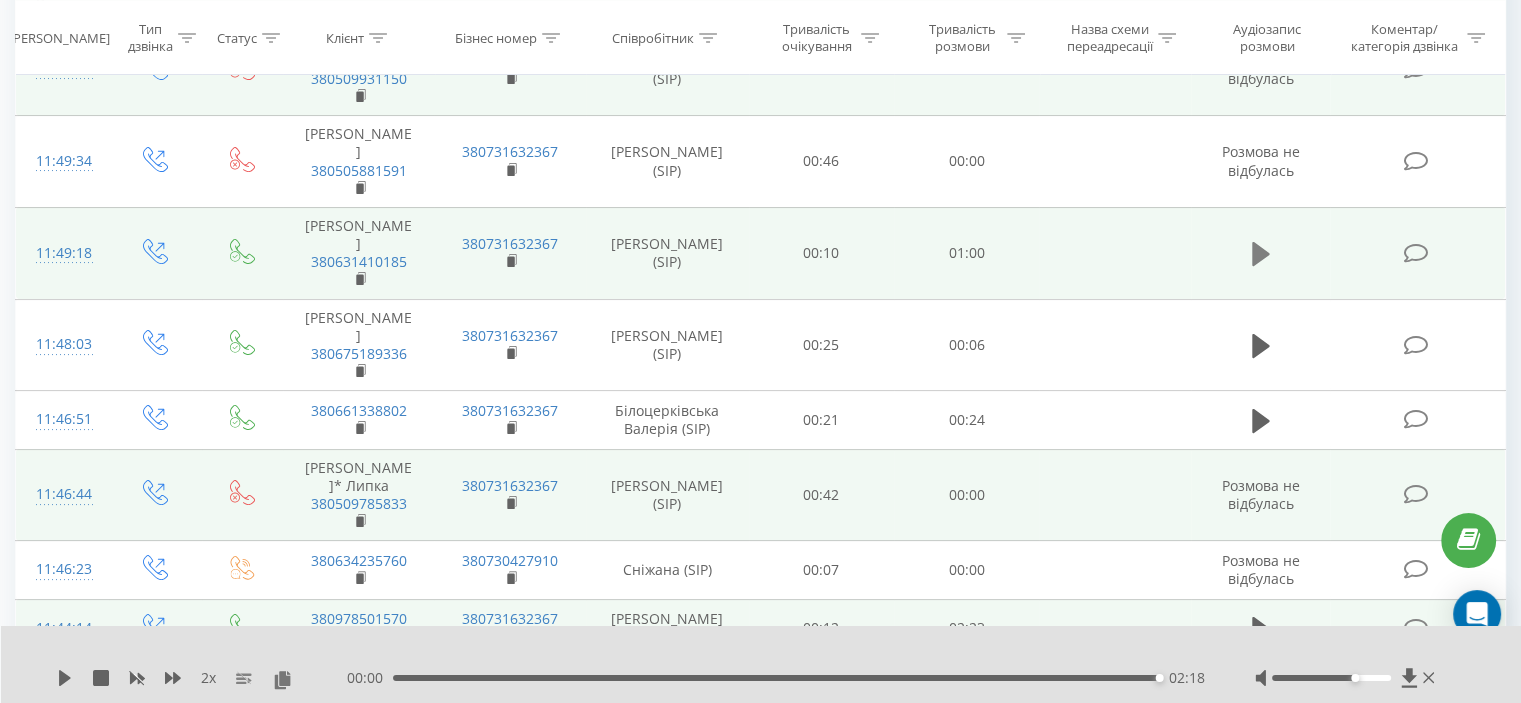 click 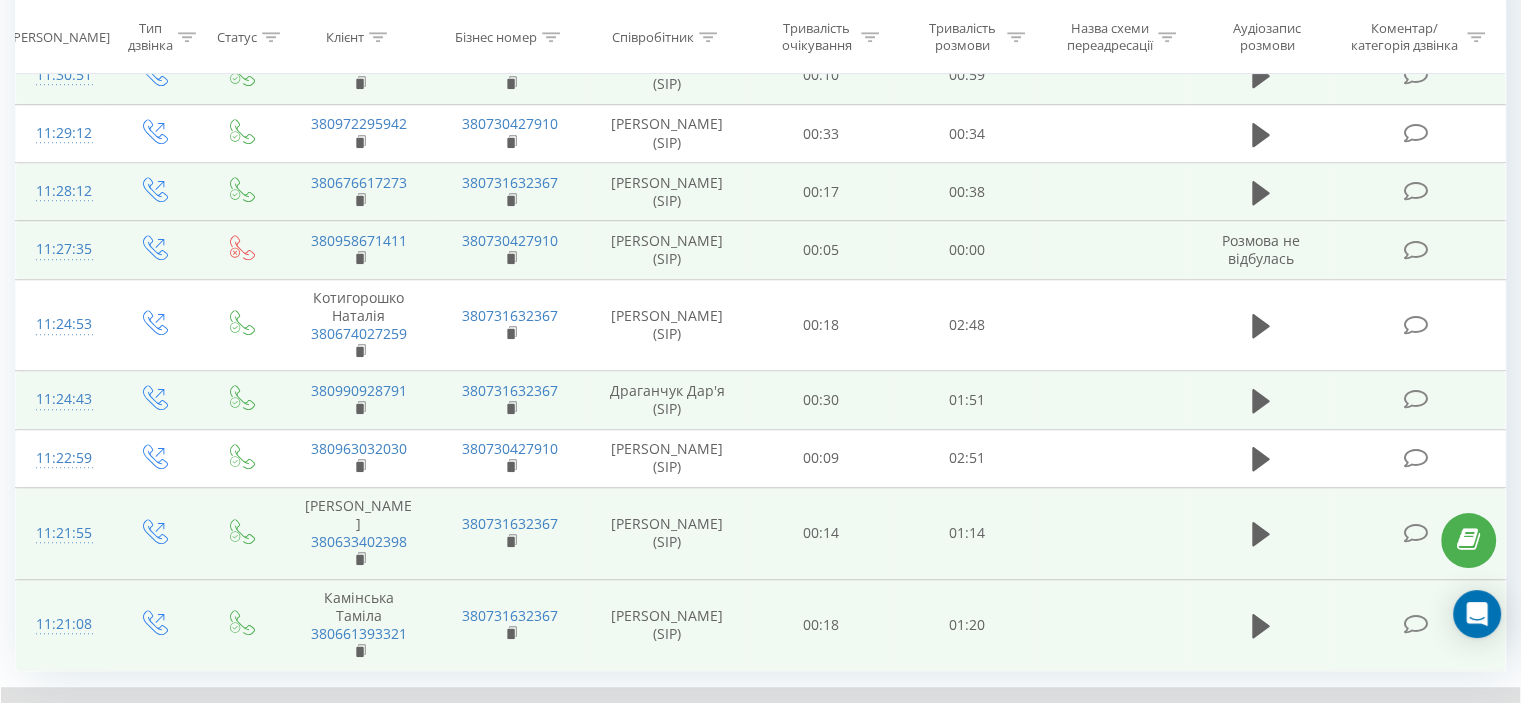 scroll, scrollTop: 1475, scrollLeft: 0, axis: vertical 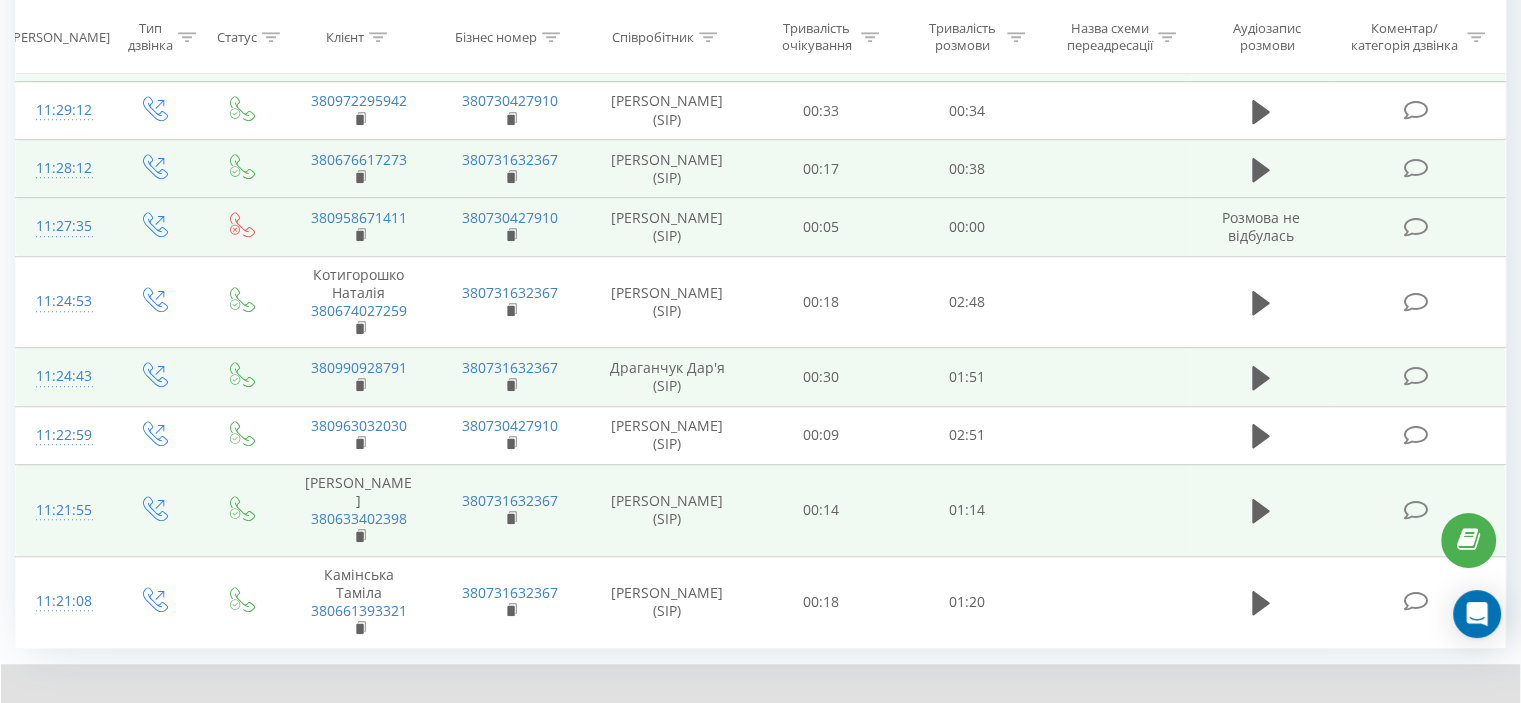 click on "12" at bounding box center (1269, 770) 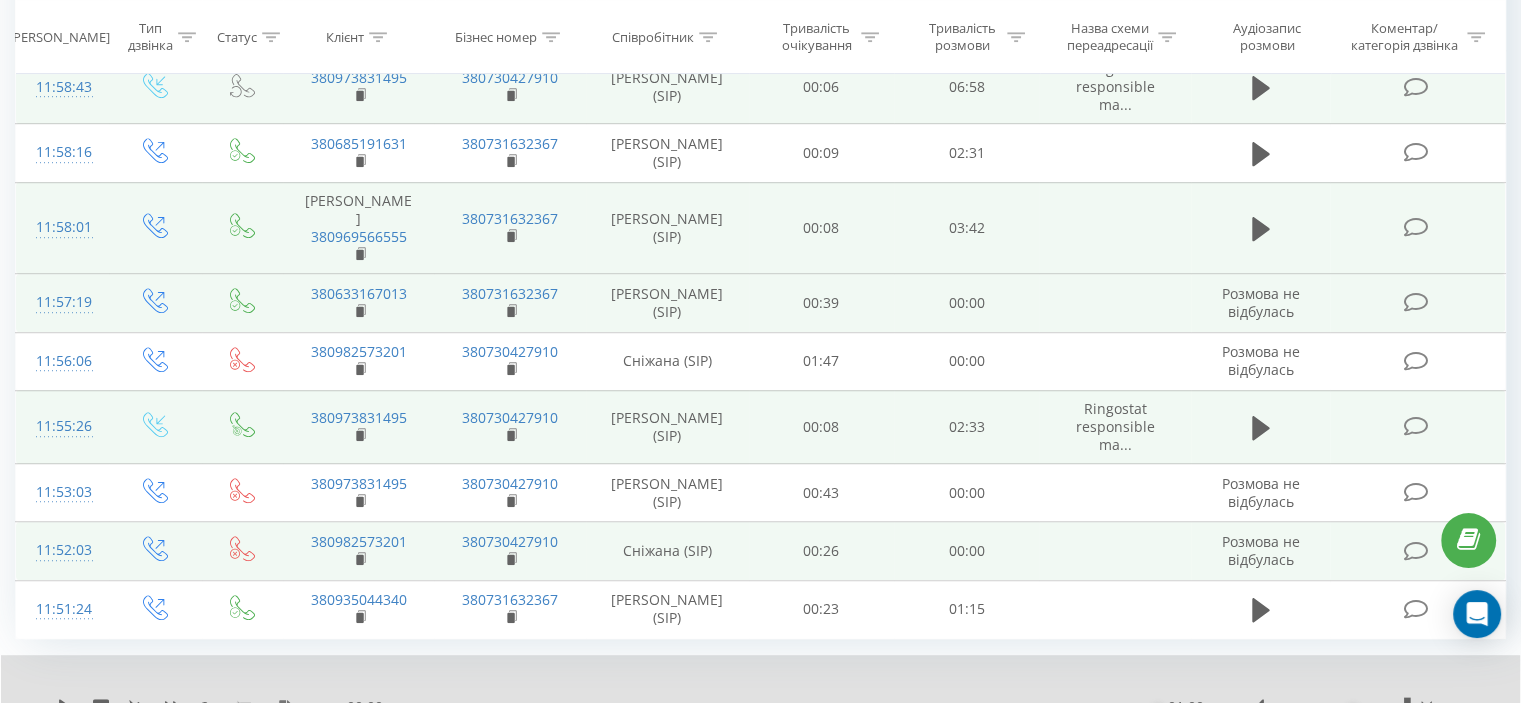 scroll, scrollTop: 1359, scrollLeft: 0, axis: vertical 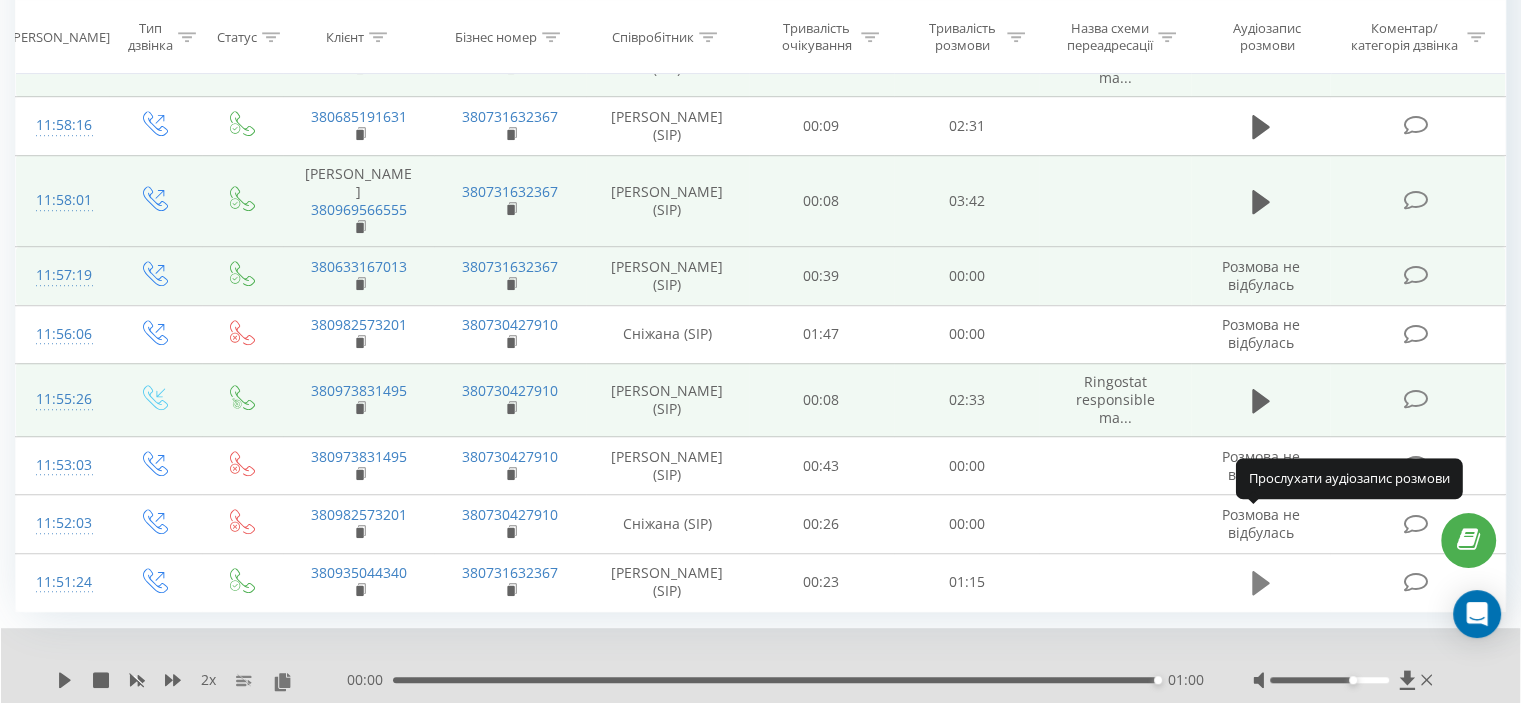 click 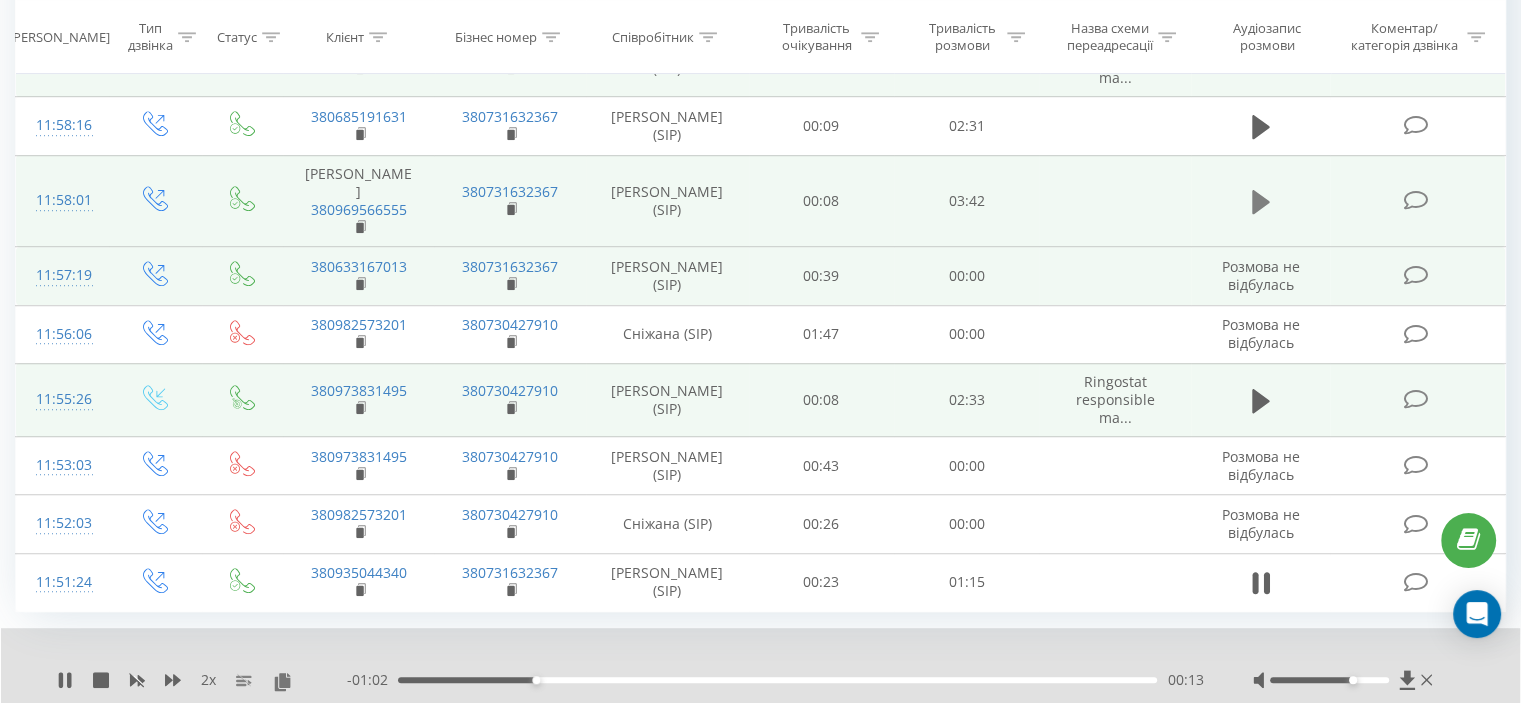 click 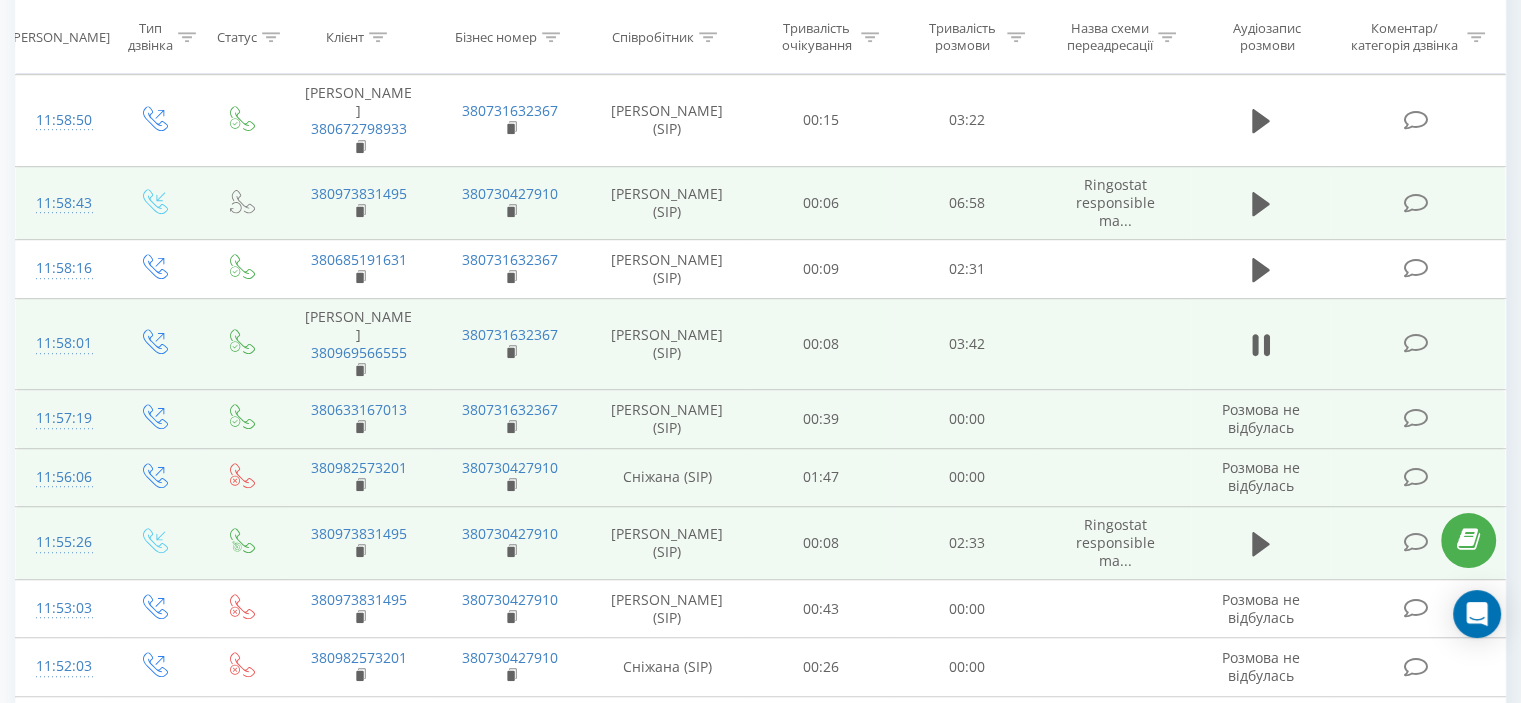 scroll, scrollTop: 1159, scrollLeft: 0, axis: vertical 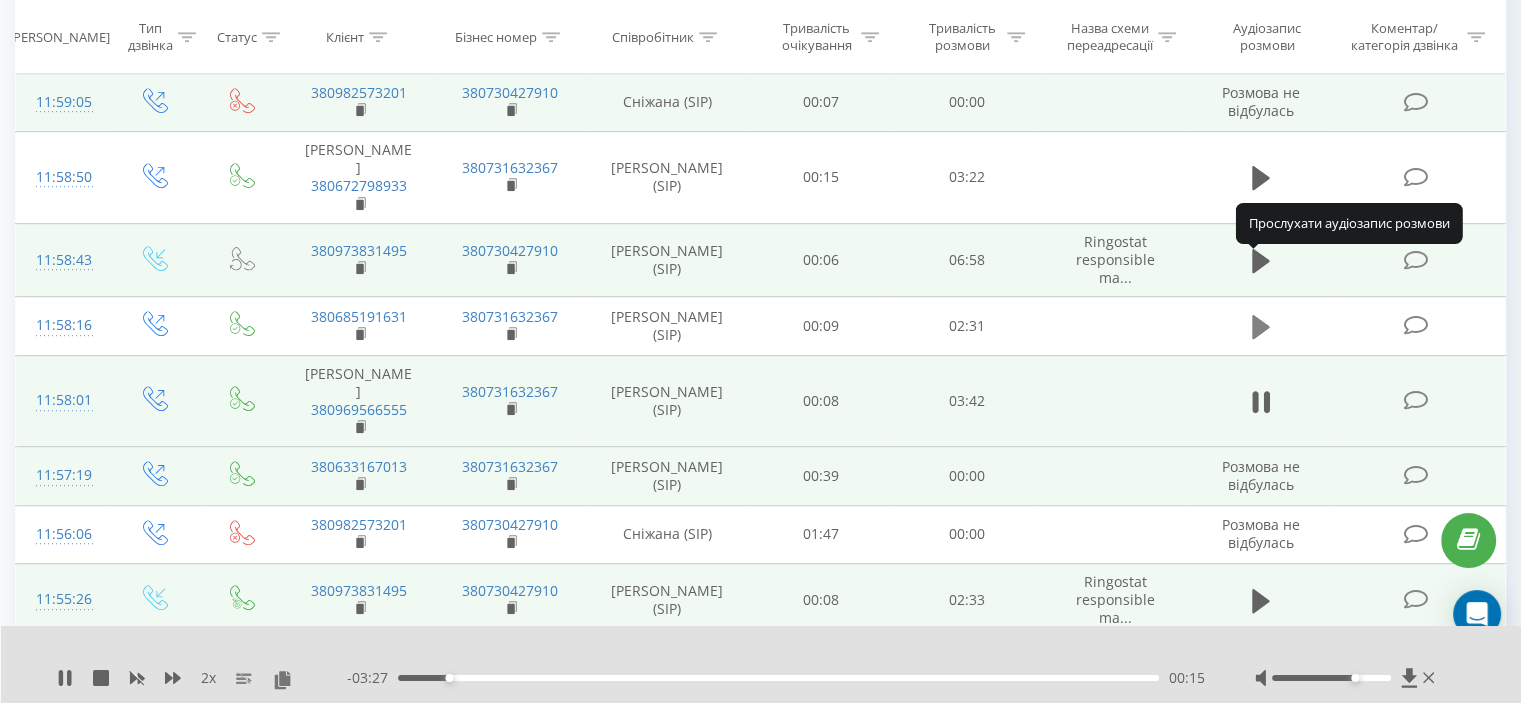 click 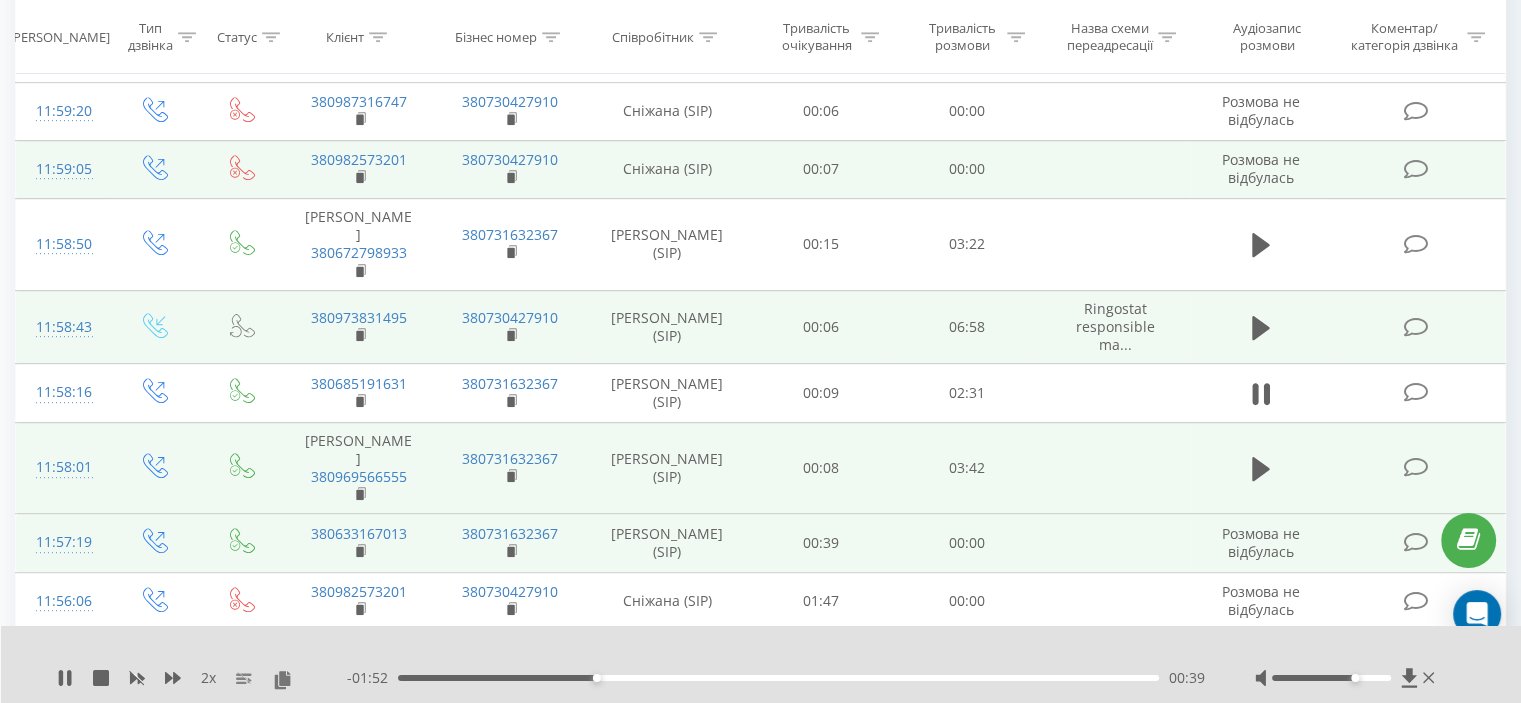 scroll, scrollTop: 1059, scrollLeft: 0, axis: vertical 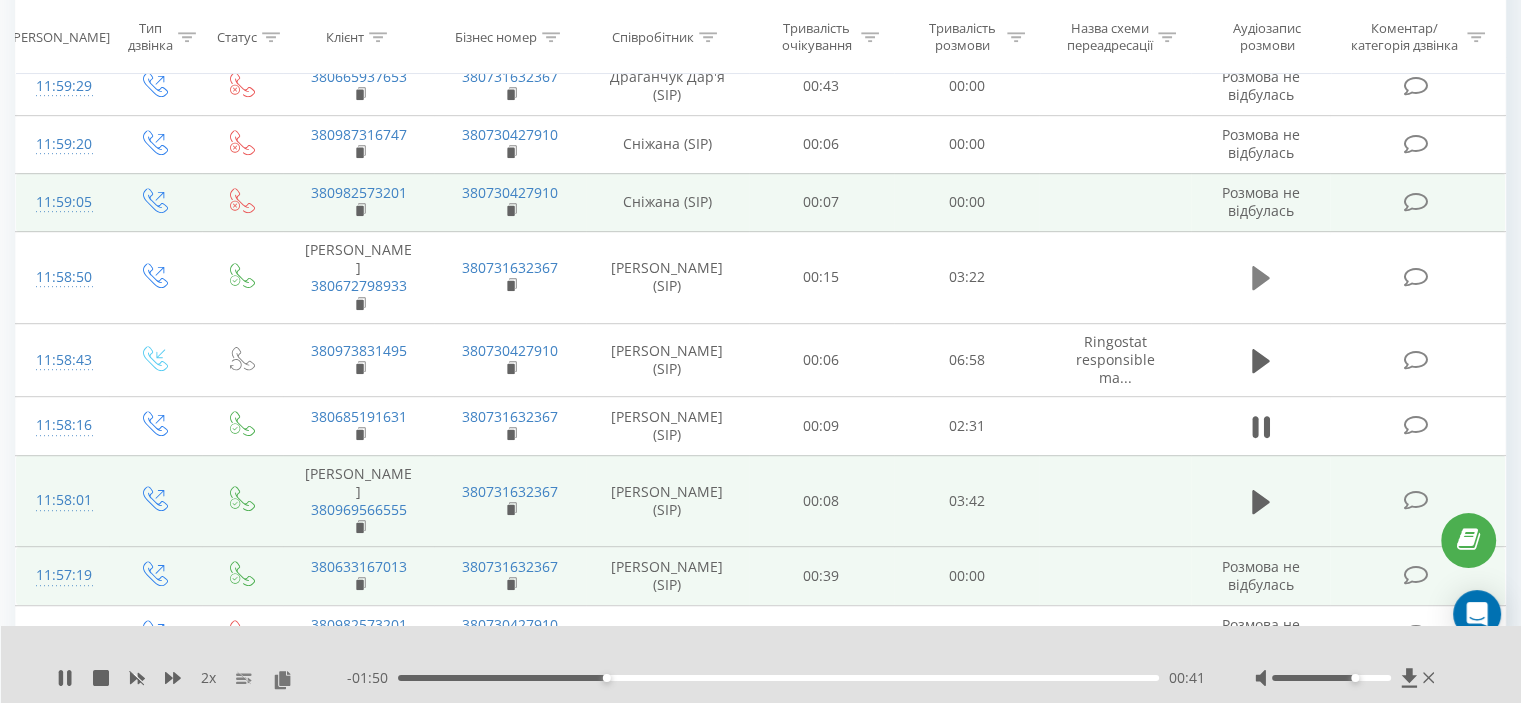 click 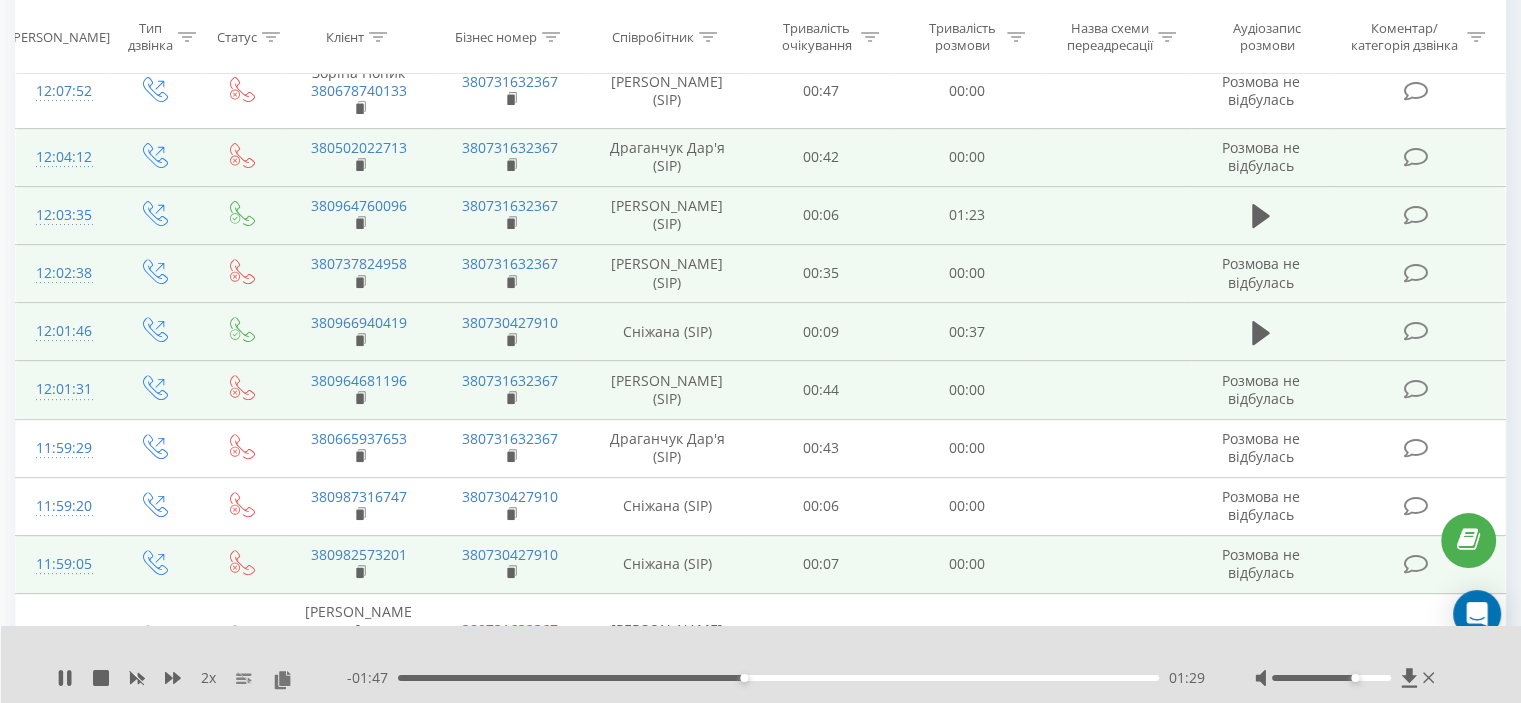 scroll, scrollTop: 659, scrollLeft: 0, axis: vertical 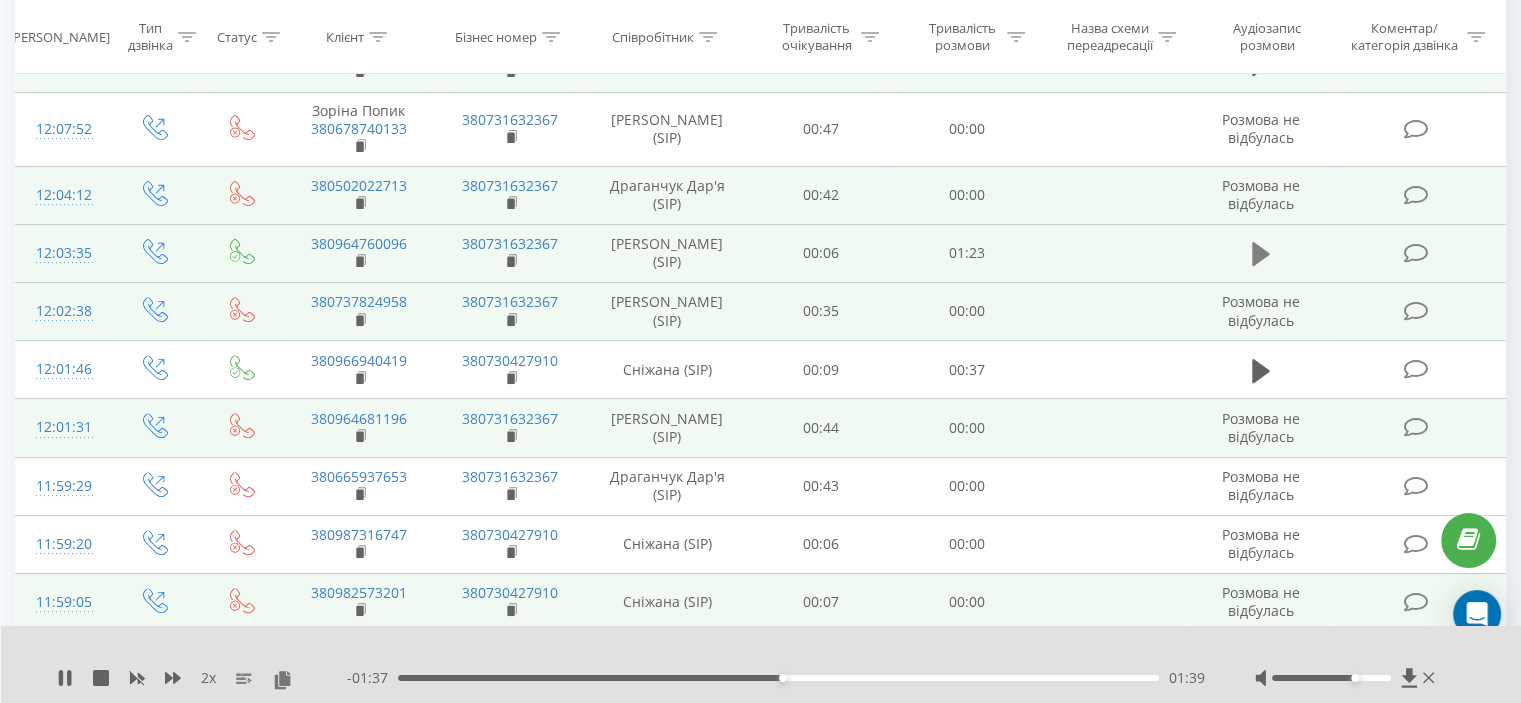 click 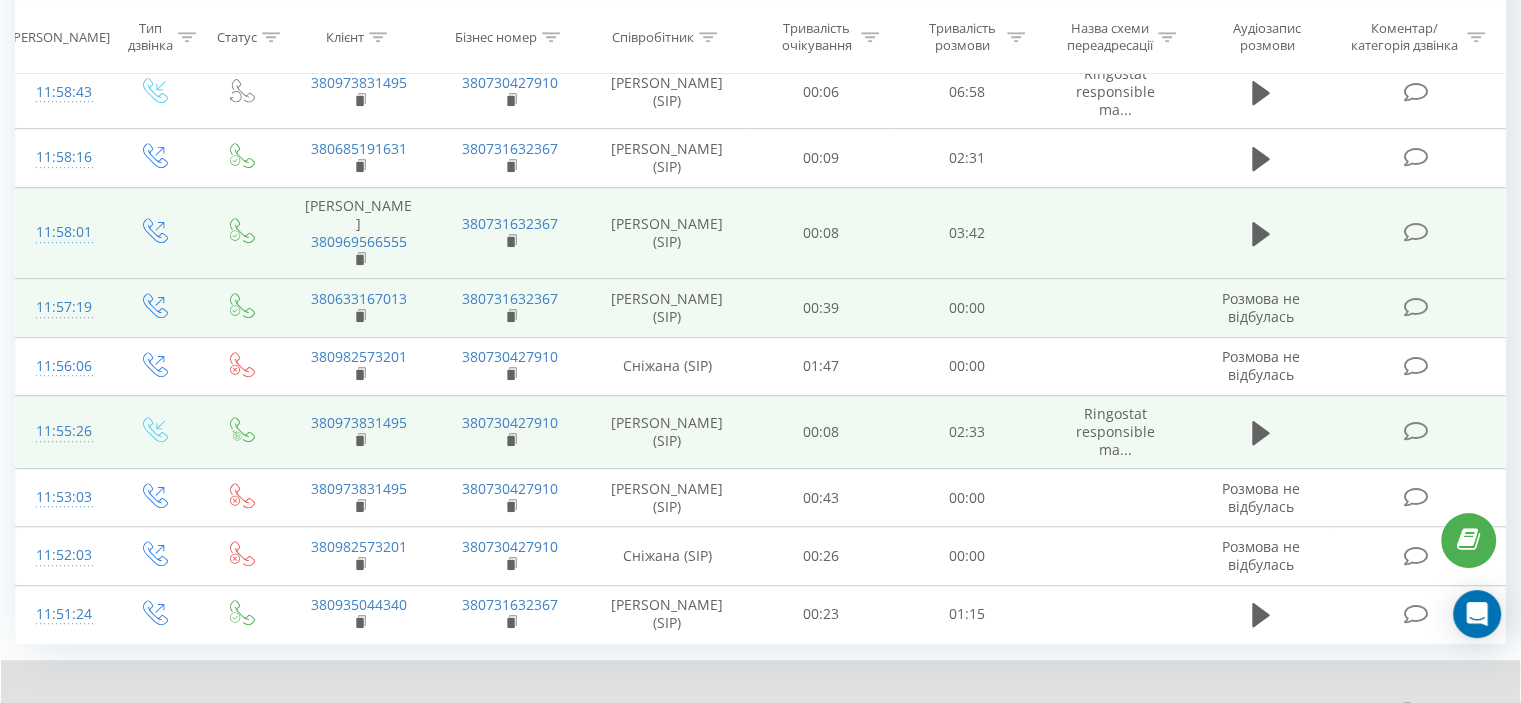 scroll, scrollTop: 1359, scrollLeft: 0, axis: vertical 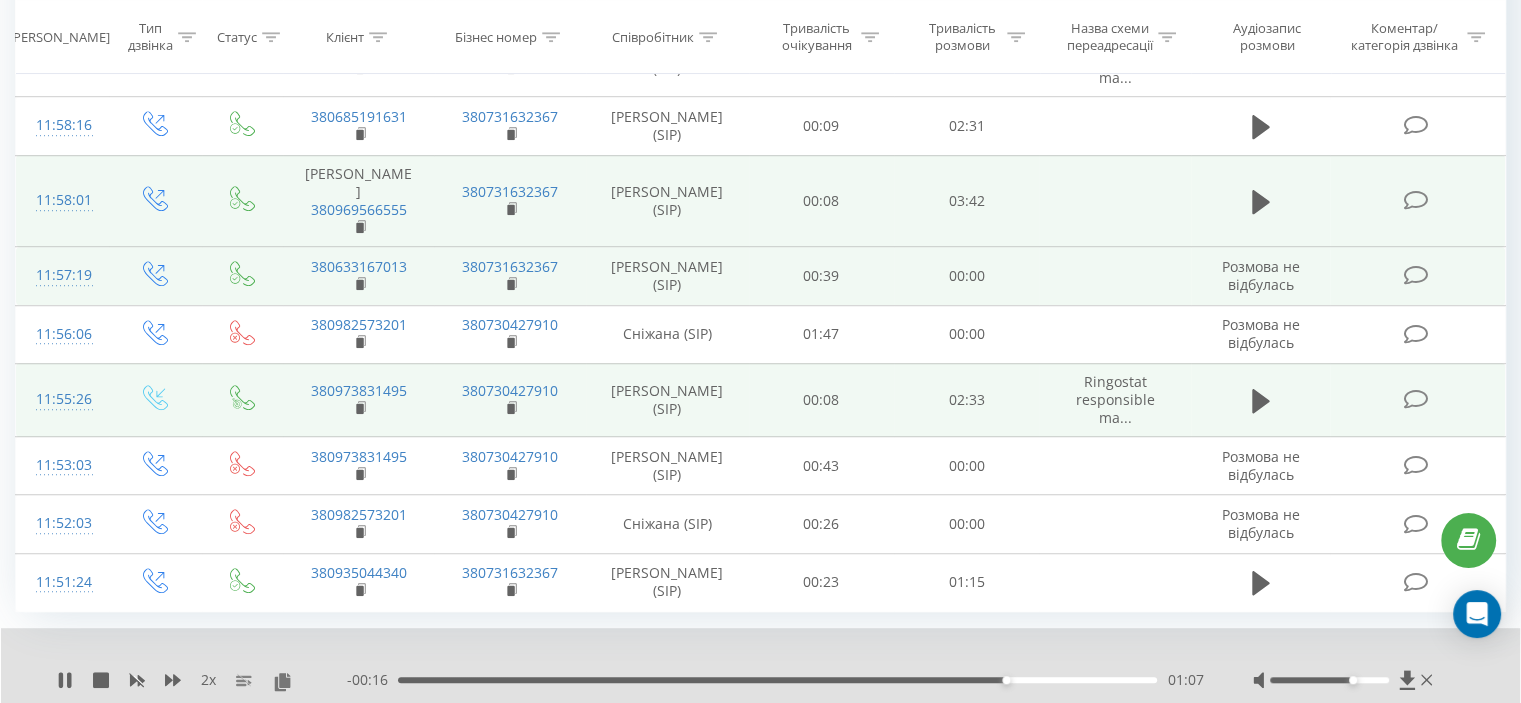 click on "11" at bounding box center (1239, 734) 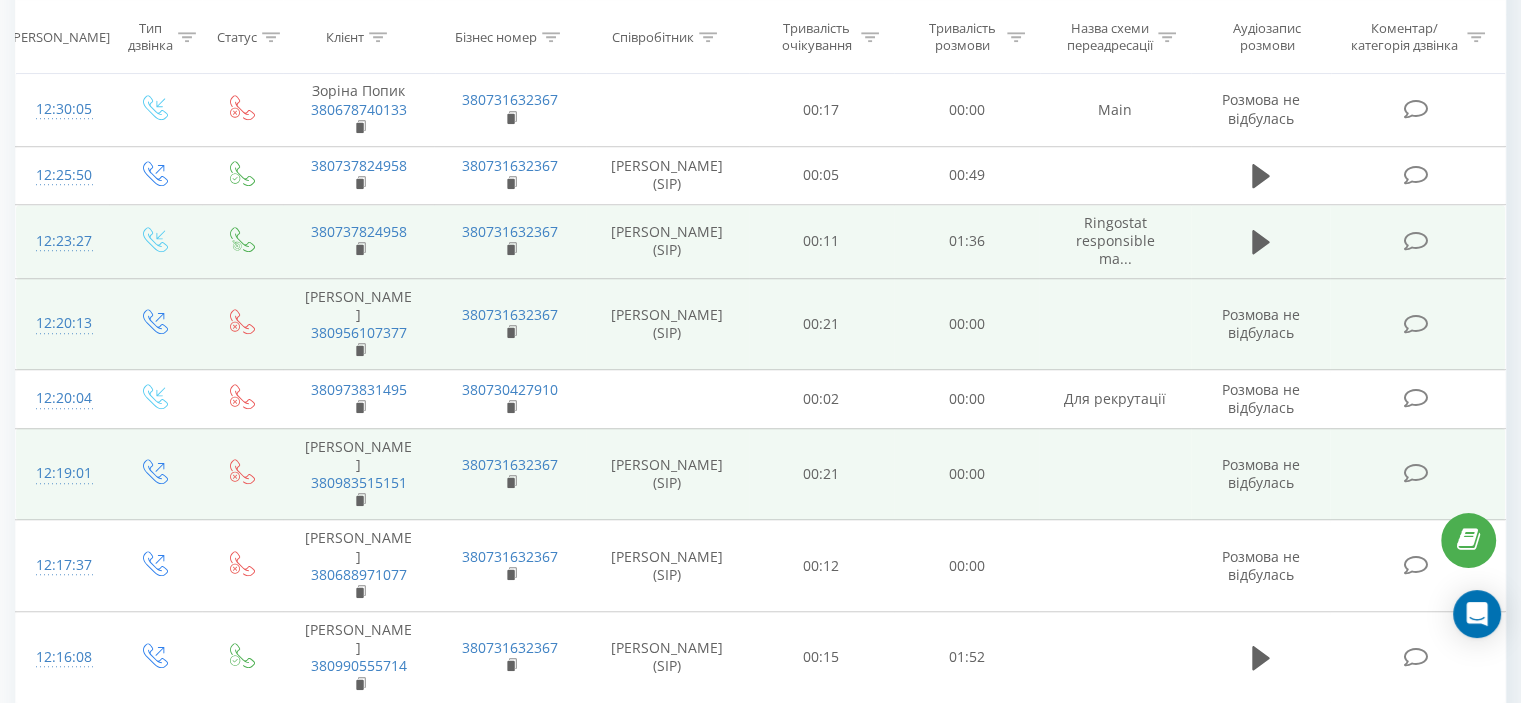 scroll, scrollTop: 1491, scrollLeft: 0, axis: vertical 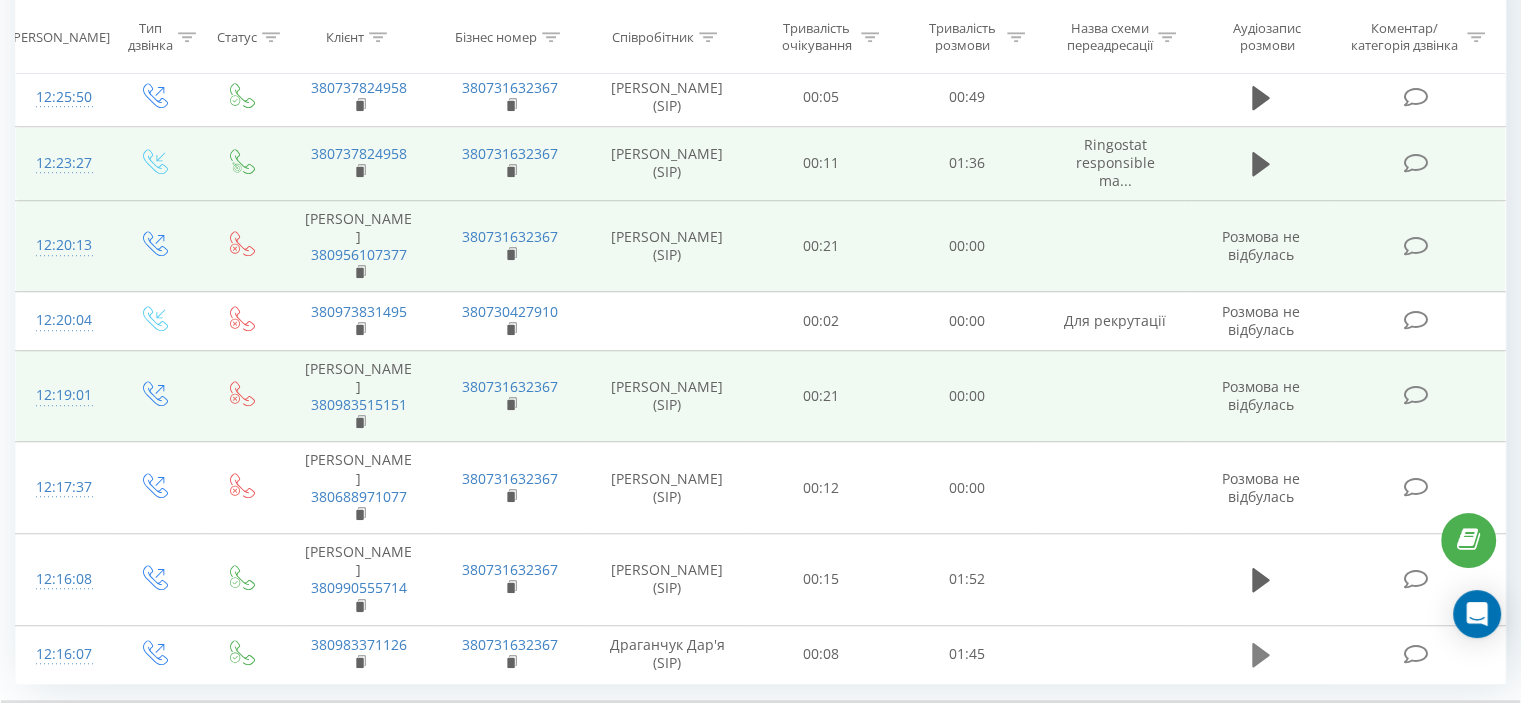 click 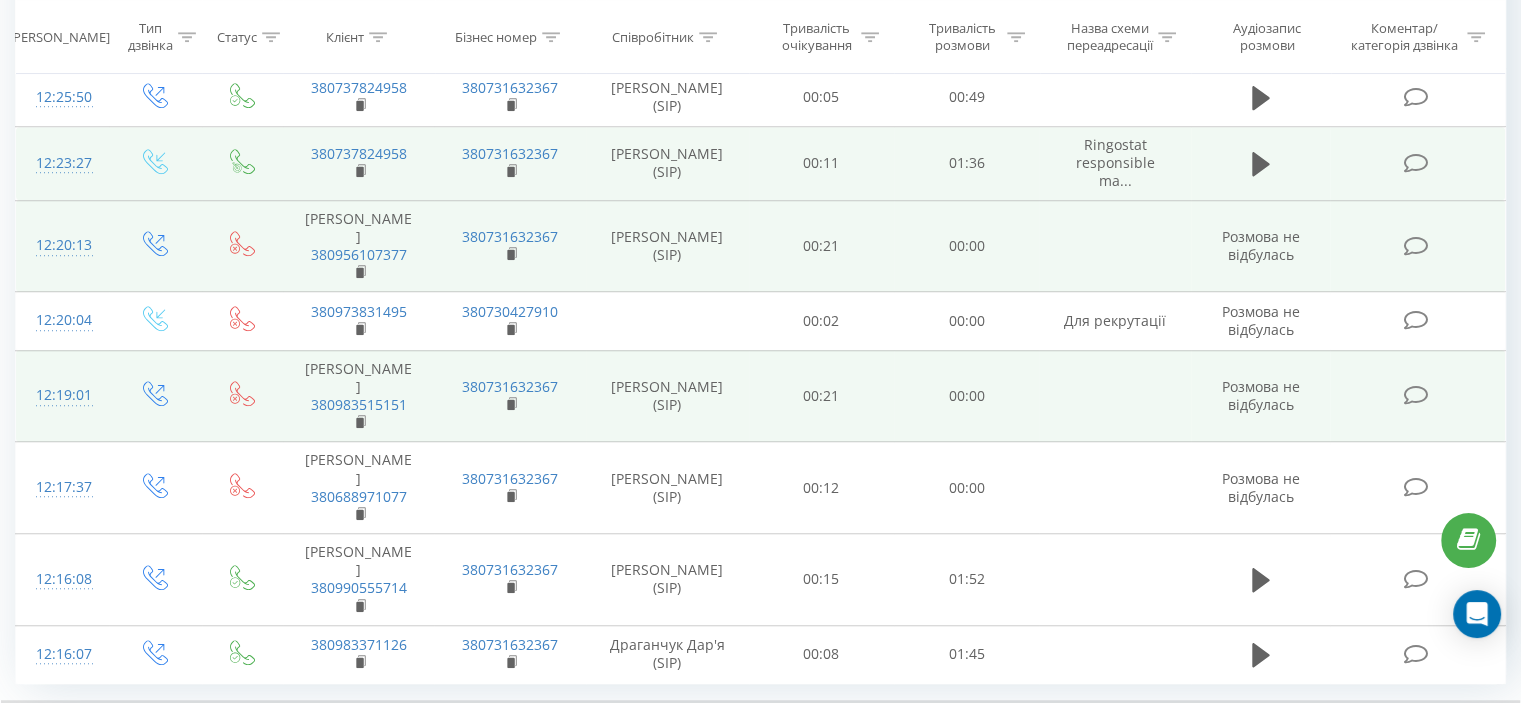 click on "00:00 01:45   01:45" at bounding box center (775, 752) 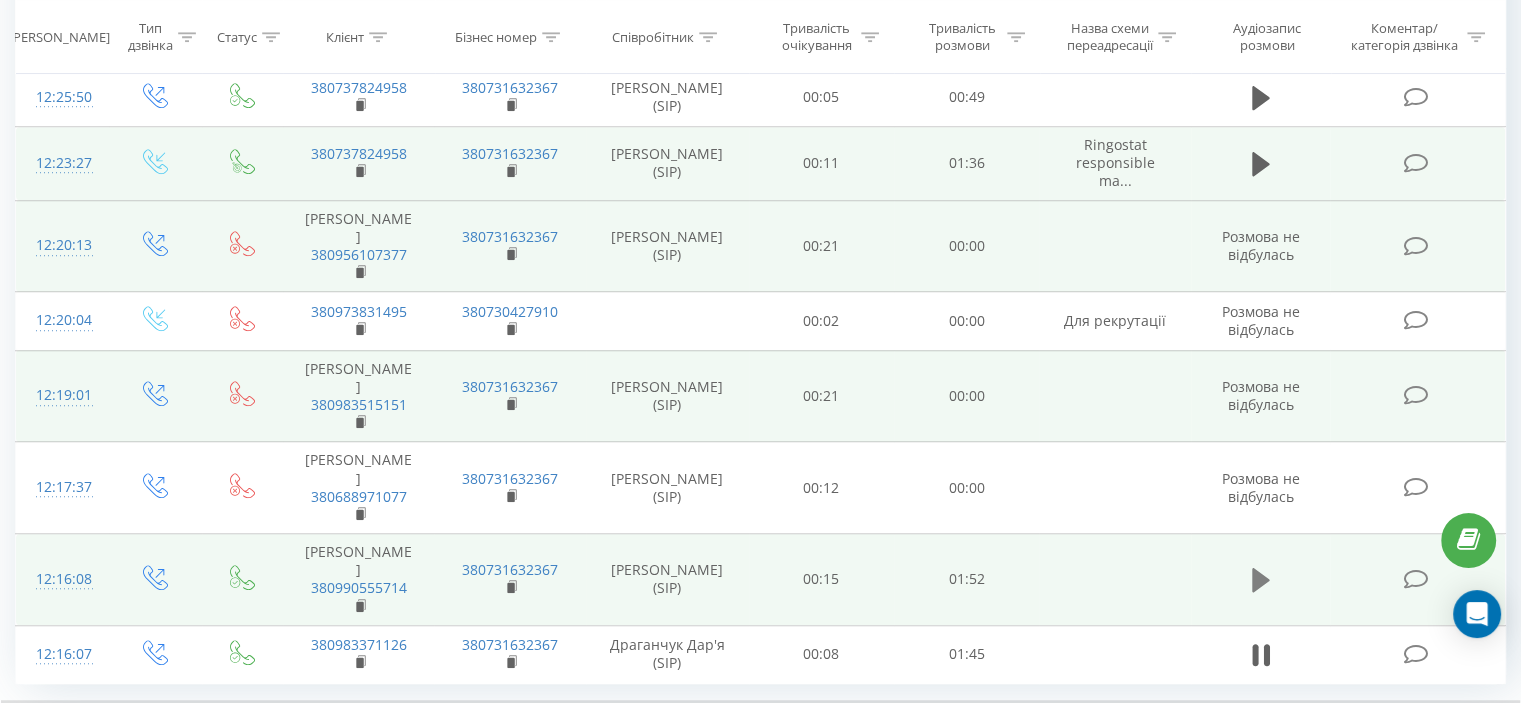 click 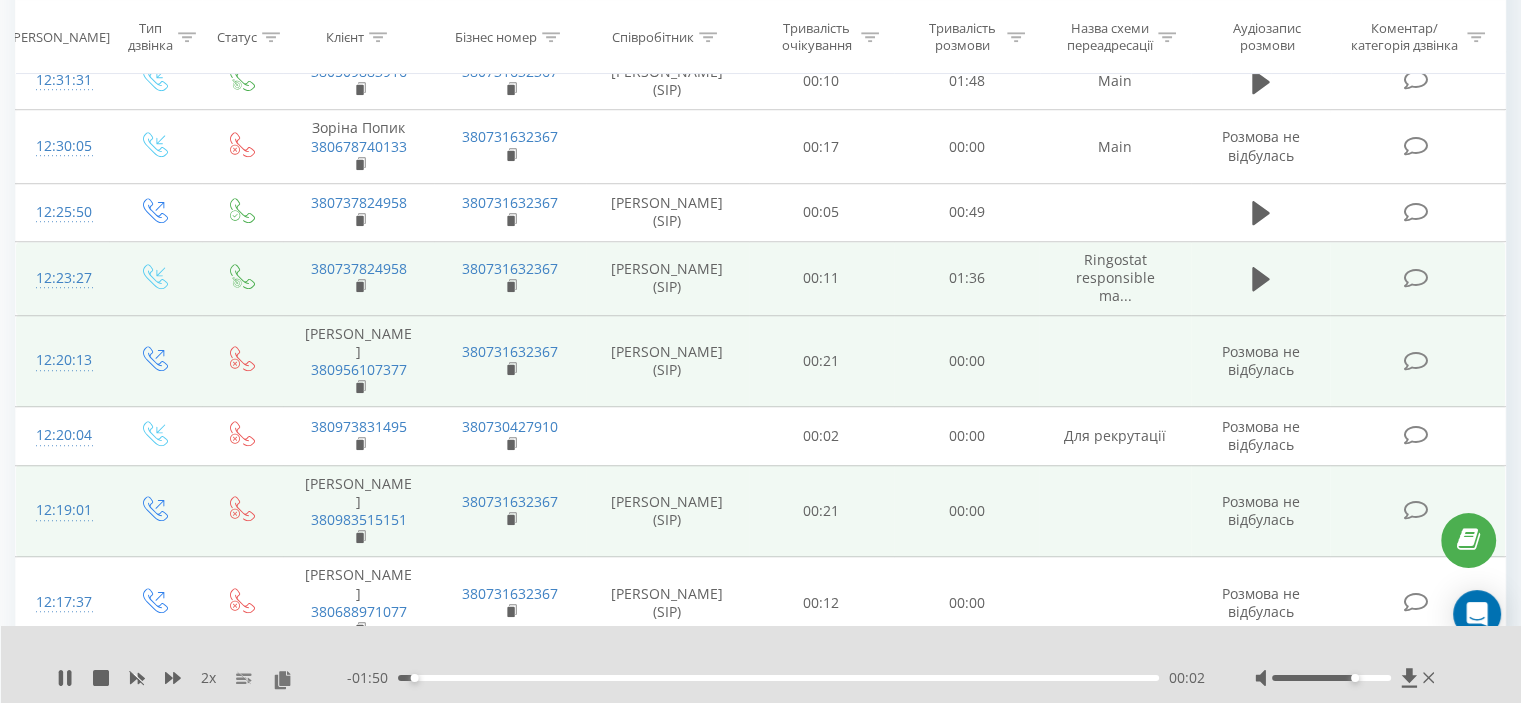 scroll, scrollTop: 1291, scrollLeft: 0, axis: vertical 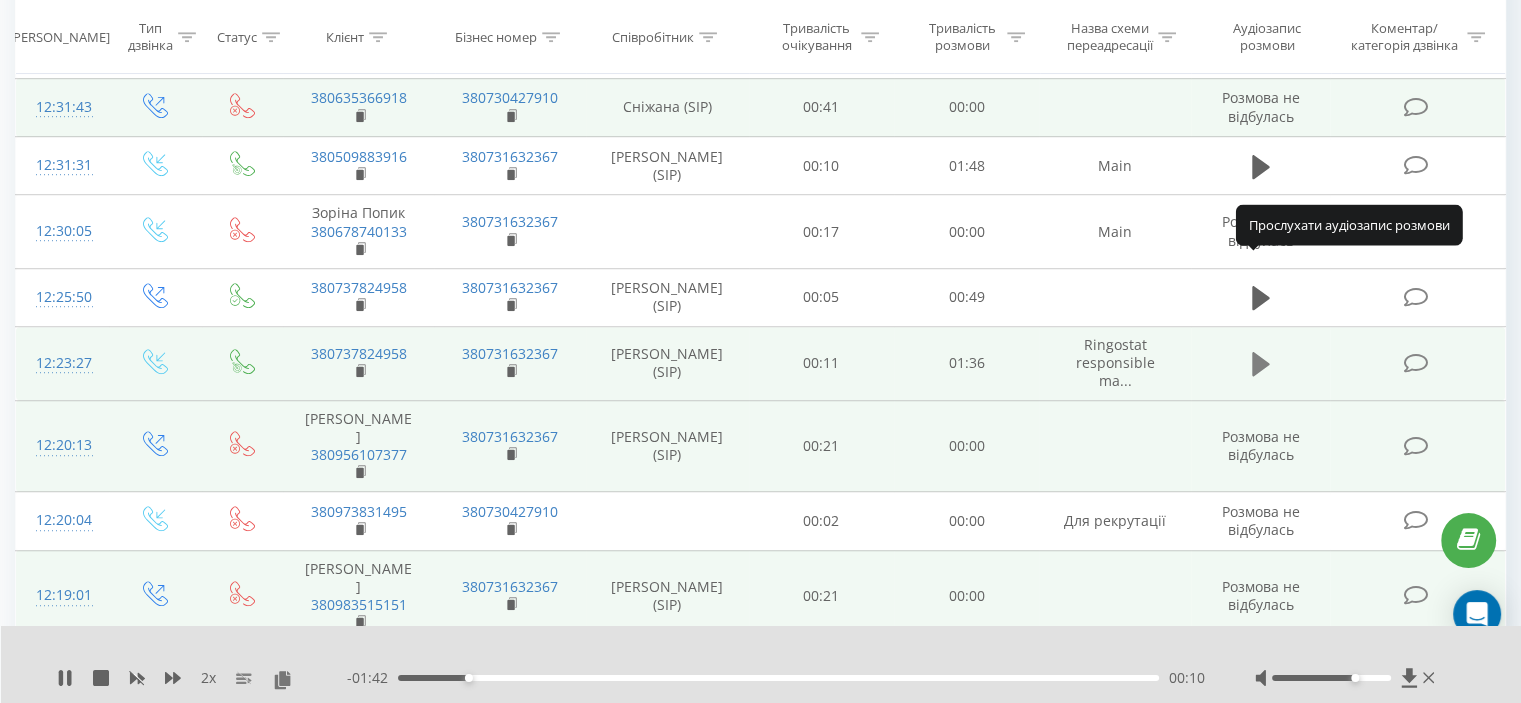 click 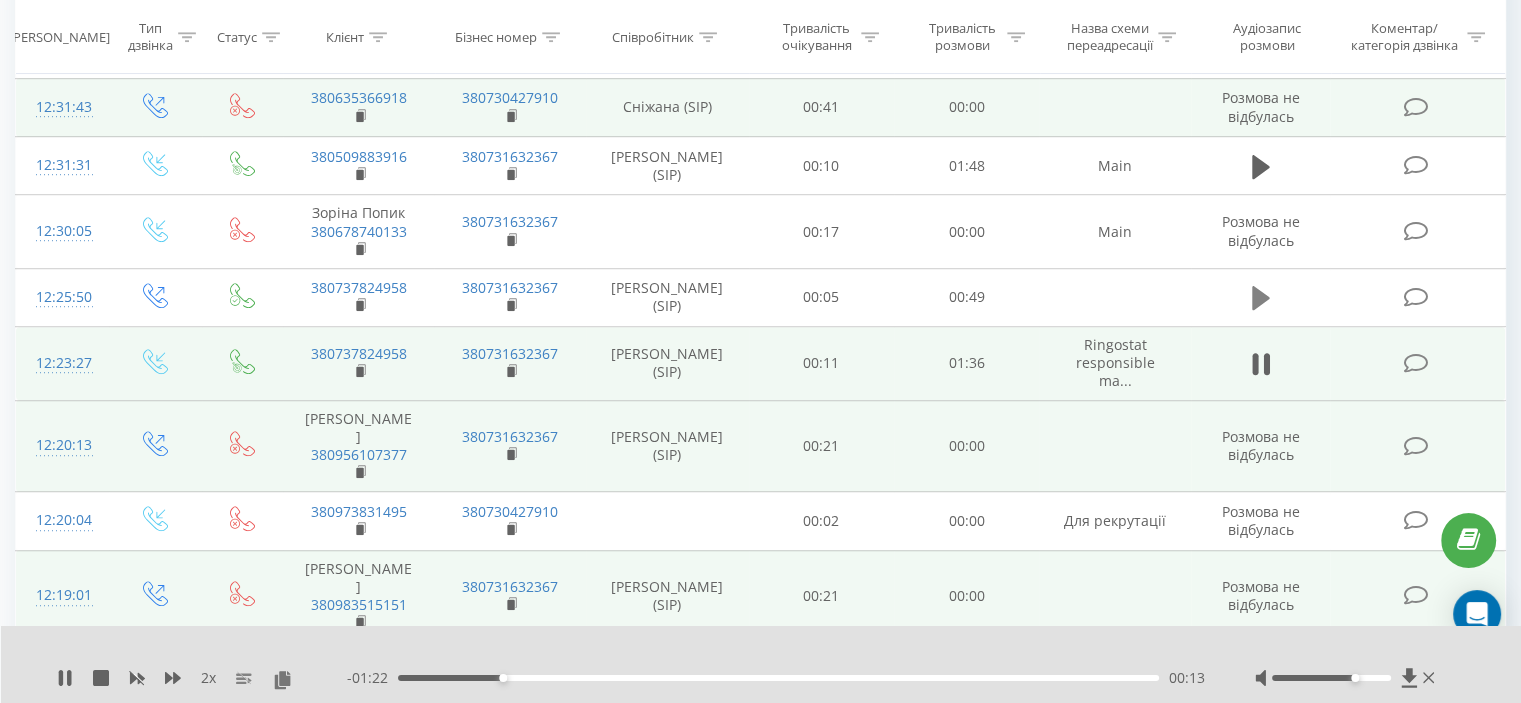 click at bounding box center [1261, 298] 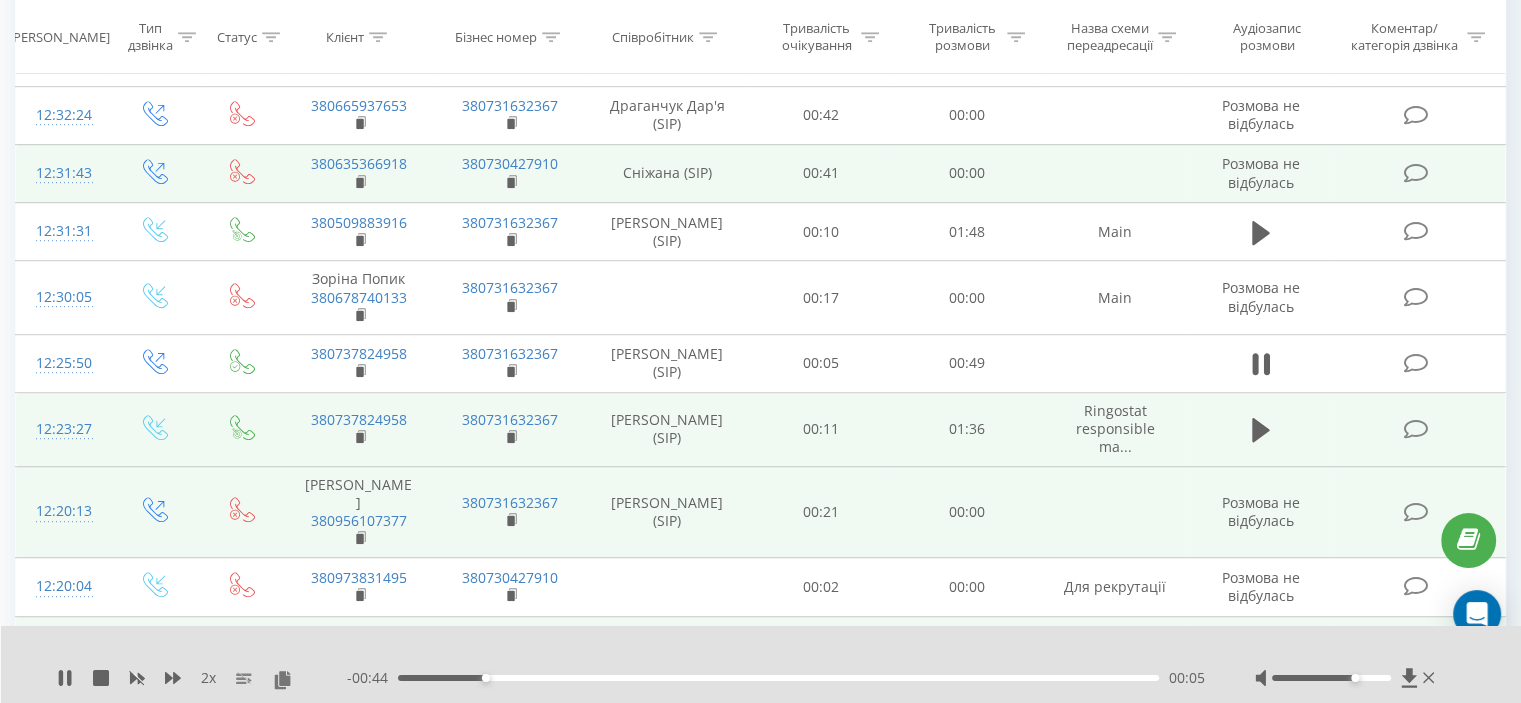 scroll, scrollTop: 1191, scrollLeft: 0, axis: vertical 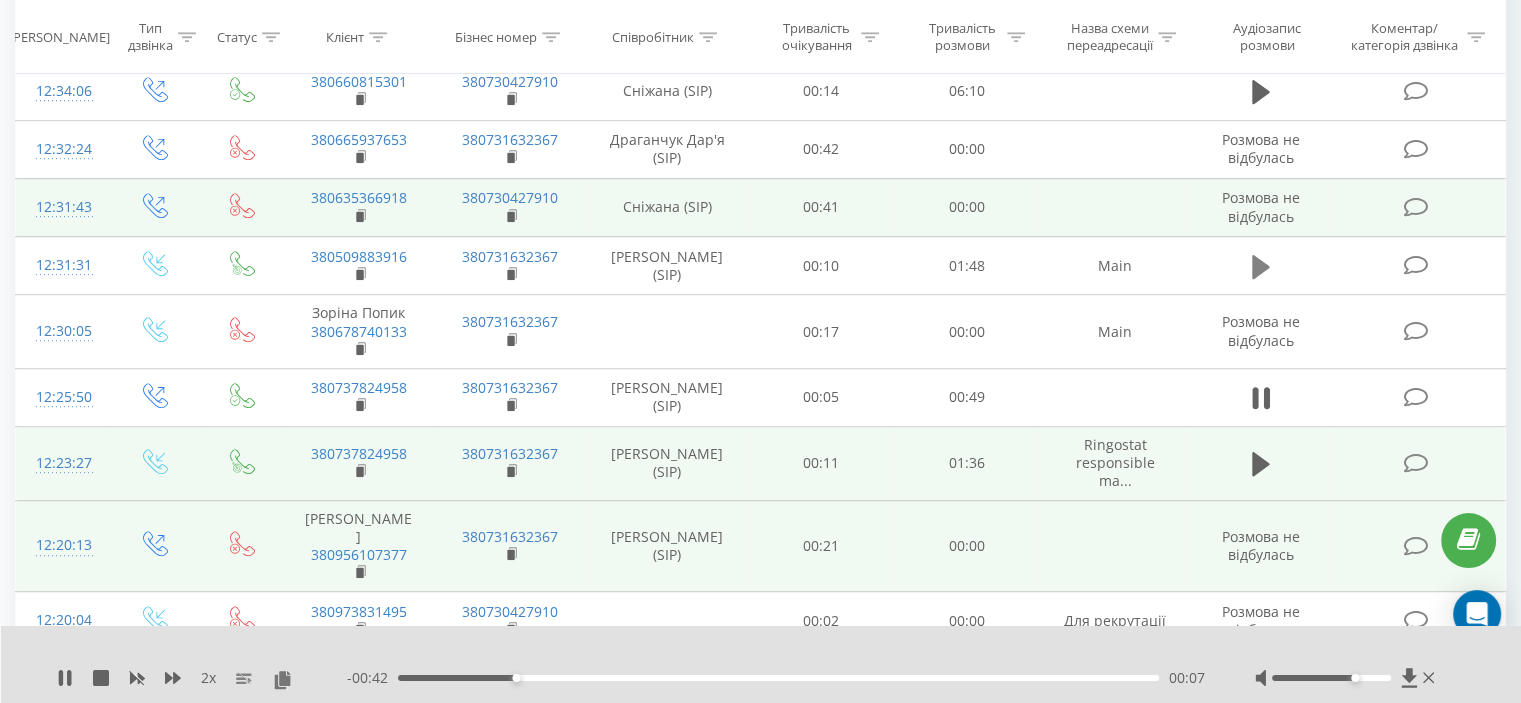 click 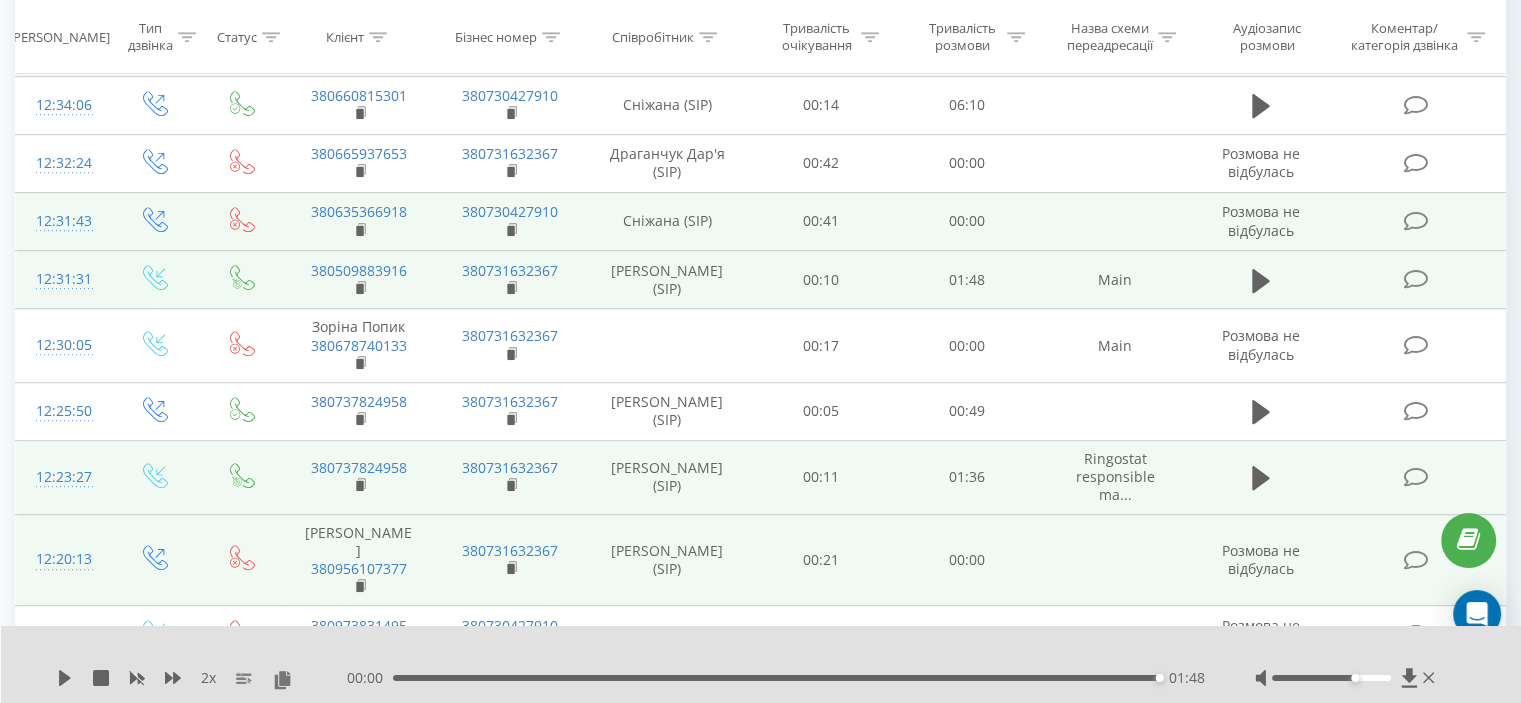 scroll, scrollTop: 991, scrollLeft: 0, axis: vertical 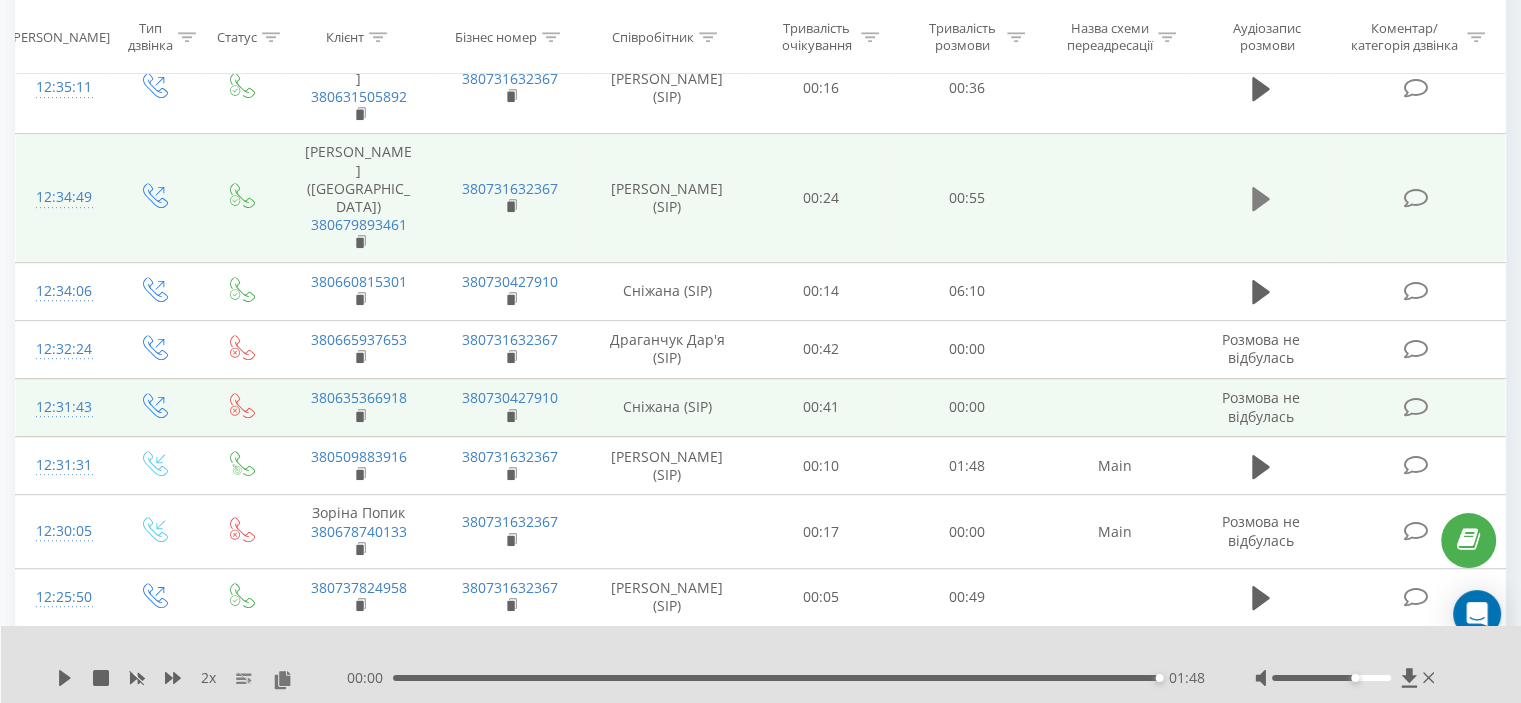 click at bounding box center (1261, 199) 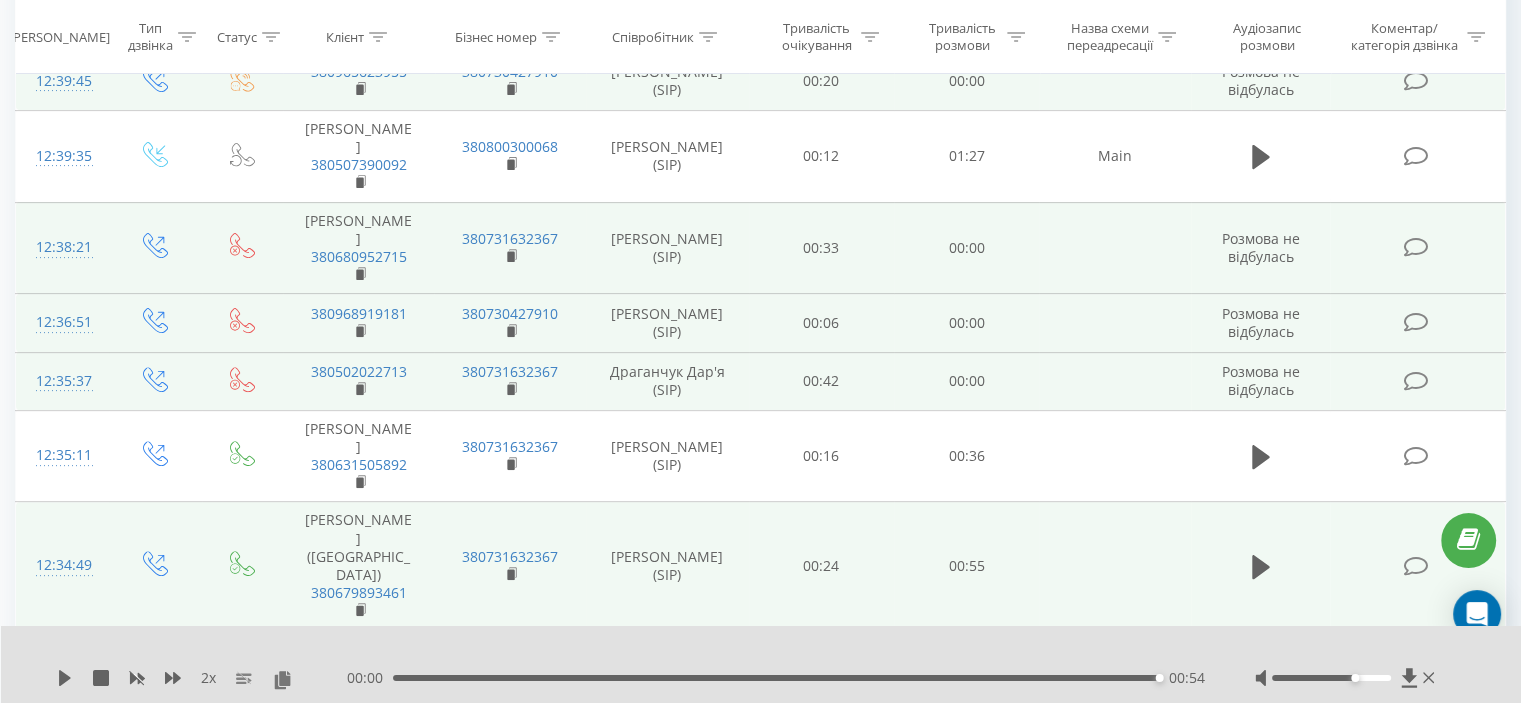 scroll, scrollTop: 591, scrollLeft: 0, axis: vertical 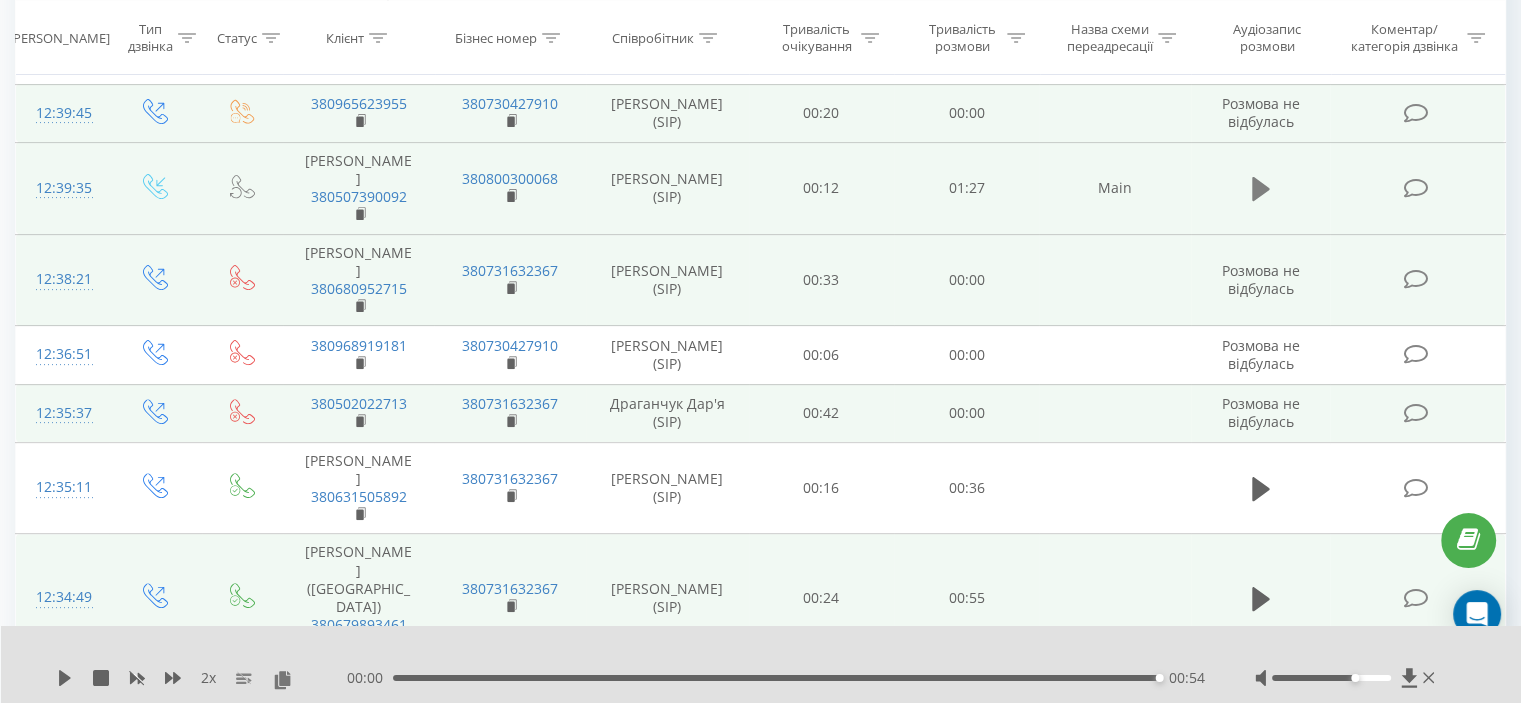click 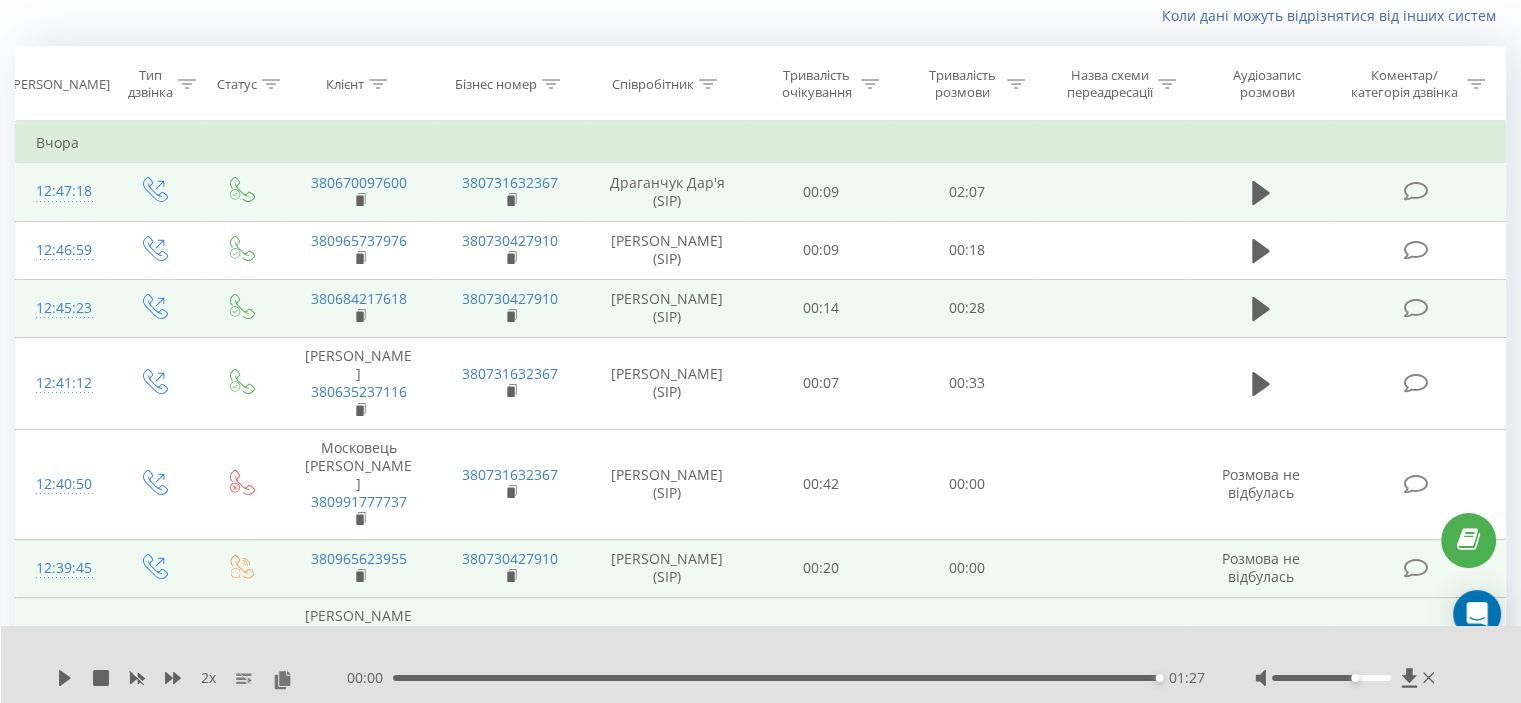 scroll, scrollTop: 91, scrollLeft: 0, axis: vertical 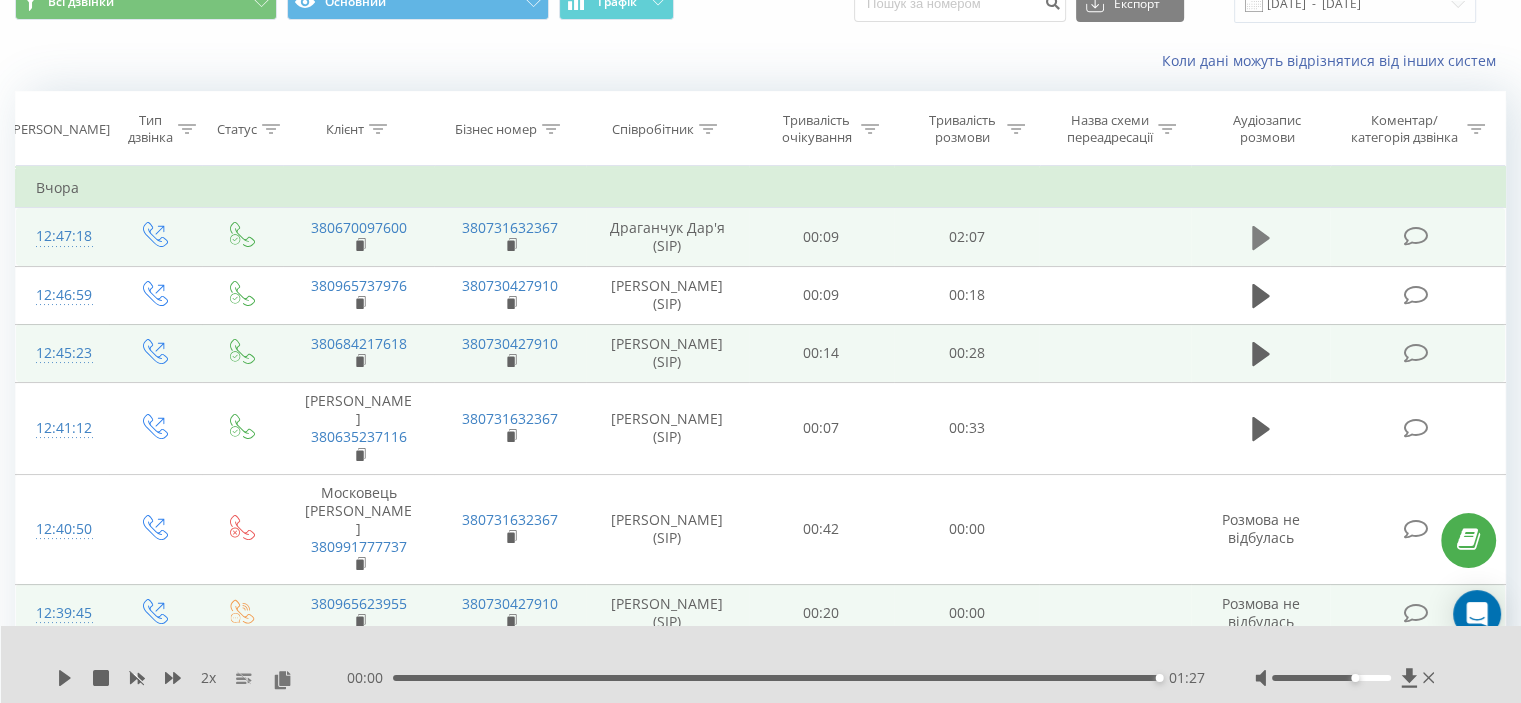 click 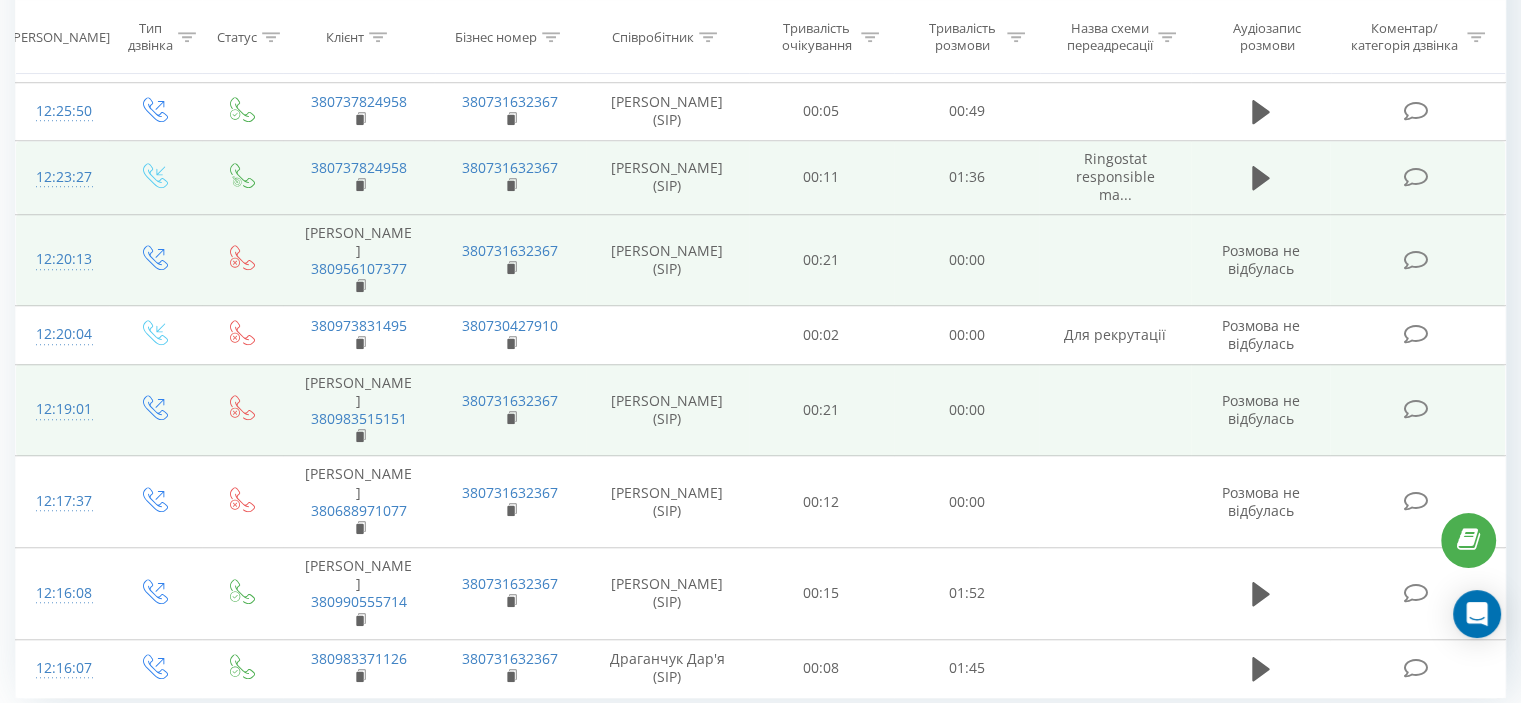 scroll, scrollTop: 1491, scrollLeft: 0, axis: vertical 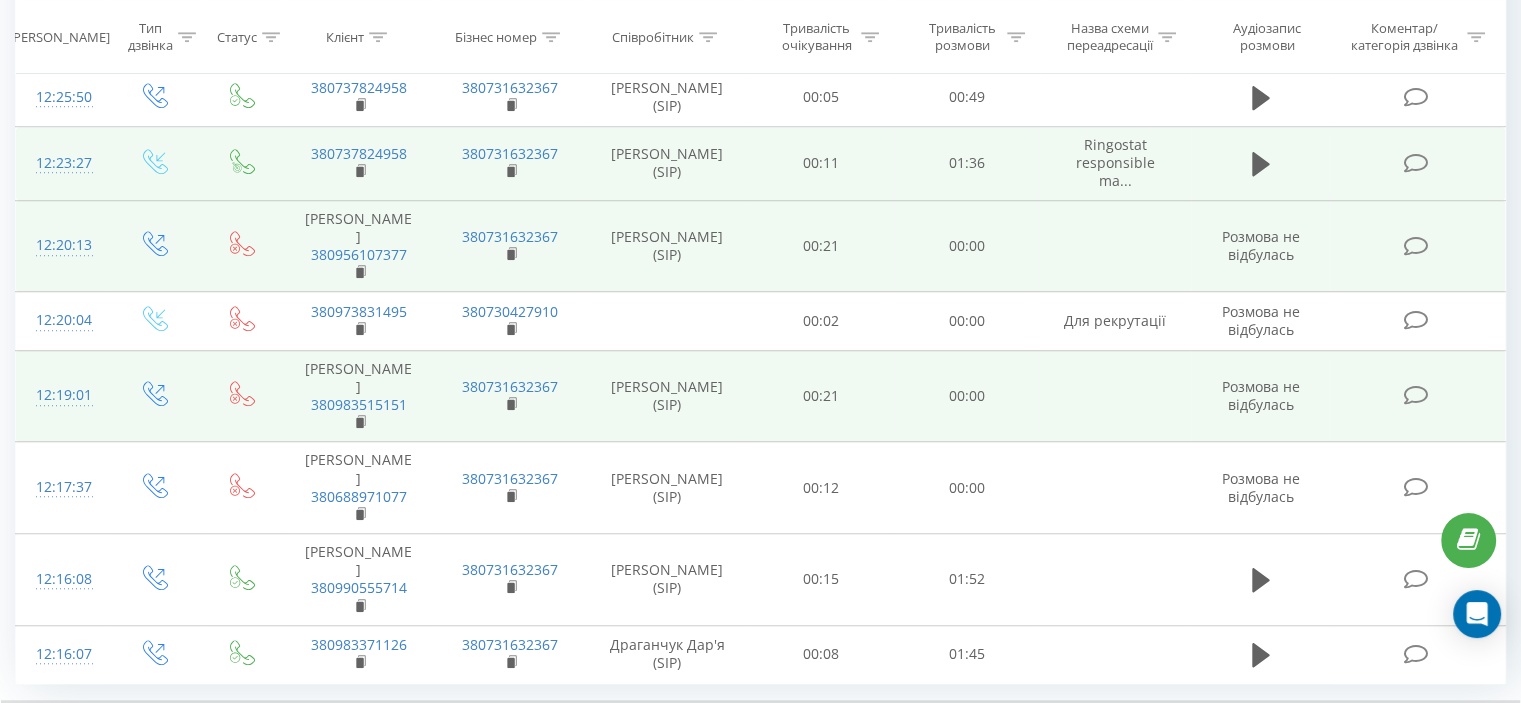 click on "10" at bounding box center [1239, 806] 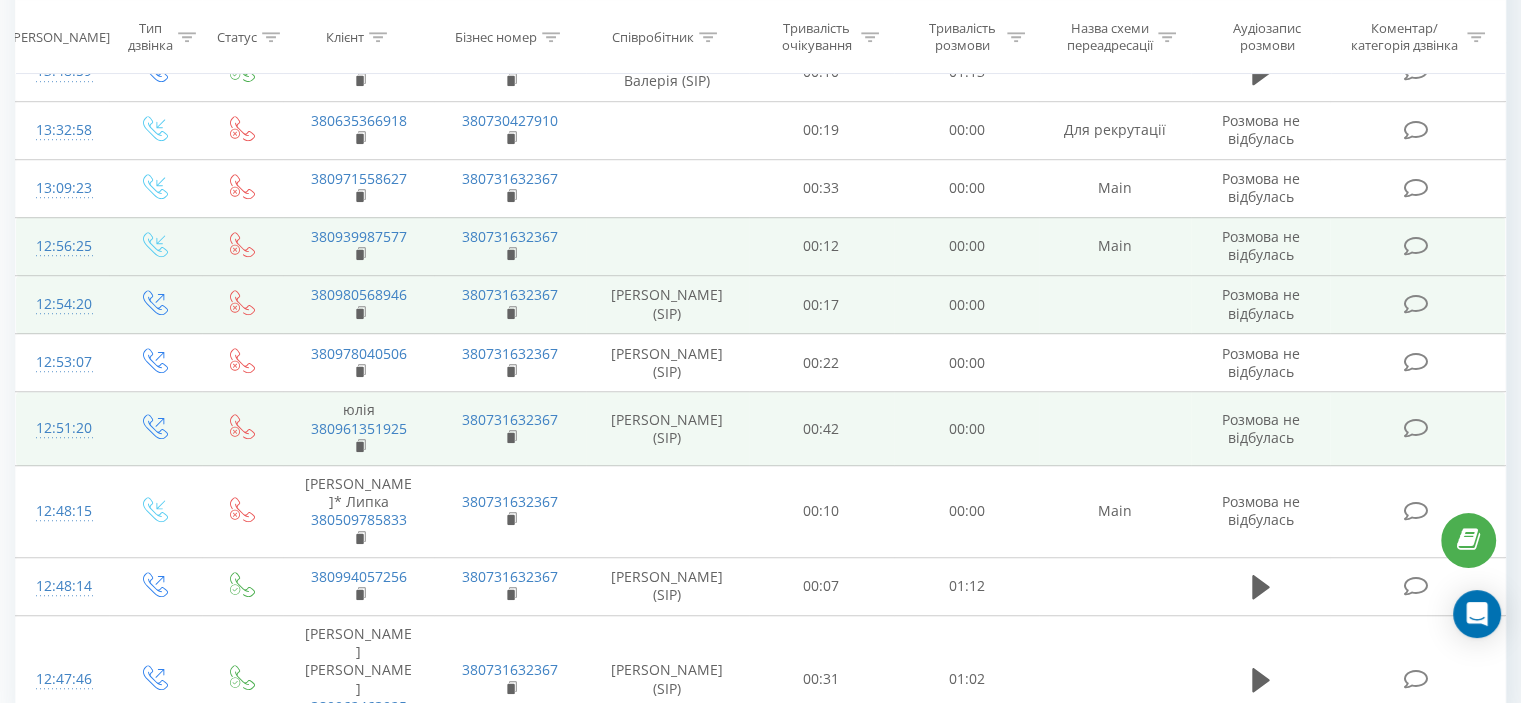 scroll, scrollTop: 1418, scrollLeft: 0, axis: vertical 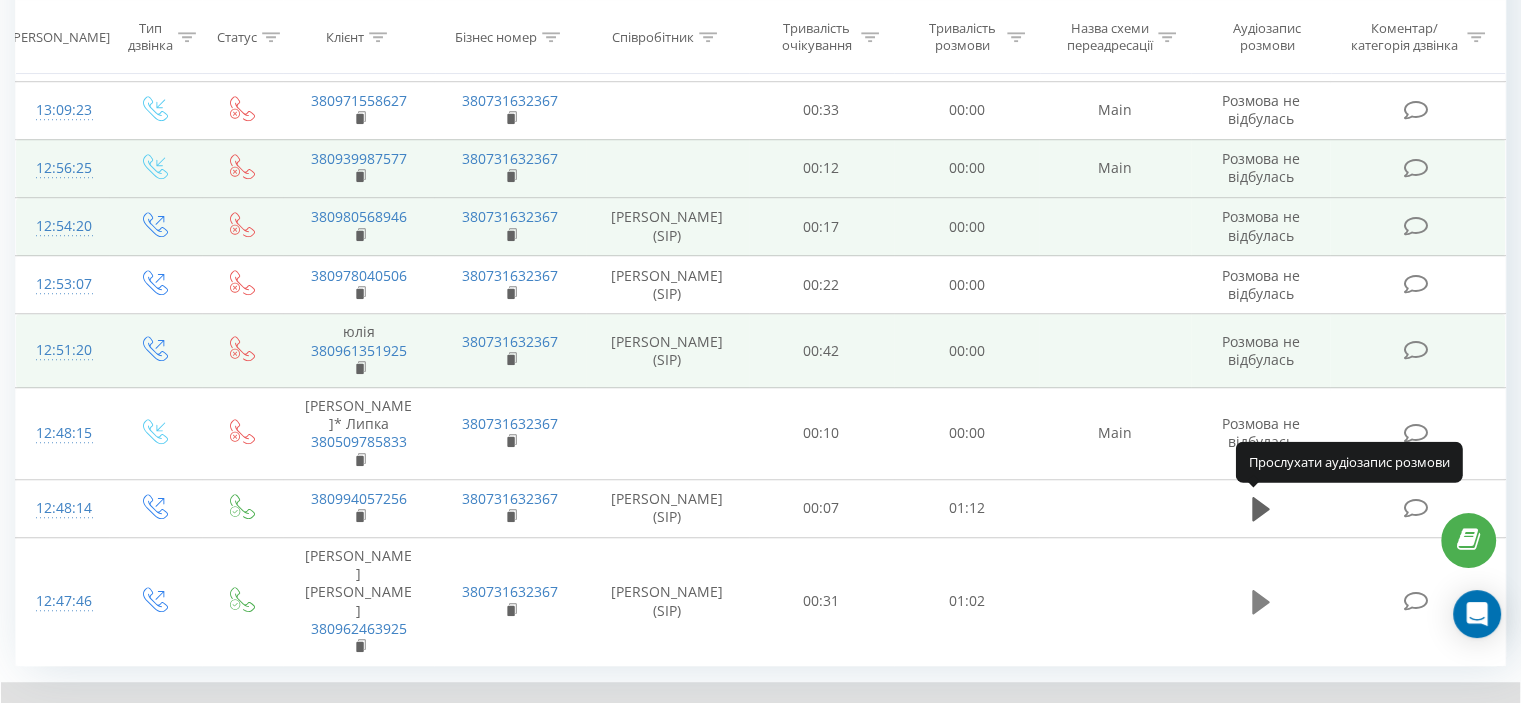 click 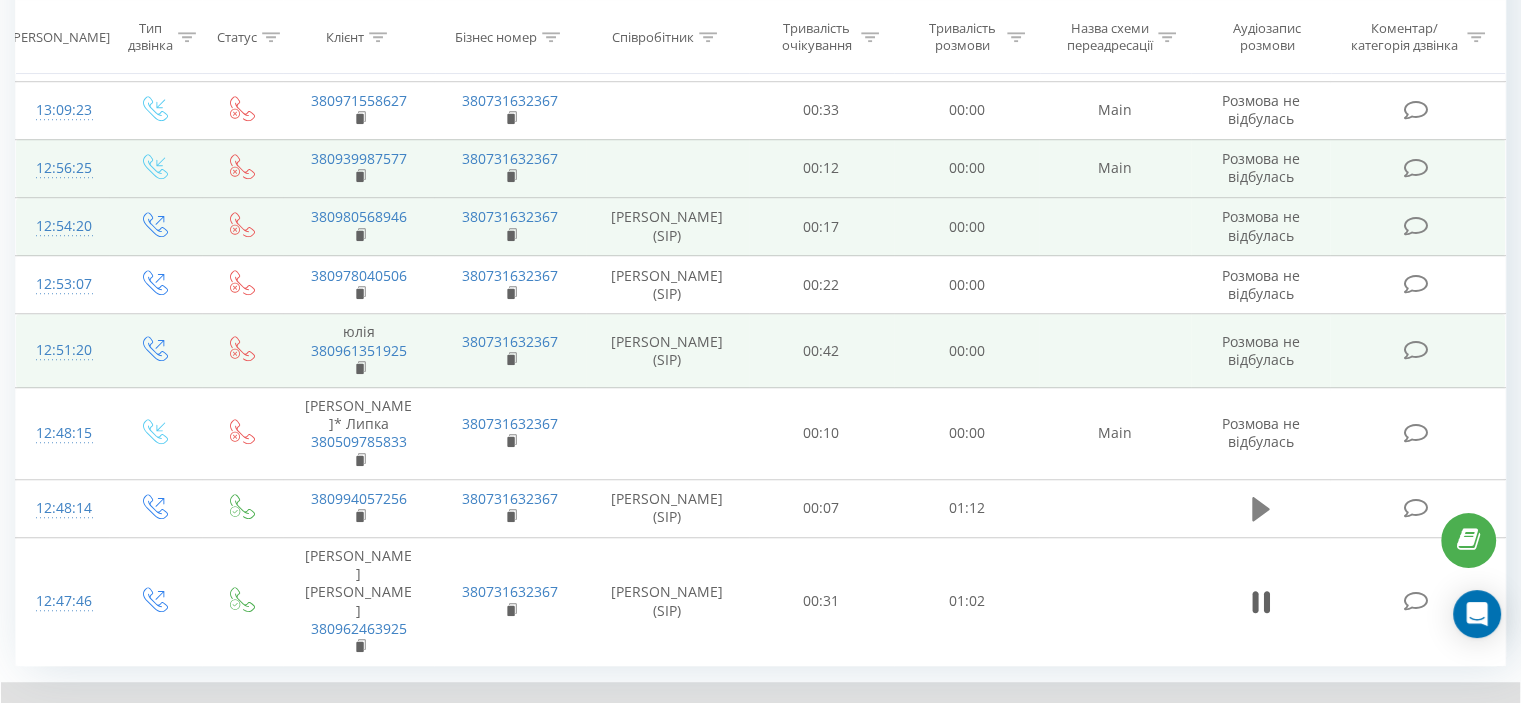 click 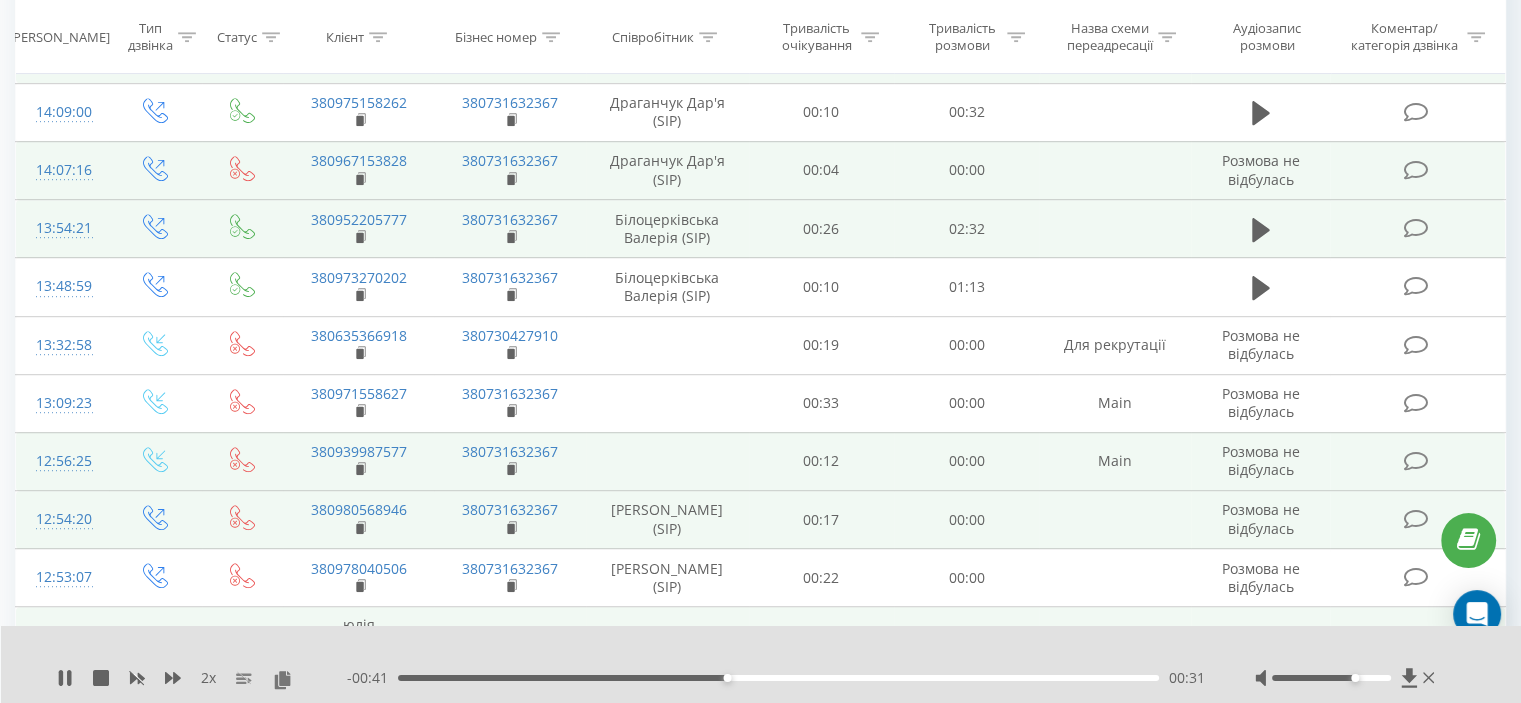 scroll, scrollTop: 1118, scrollLeft: 0, axis: vertical 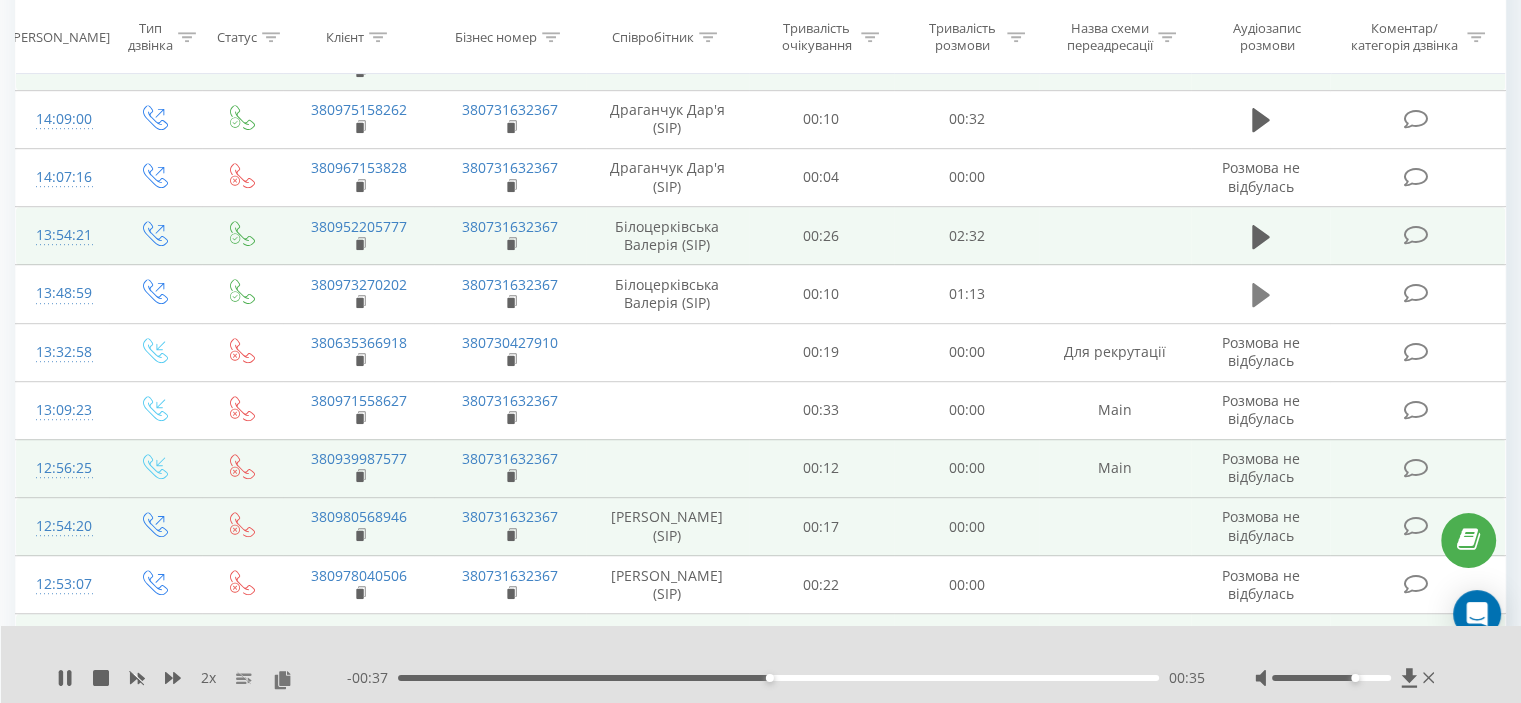 click 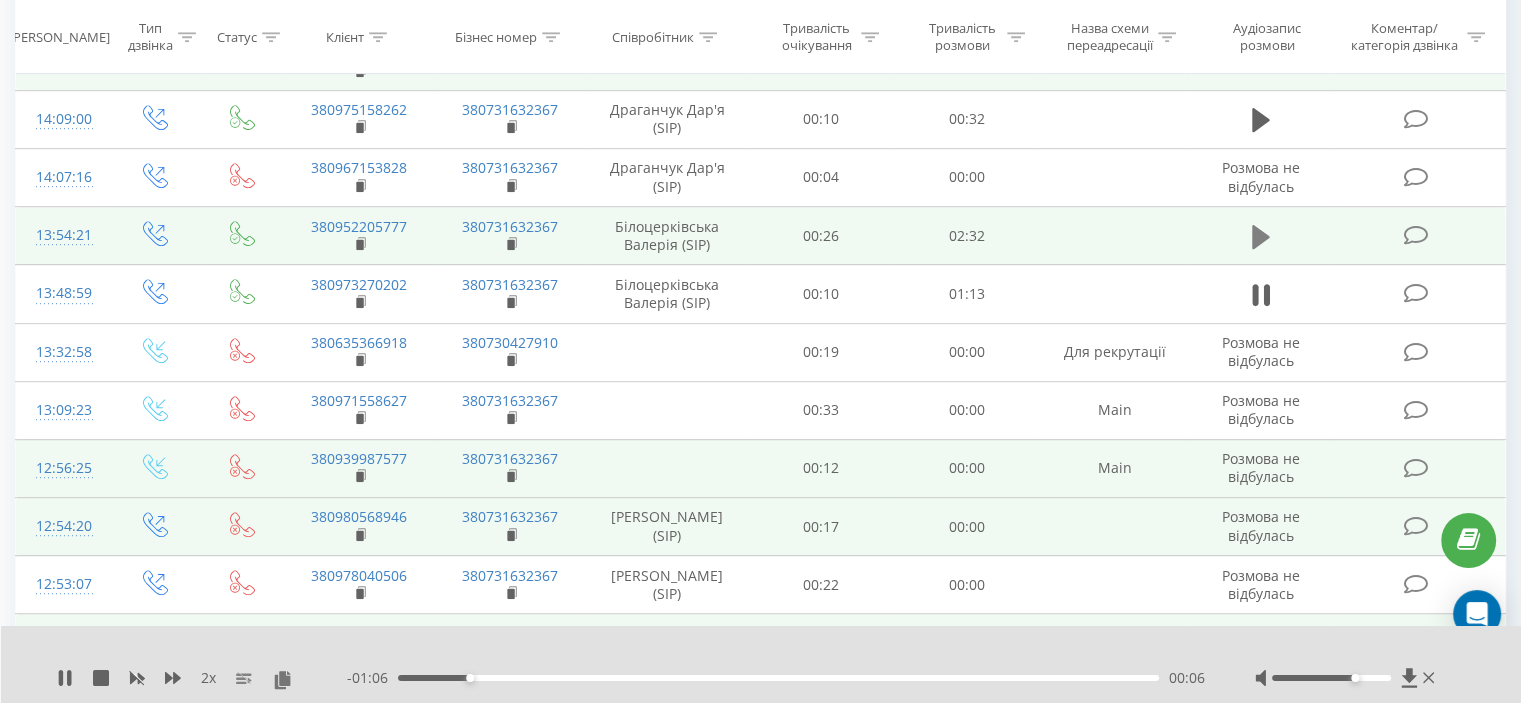 click 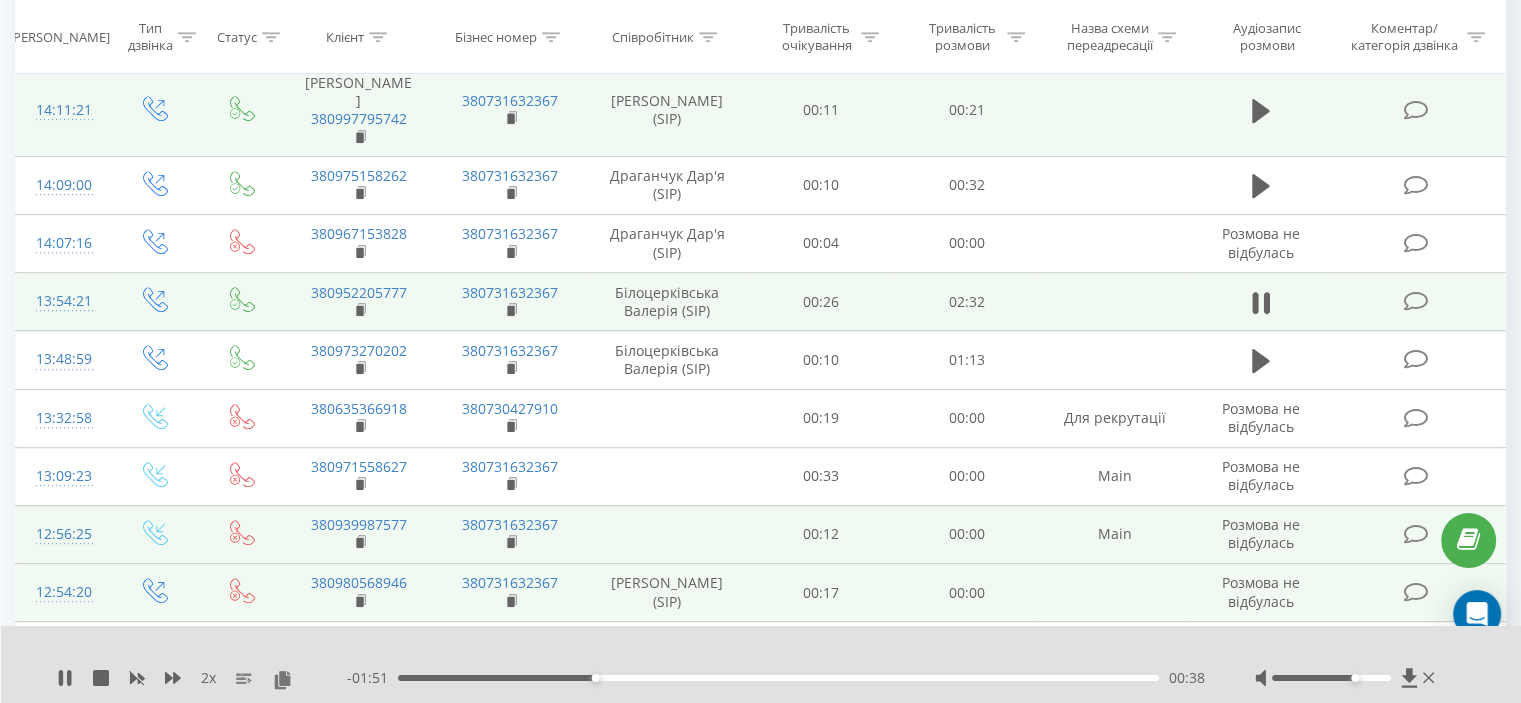 scroll, scrollTop: 1018, scrollLeft: 0, axis: vertical 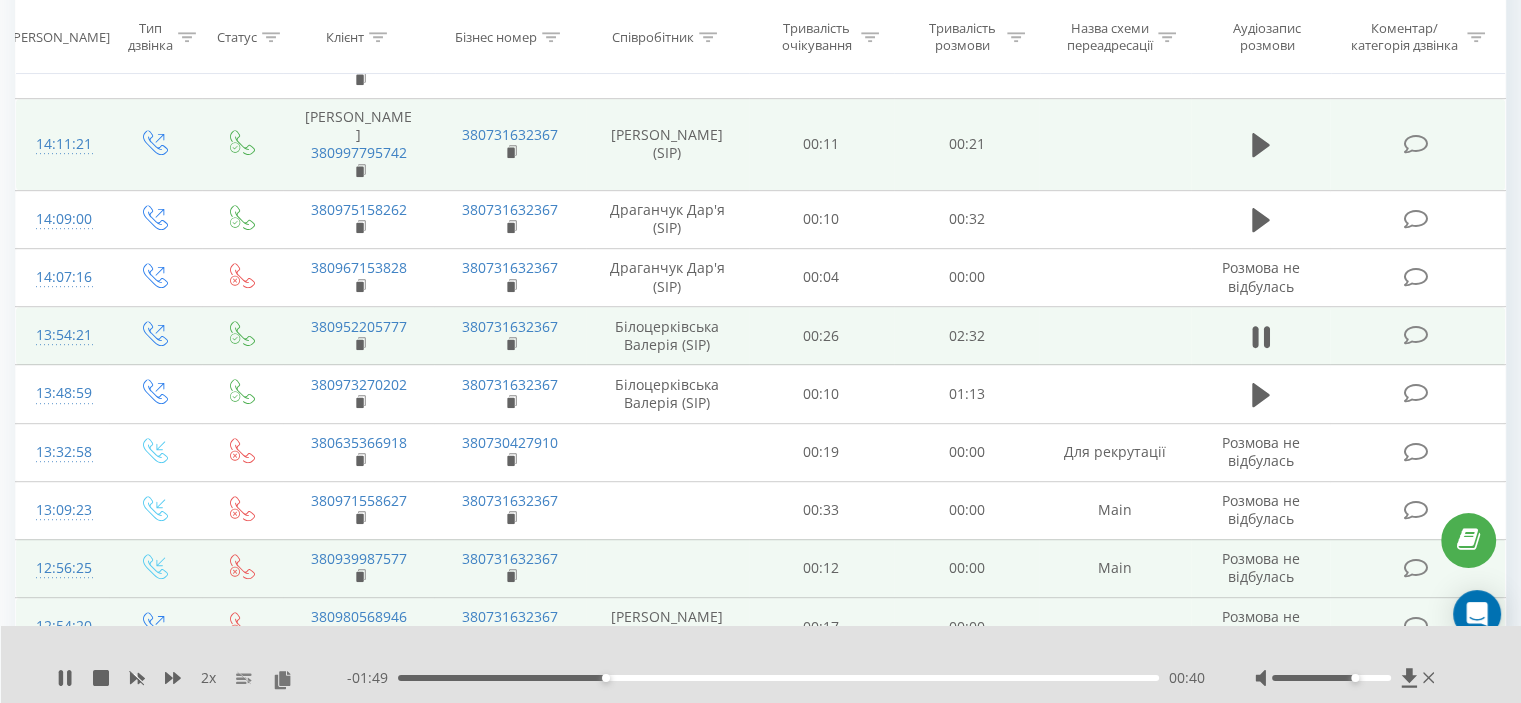 click 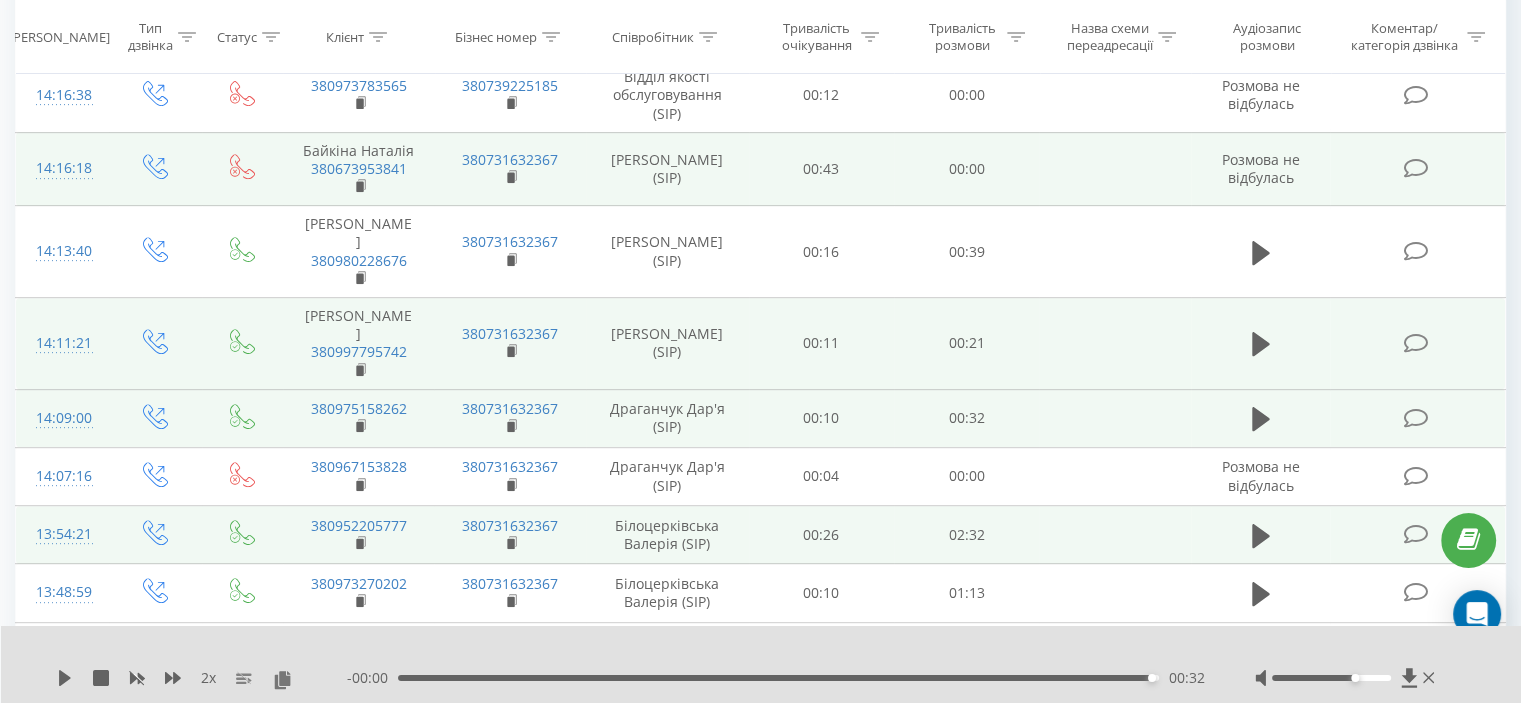 scroll, scrollTop: 818, scrollLeft: 0, axis: vertical 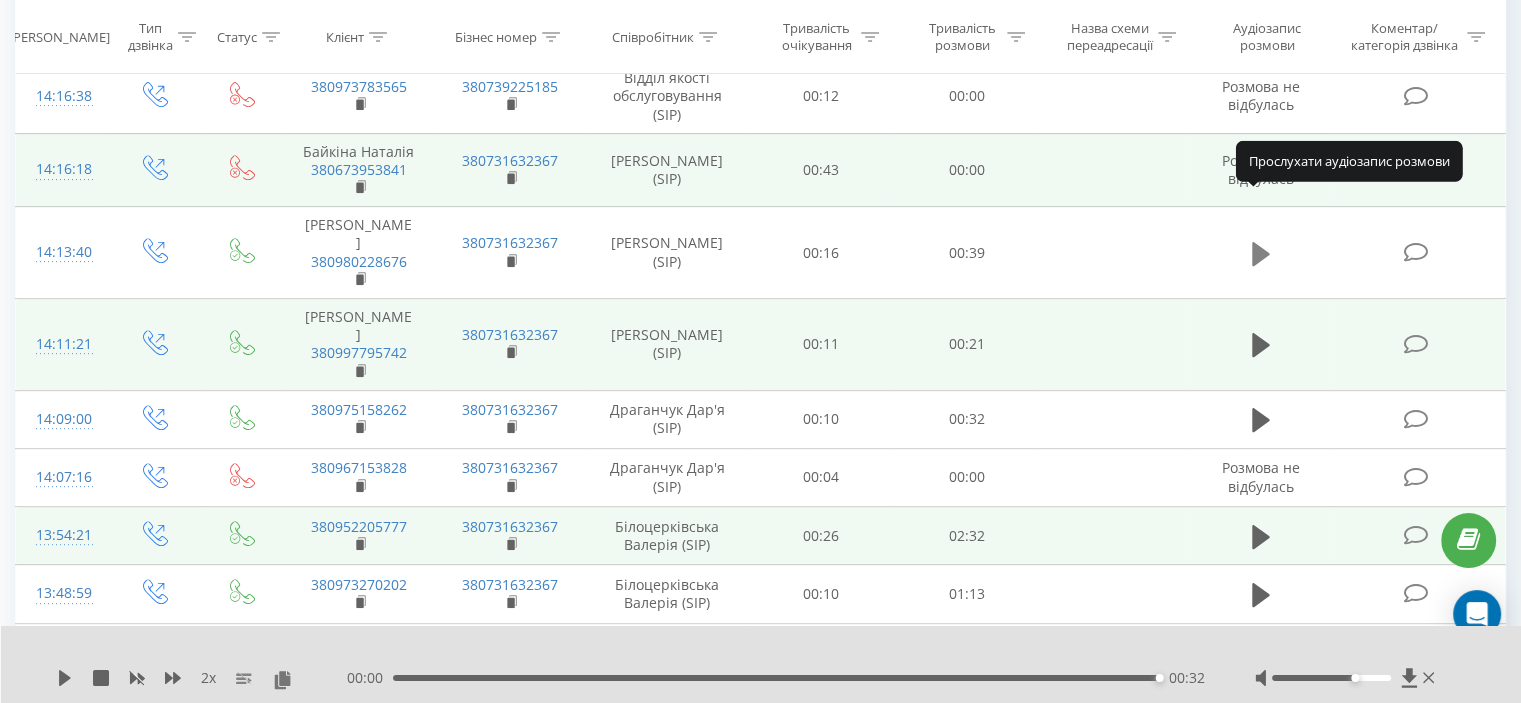 click 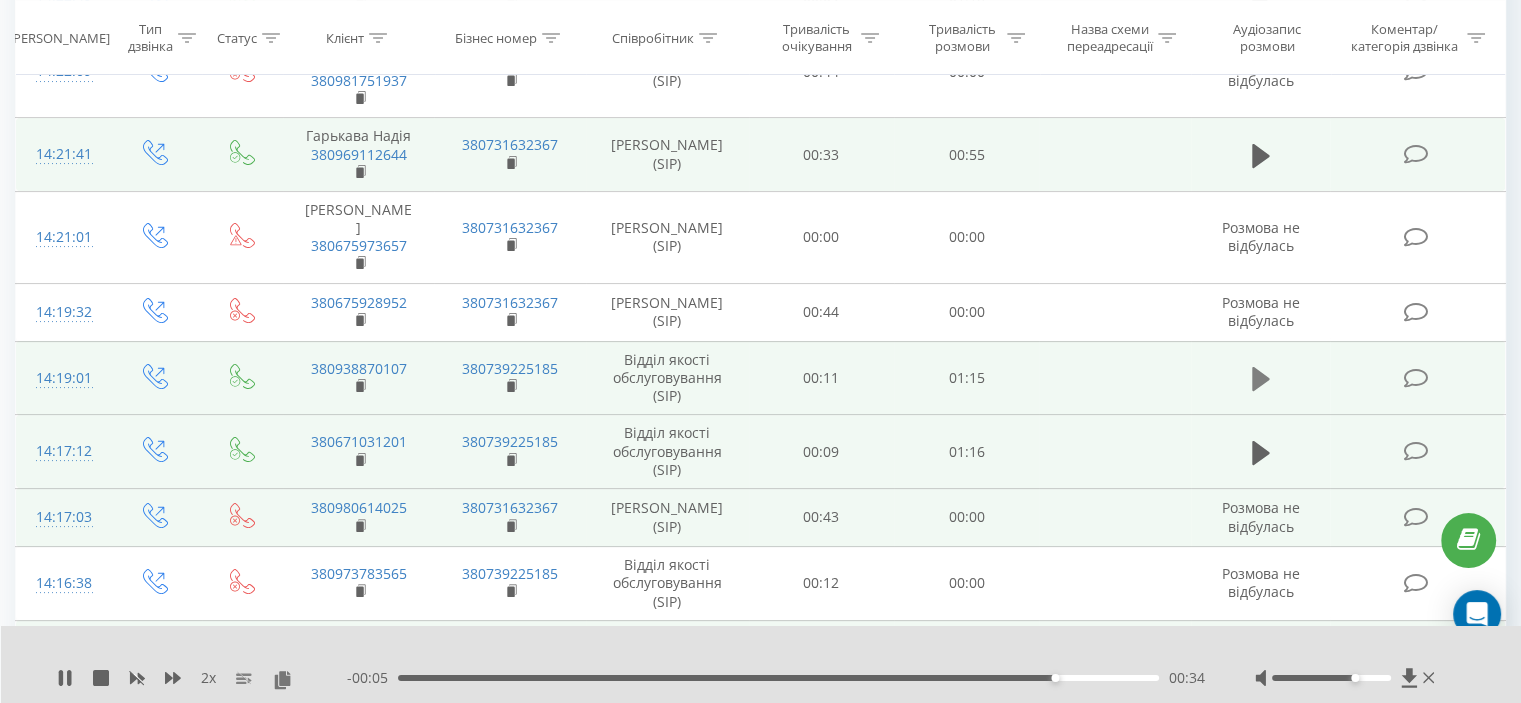 scroll, scrollTop: 318, scrollLeft: 0, axis: vertical 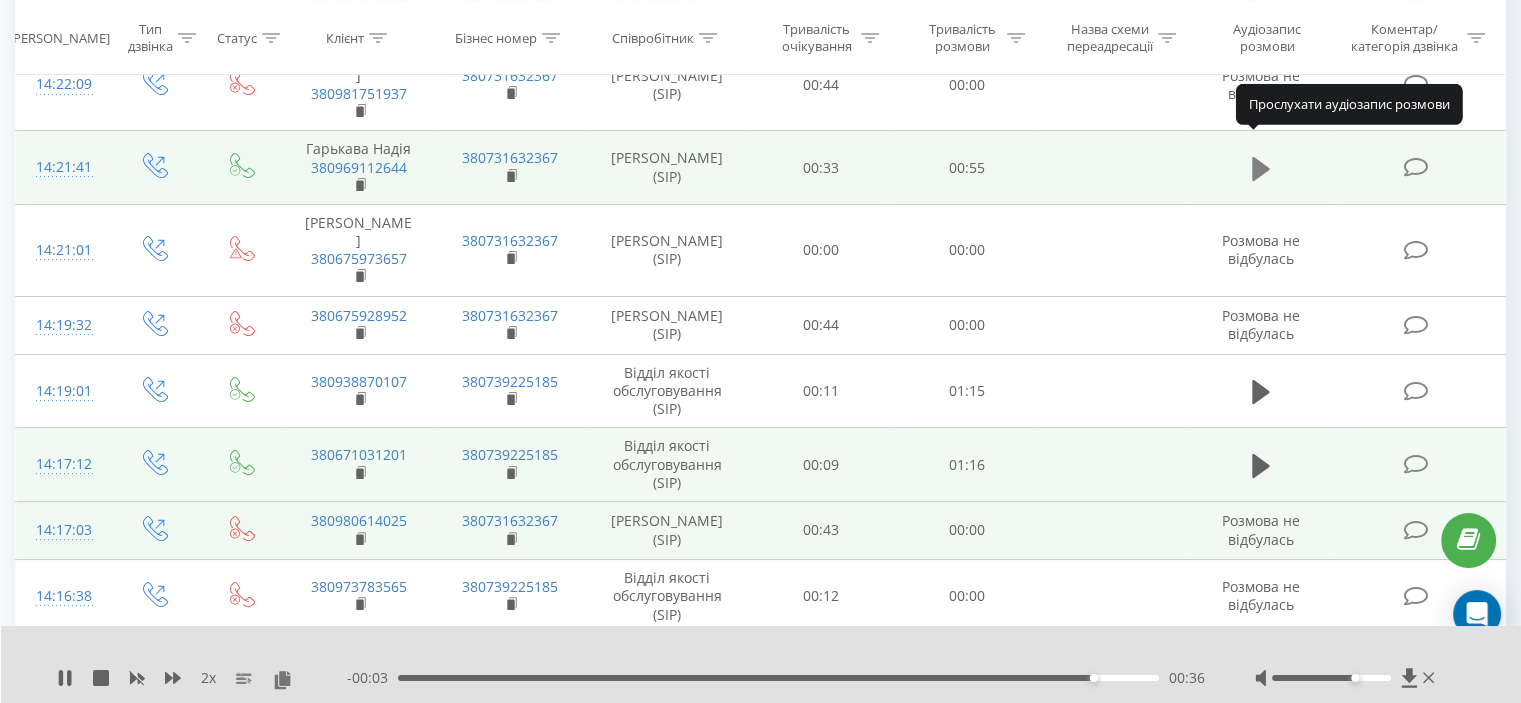 click at bounding box center (1261, 169) 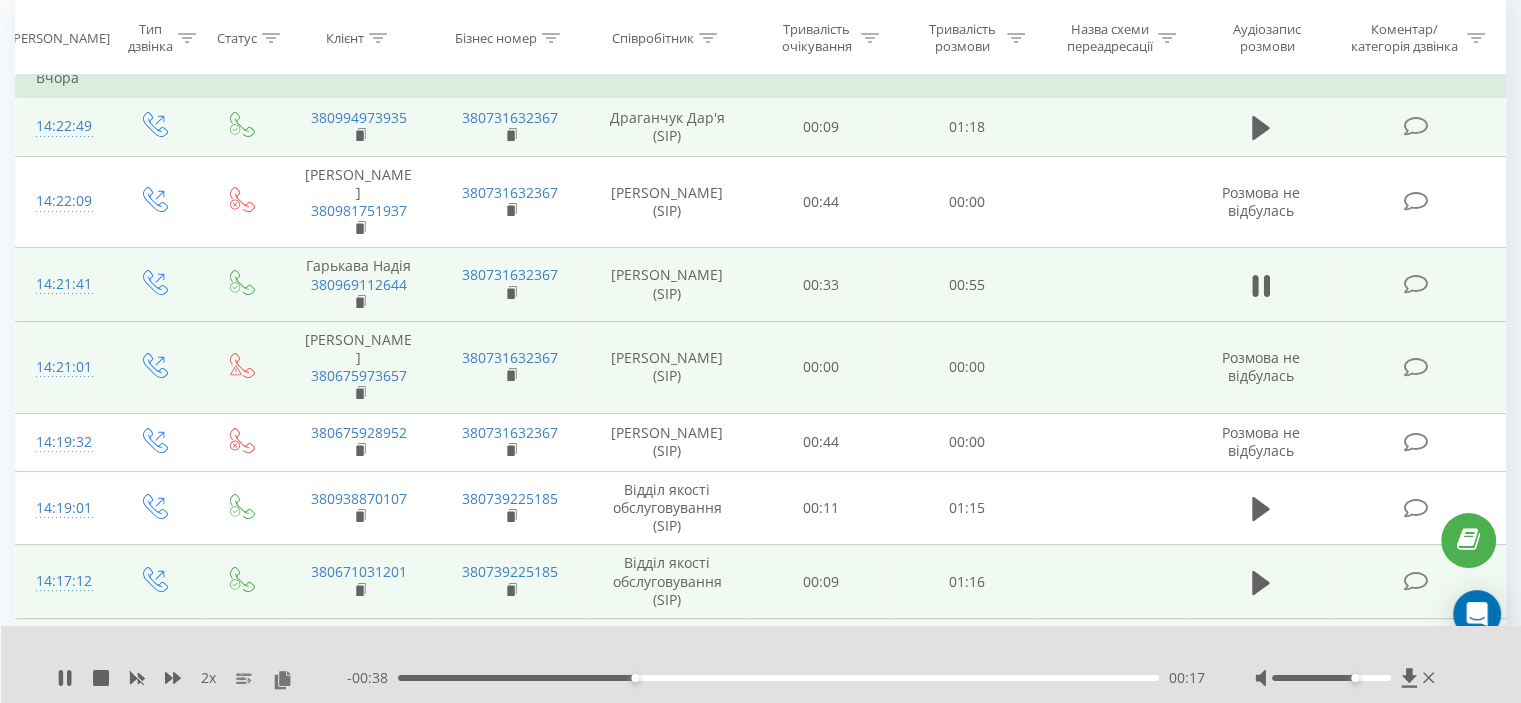 scroll, scrollTop: 118, scrollLeft: 0, axis: vertical 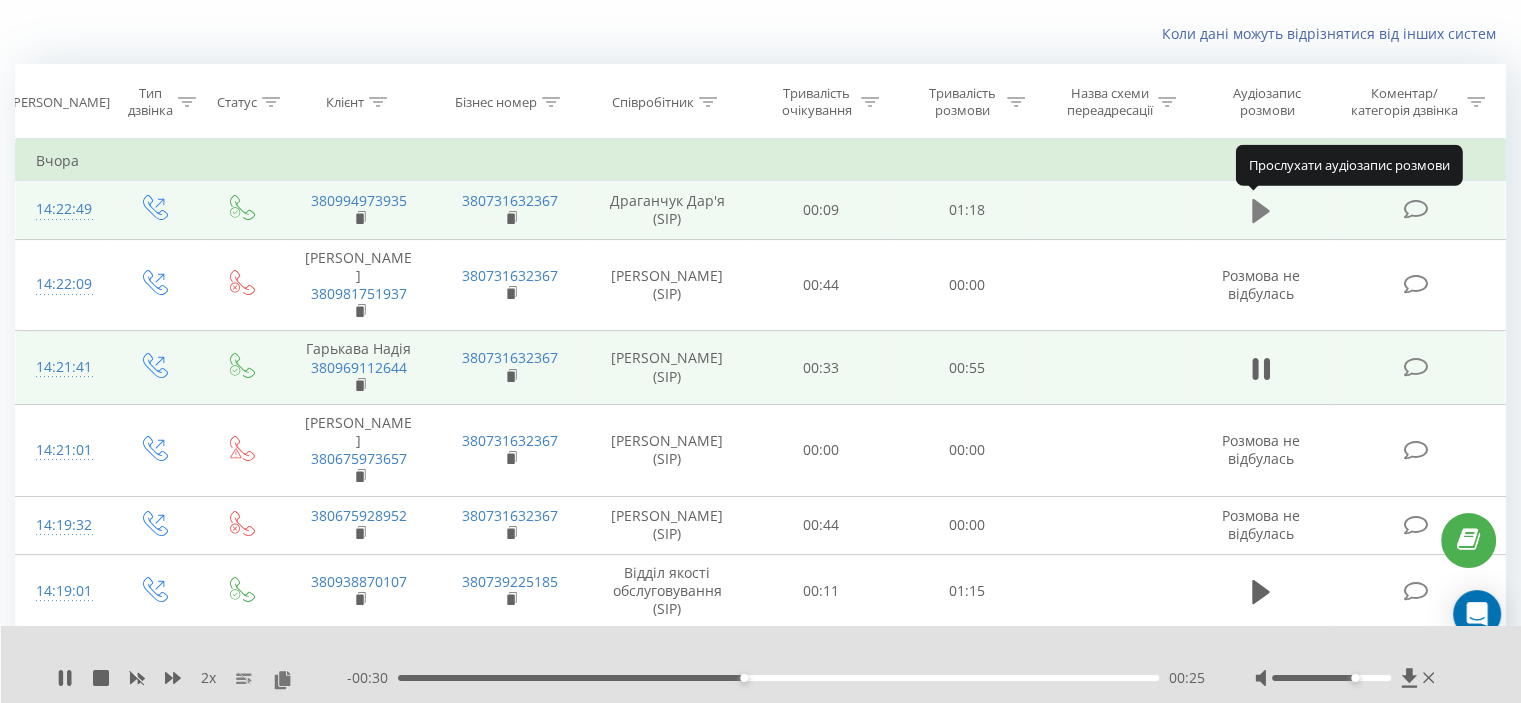 click 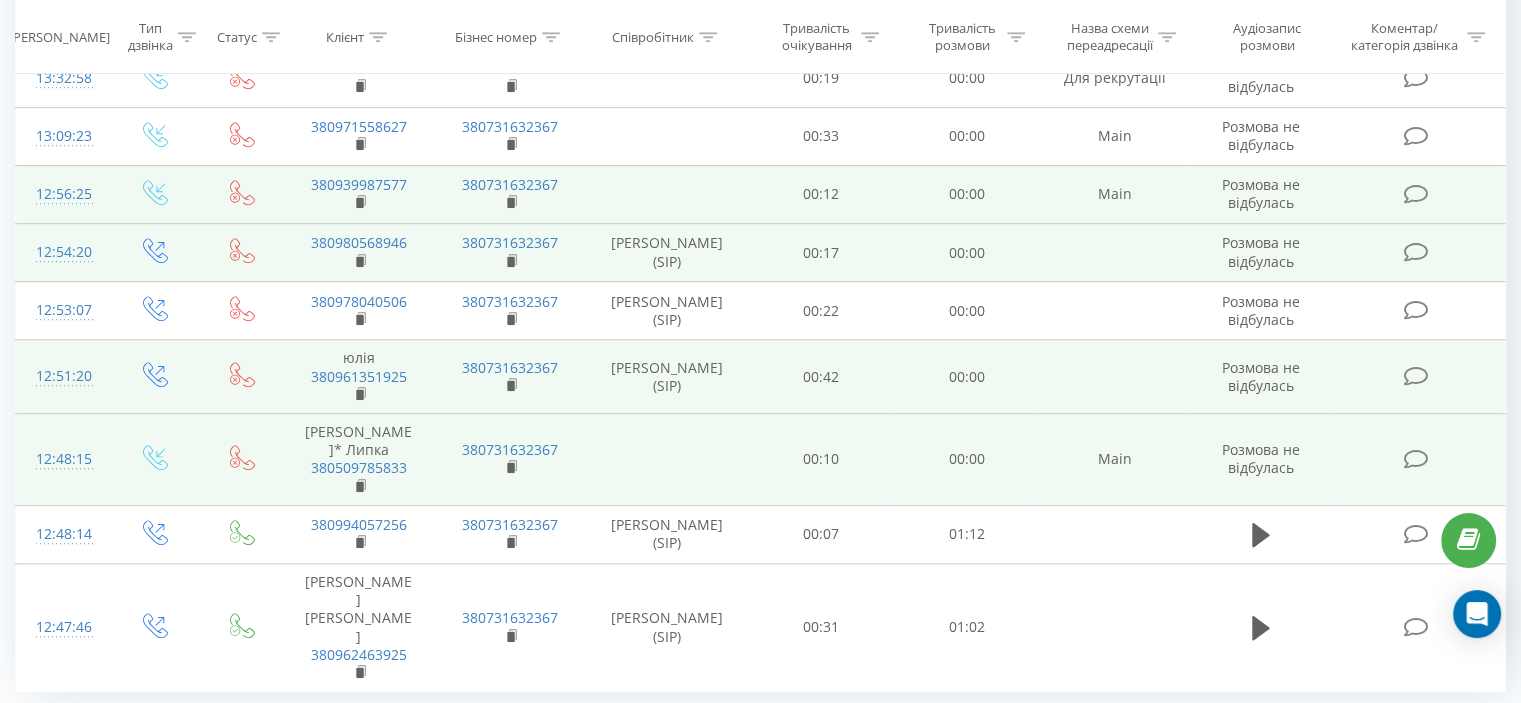 scroll, scrollTop: 1418, scrollLeft: 0, axis: vertical 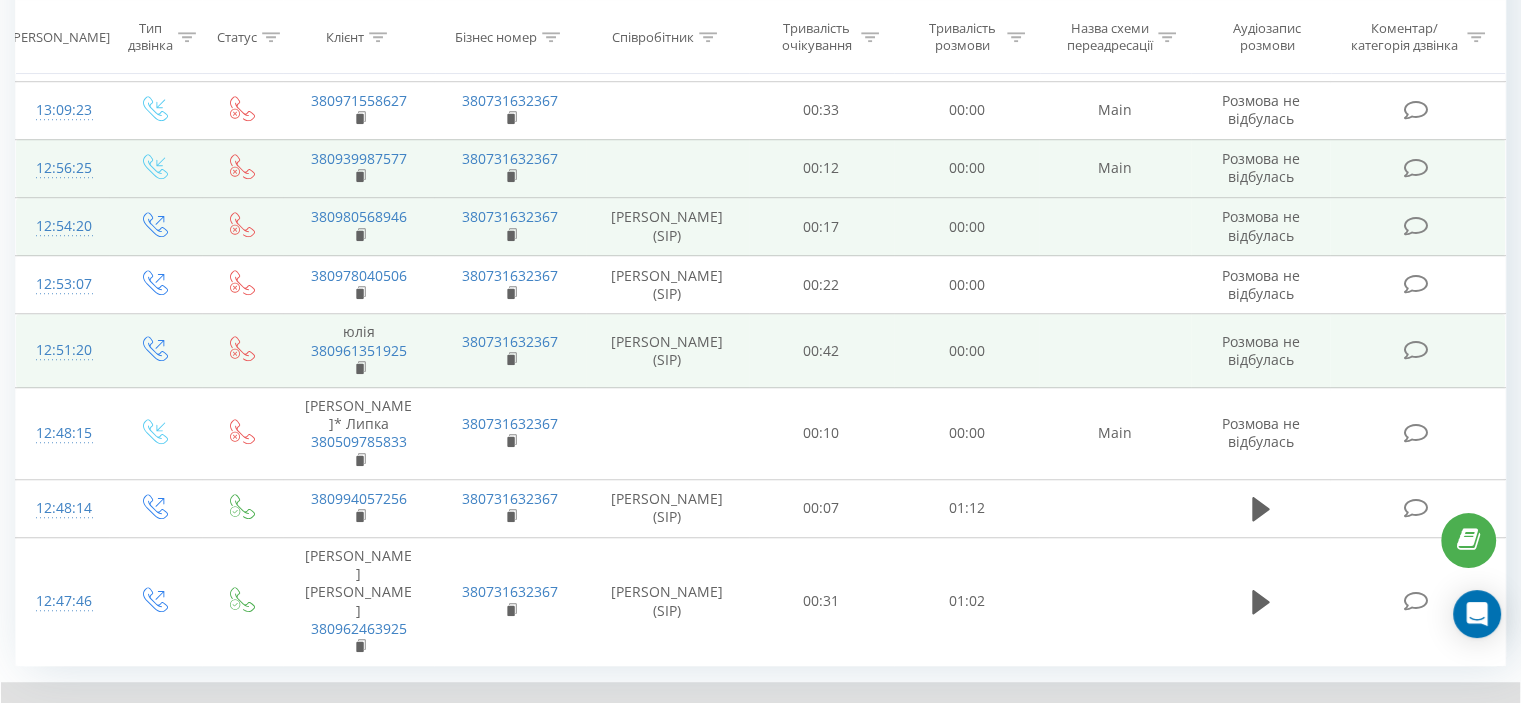 click on "9" at bounding box center (1239, 788) 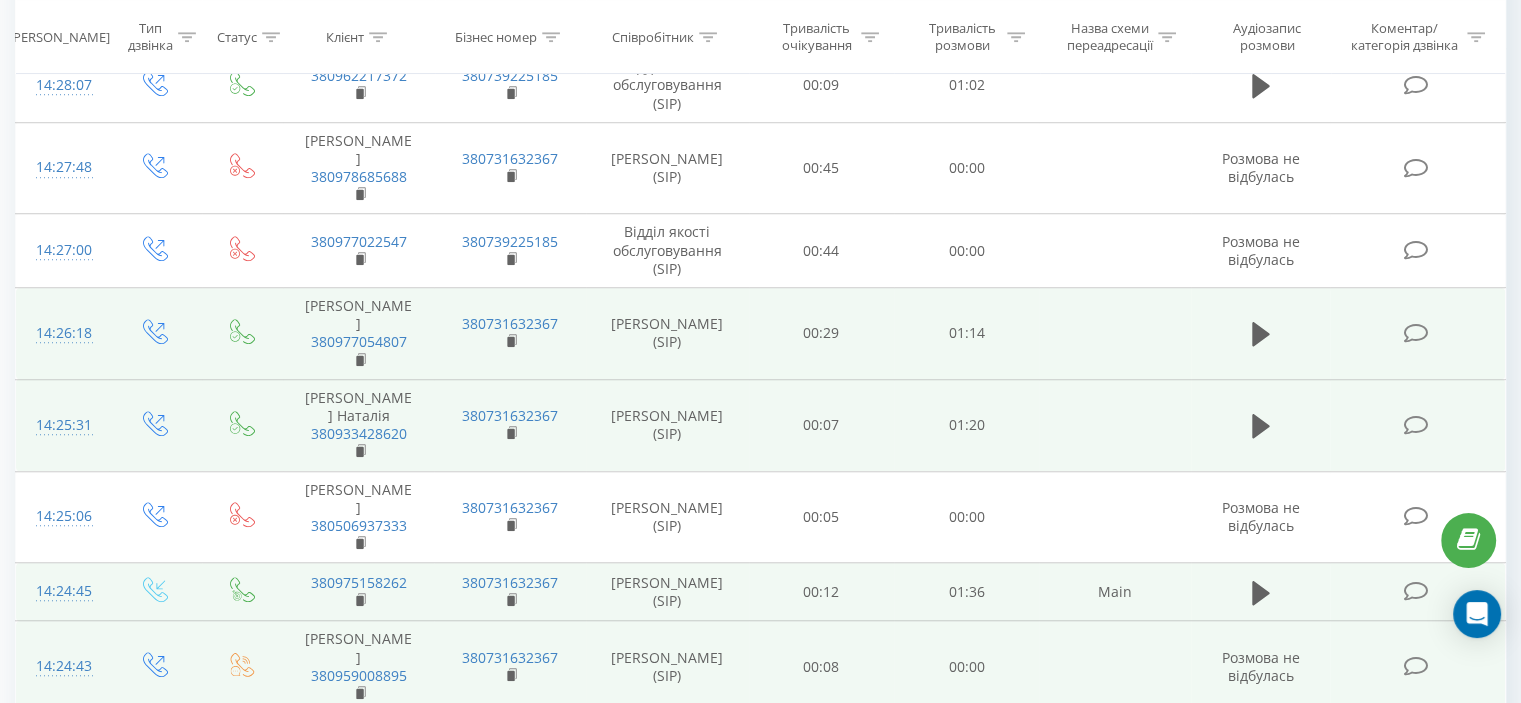 scroll, scrollTop: 1586, scrollLeft: 0, axis: vertical 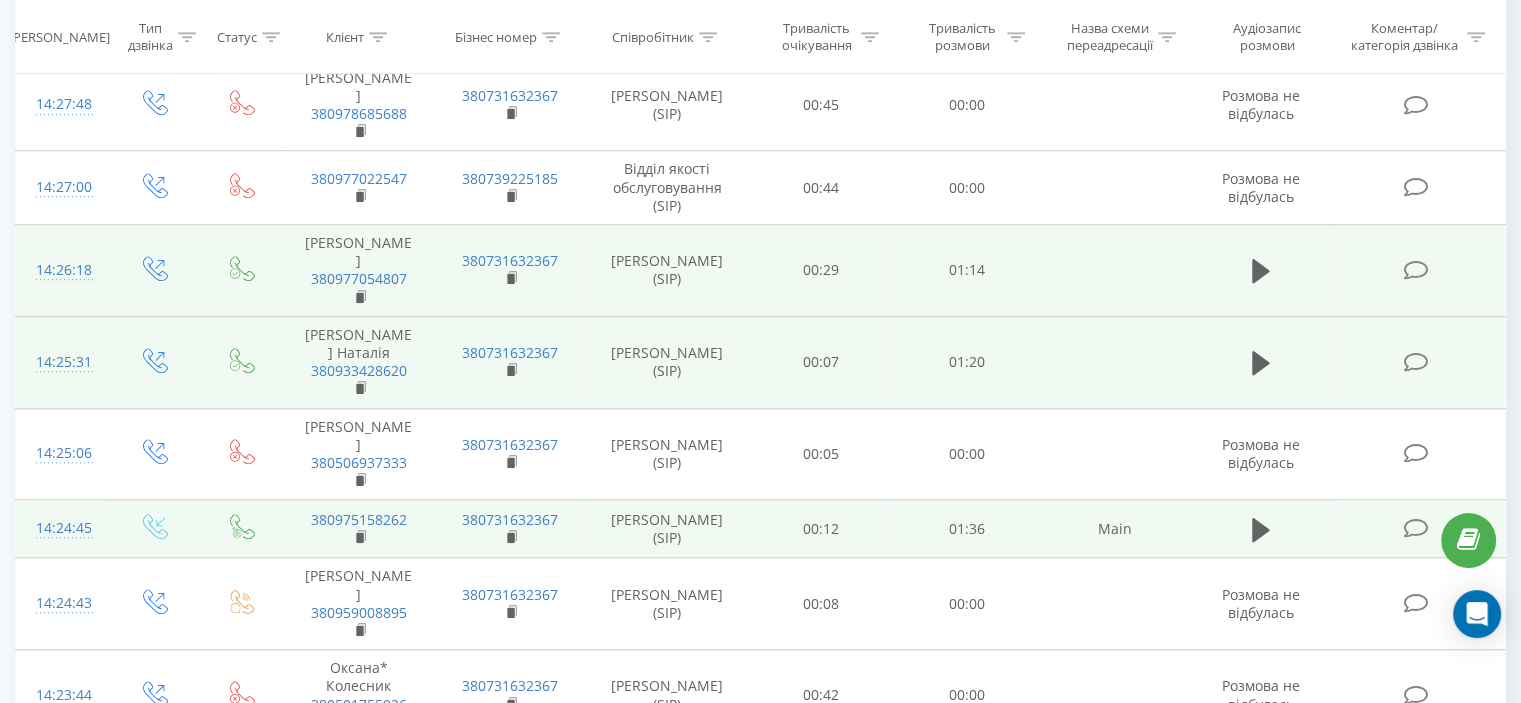 click 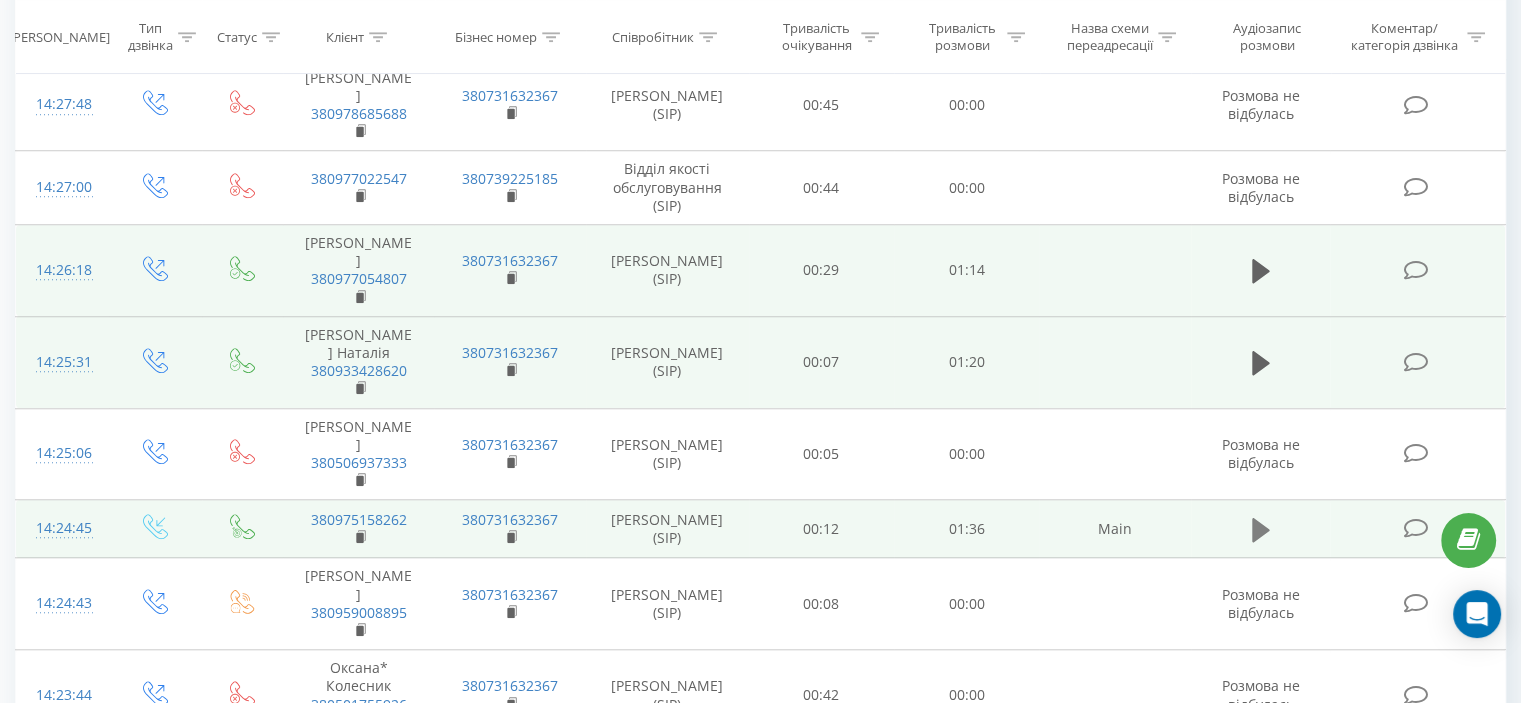 click at bounding box center (1261, 530) 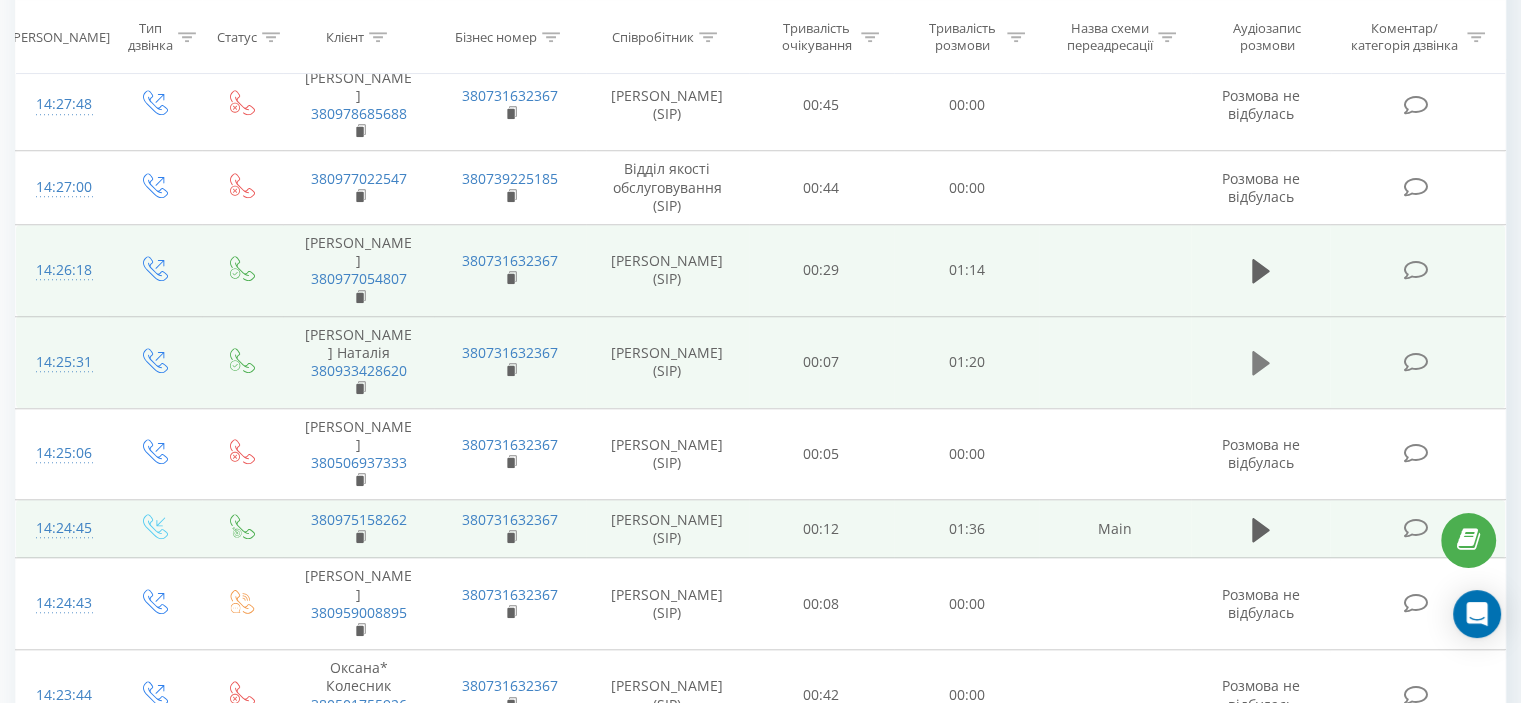 click at bounding box center [1261, 363] 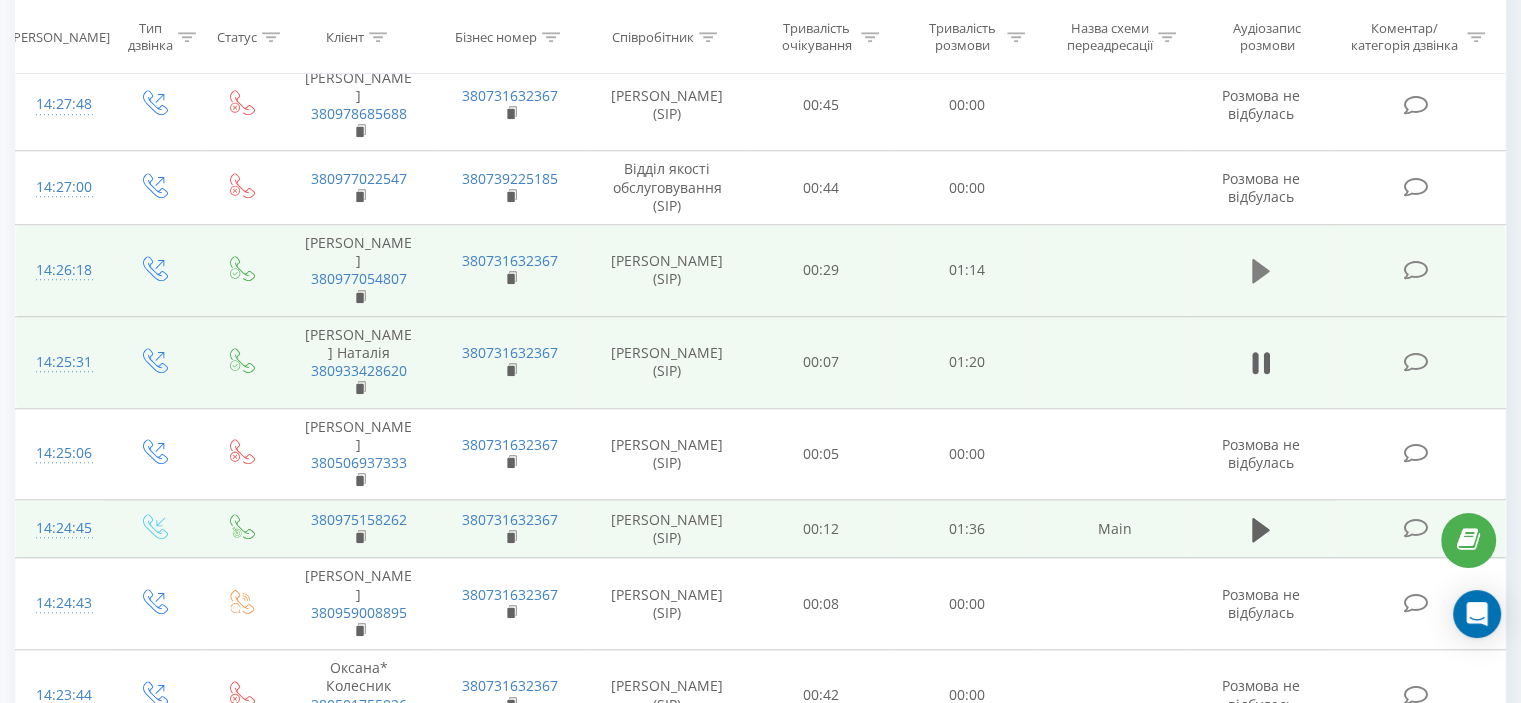 click 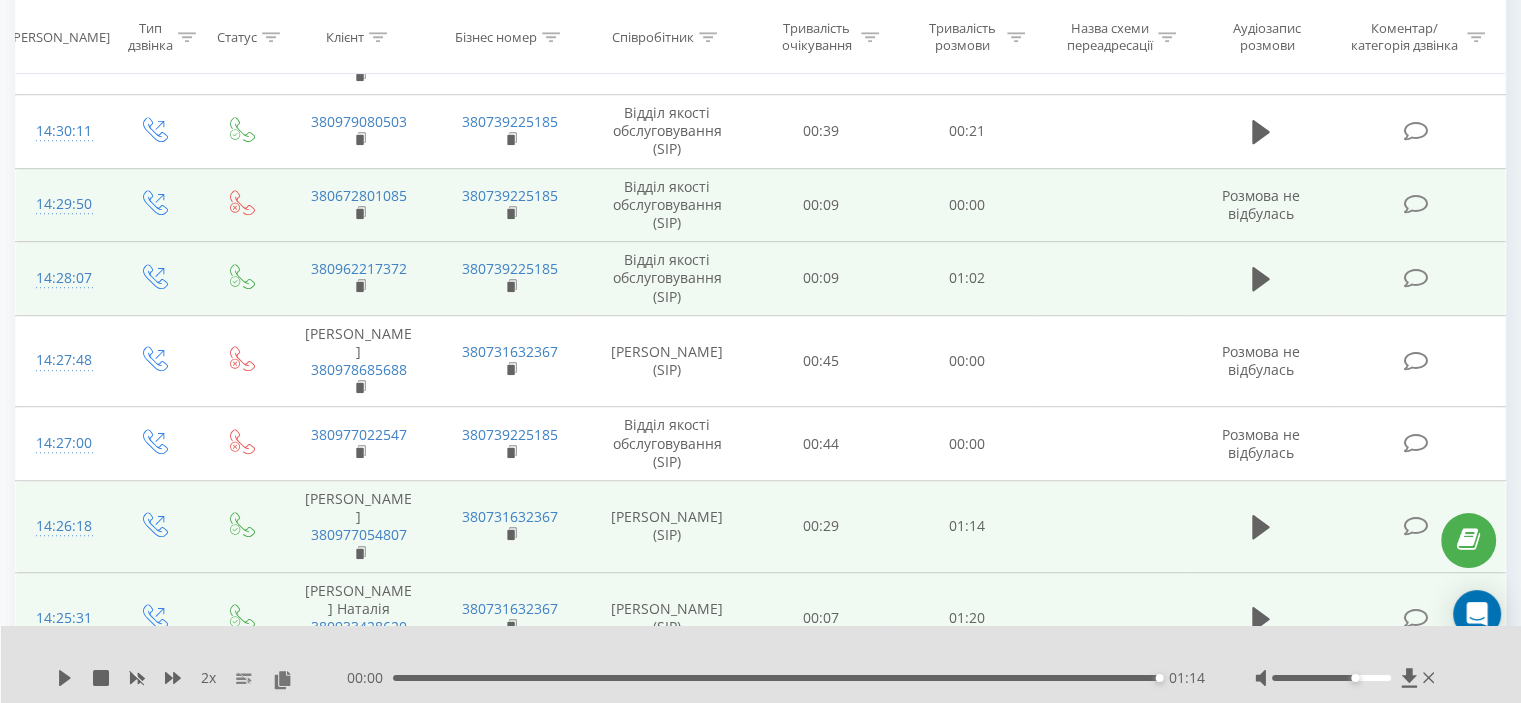 scroll, scrollTop: 1286, scrollLeft: 0, axis: vertical 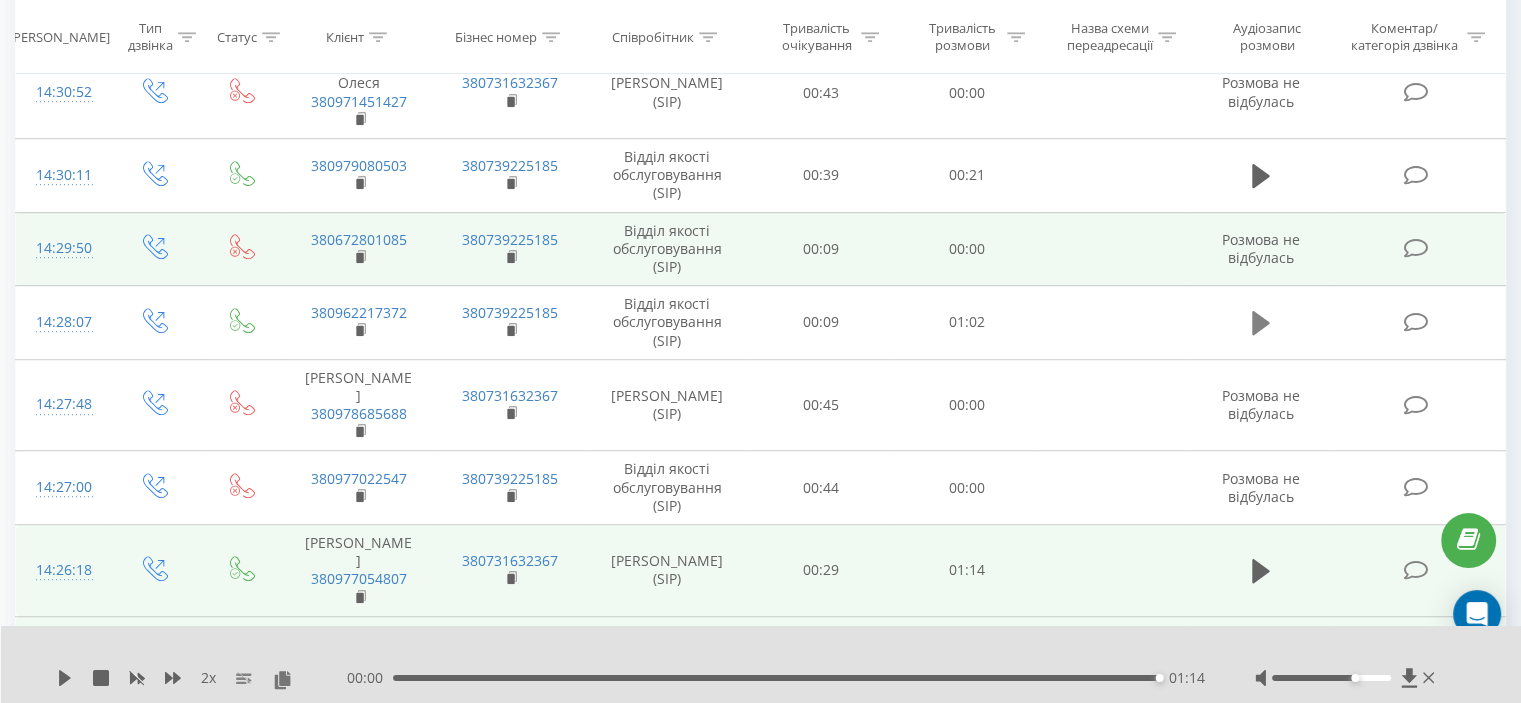 click 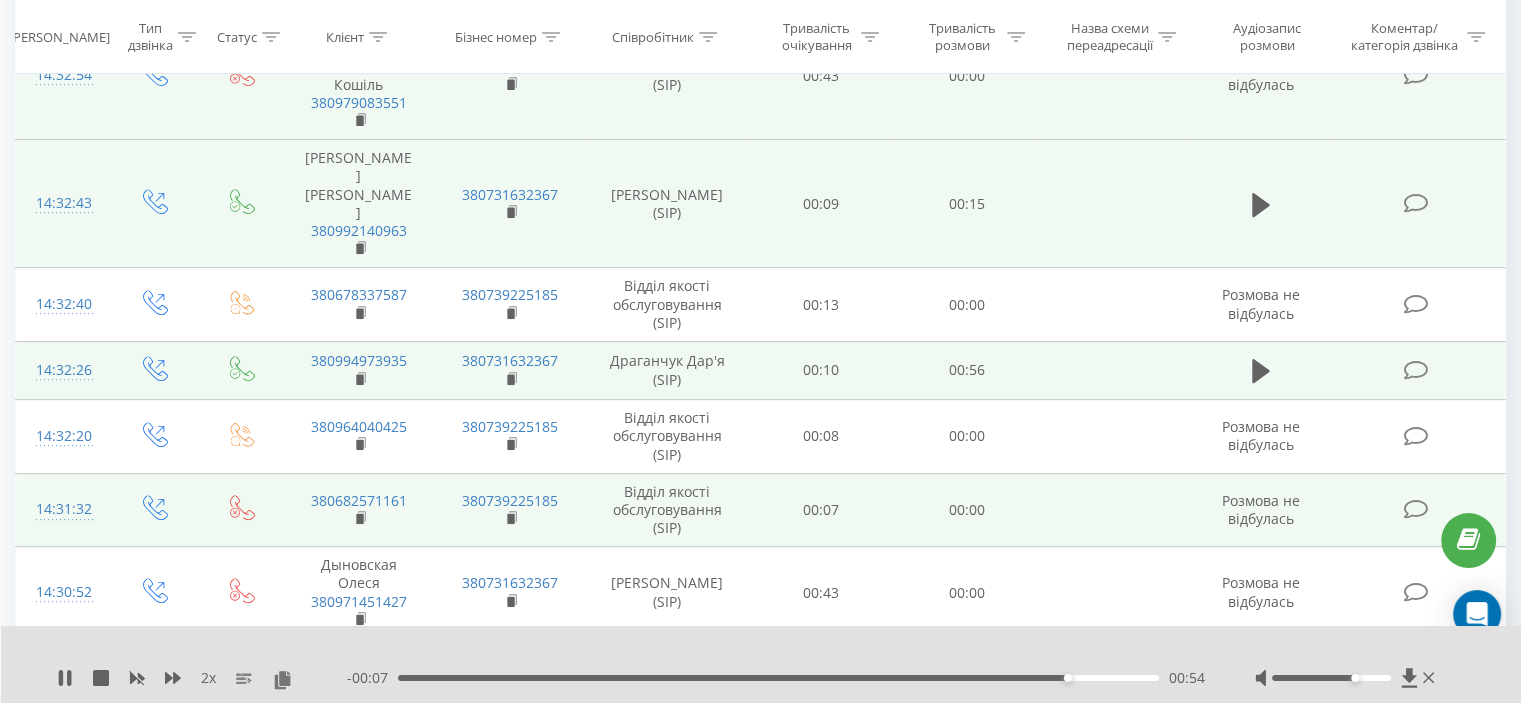 scroll, scrollTop: 686, scrollLeft: 0, axis: vertical 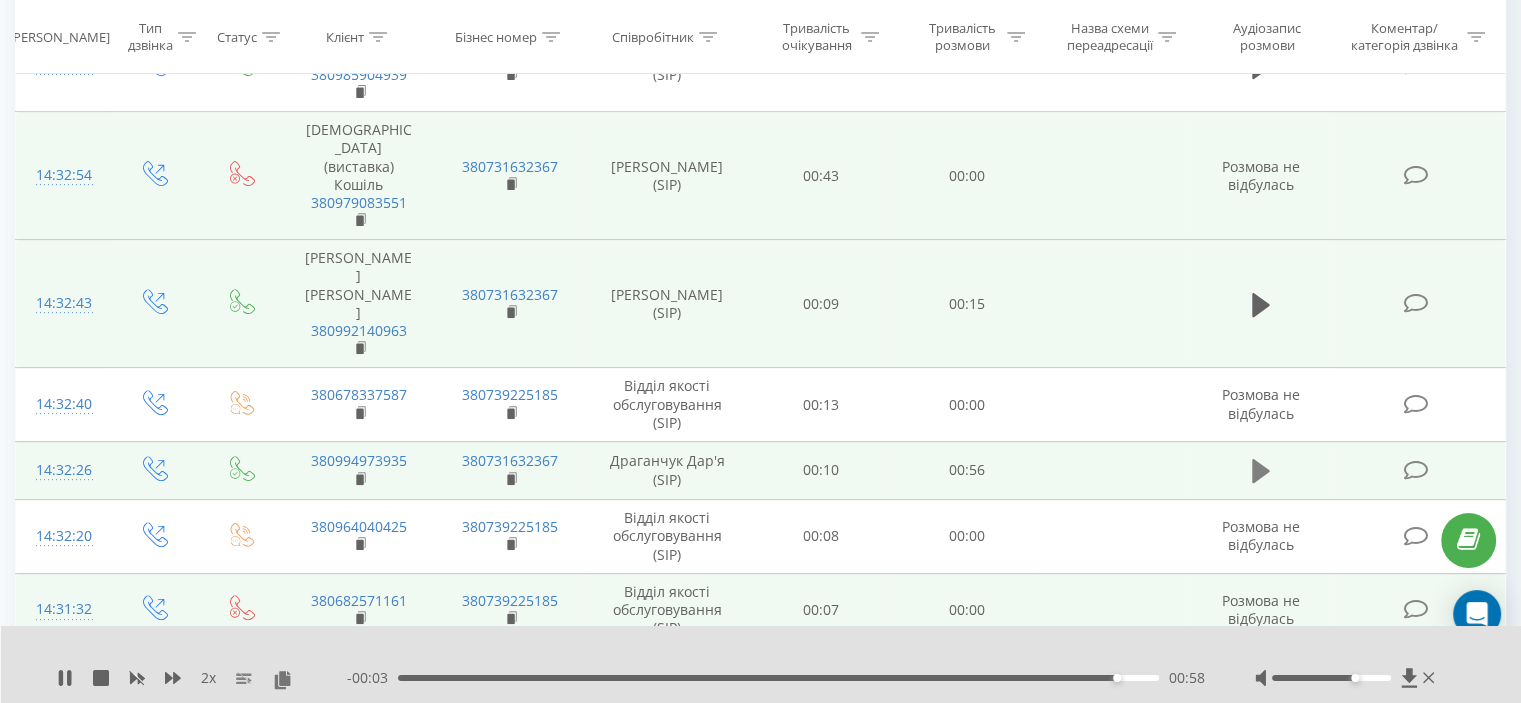 click at bounding box center (1261, 471) 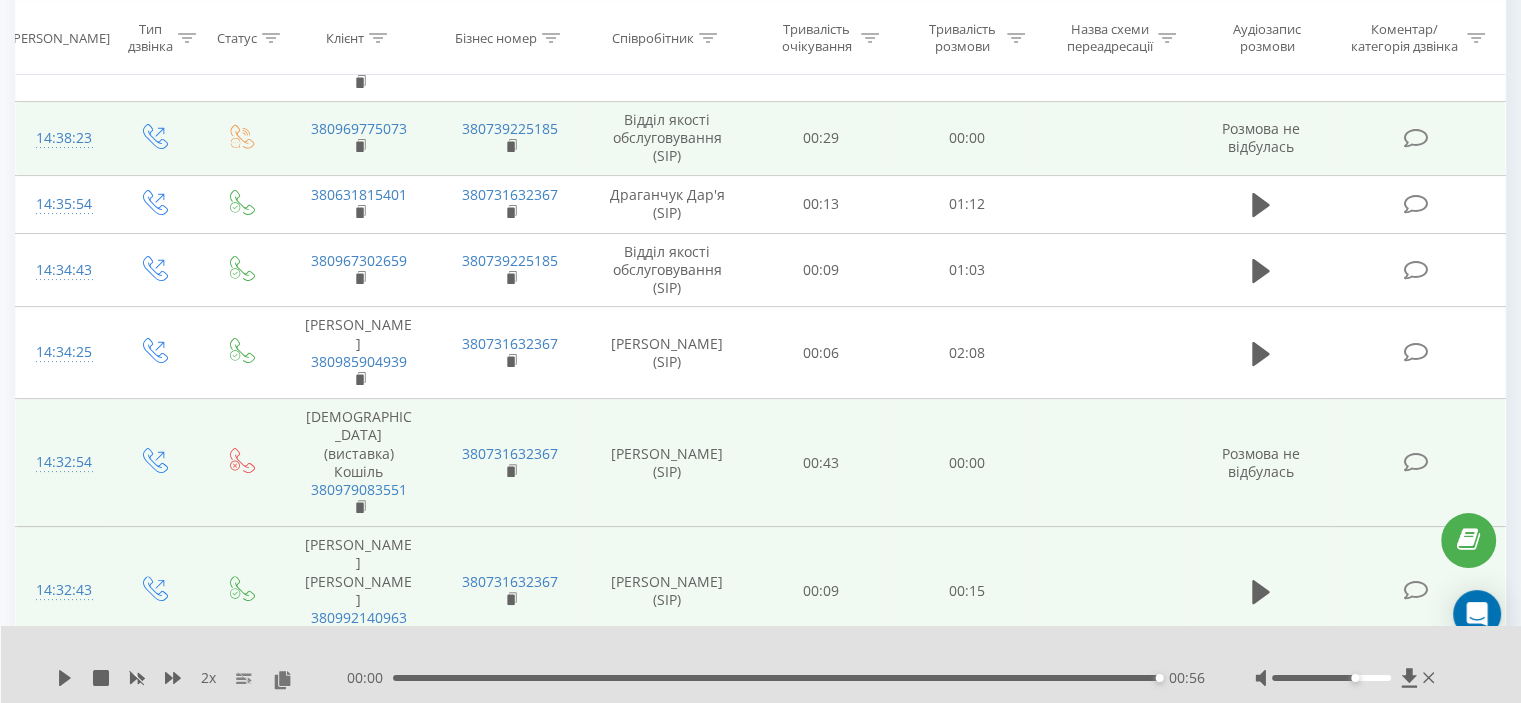 scroll, scrollTop: 386, scrollLeft: 0, axis: vertical 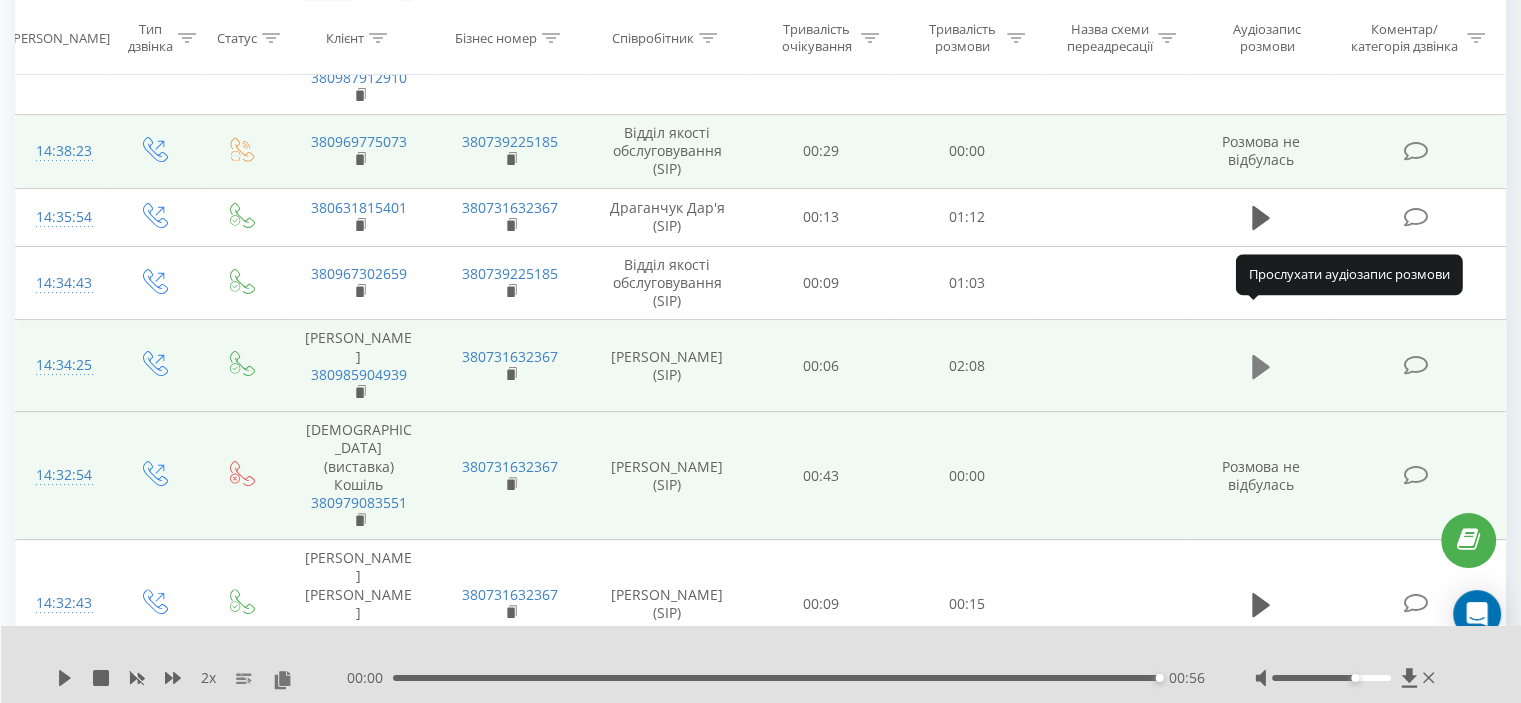 click 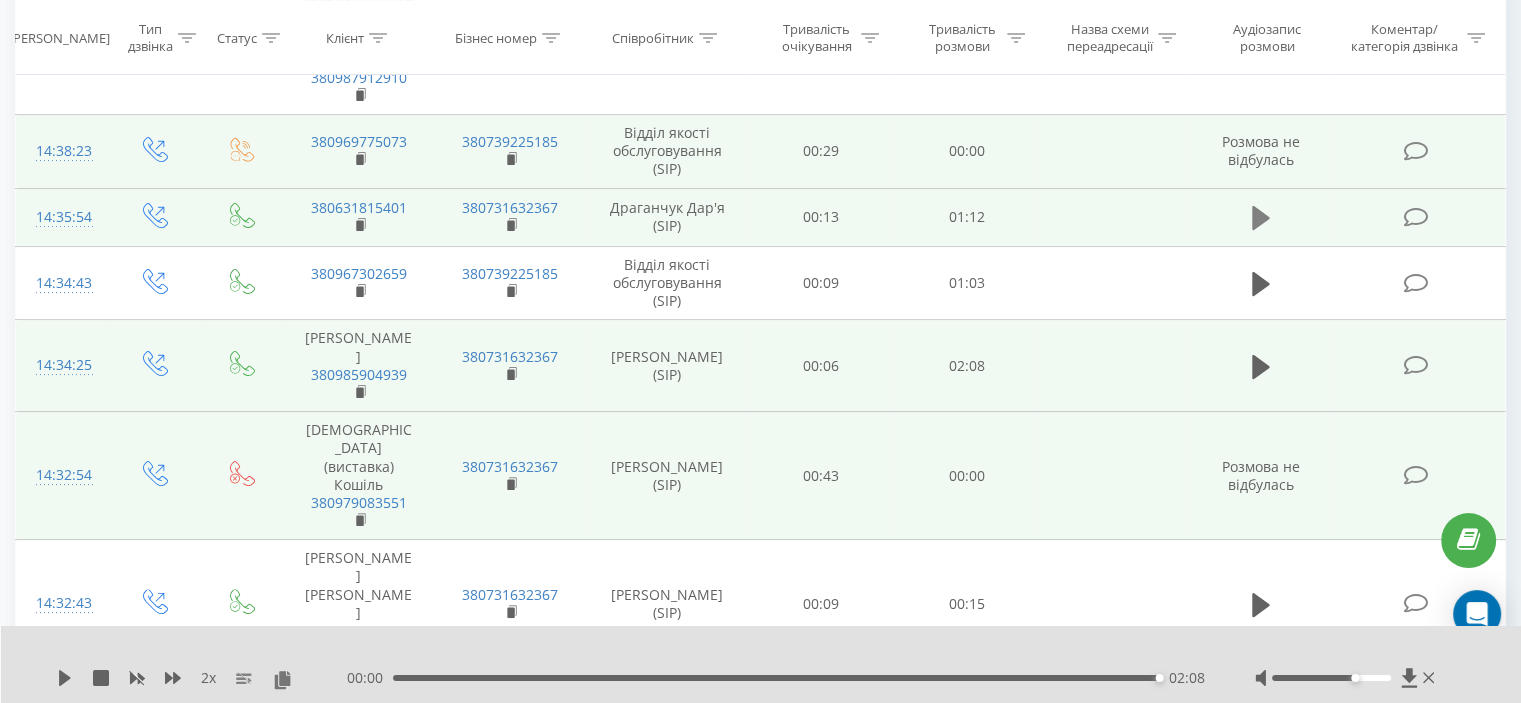 click at bounding box center [1261, 218] 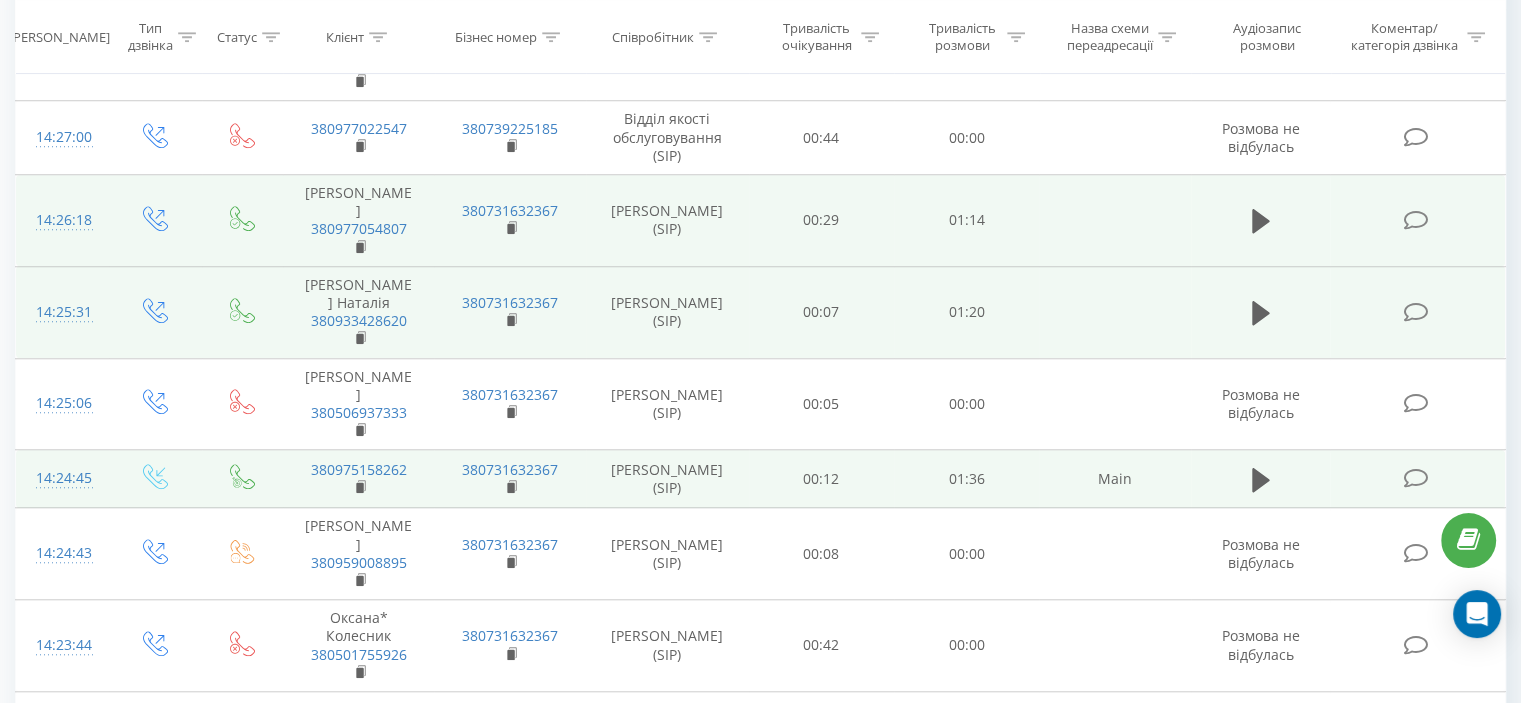 scroll, scrollTop: 1663, scrollLeft: 0, axis: vertical 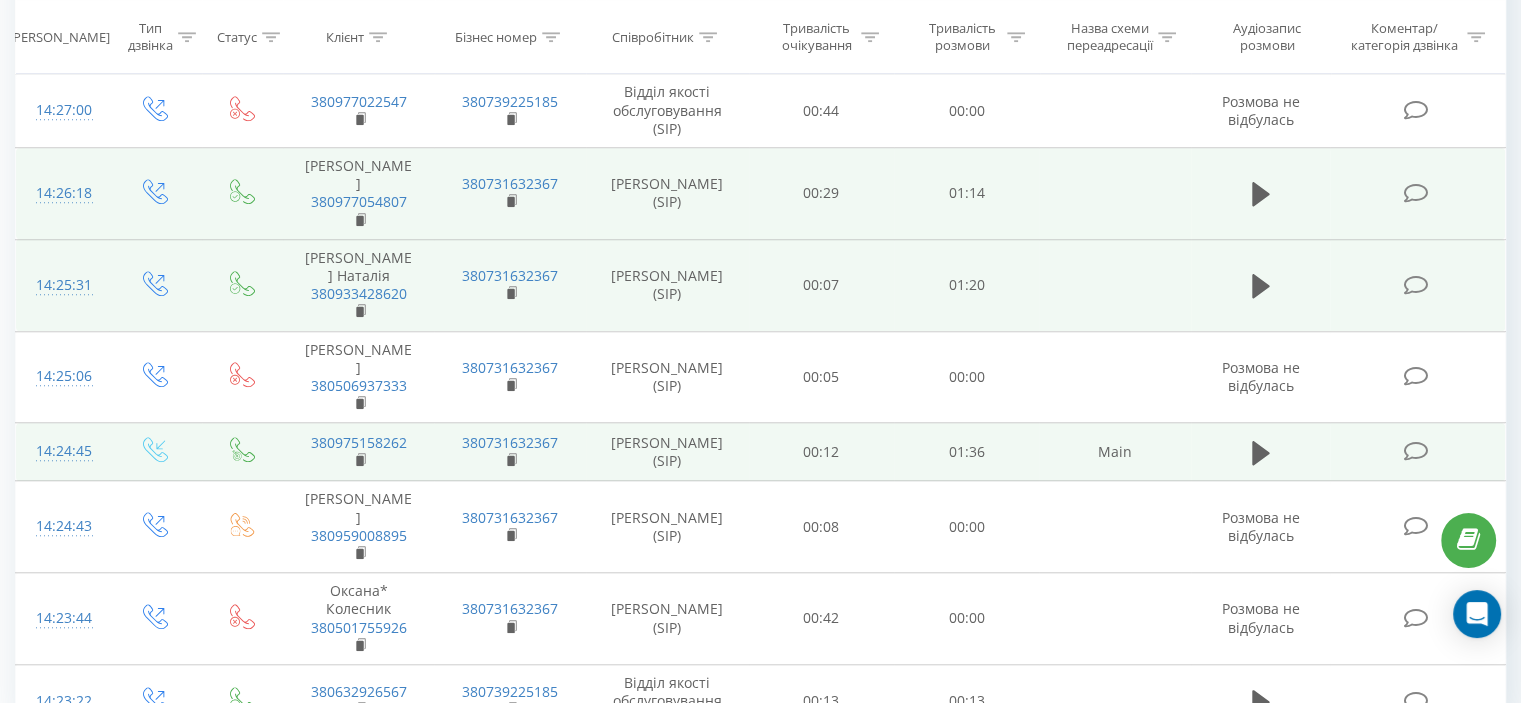 click on "8" at bounding box center [1239, 861] 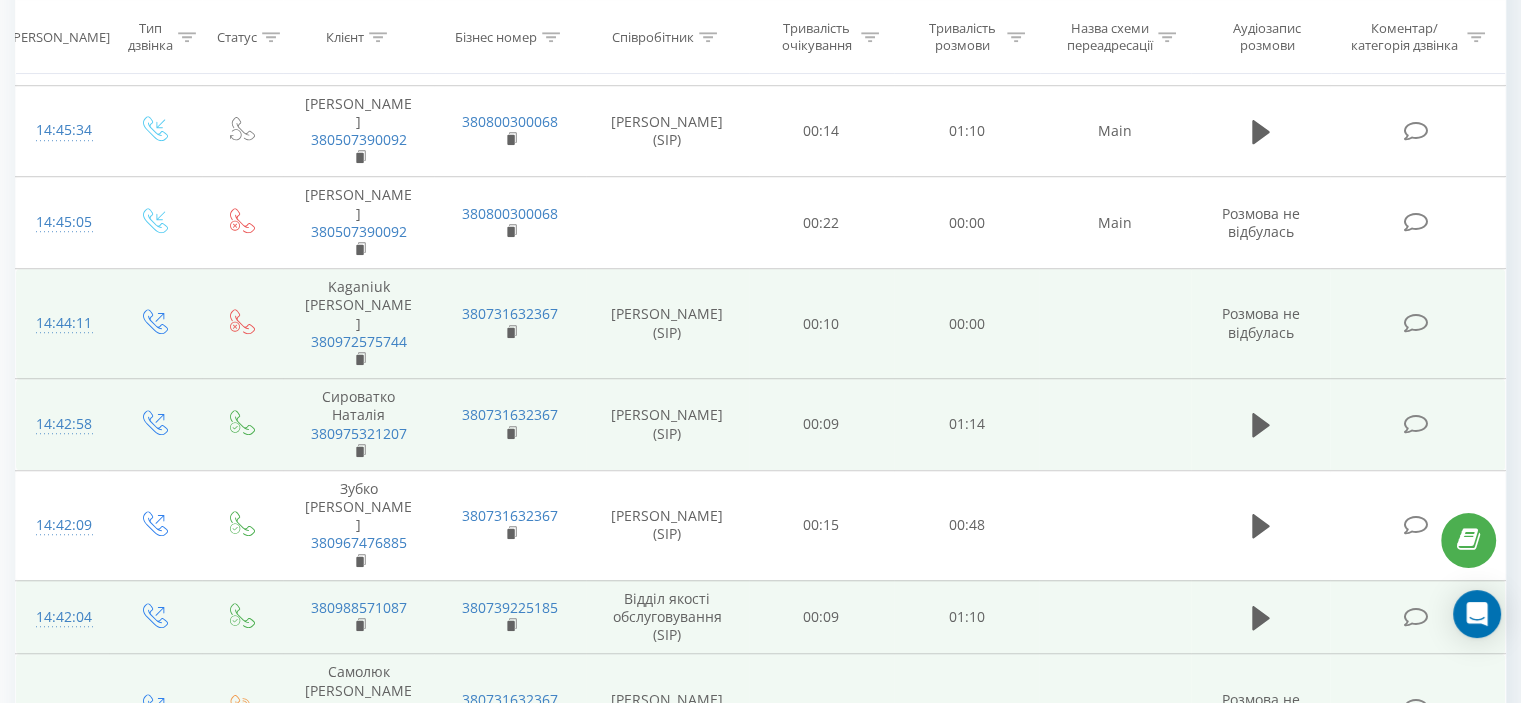 scroll, scrollTop: 1454, scrollLeft: 0, axis: vertical 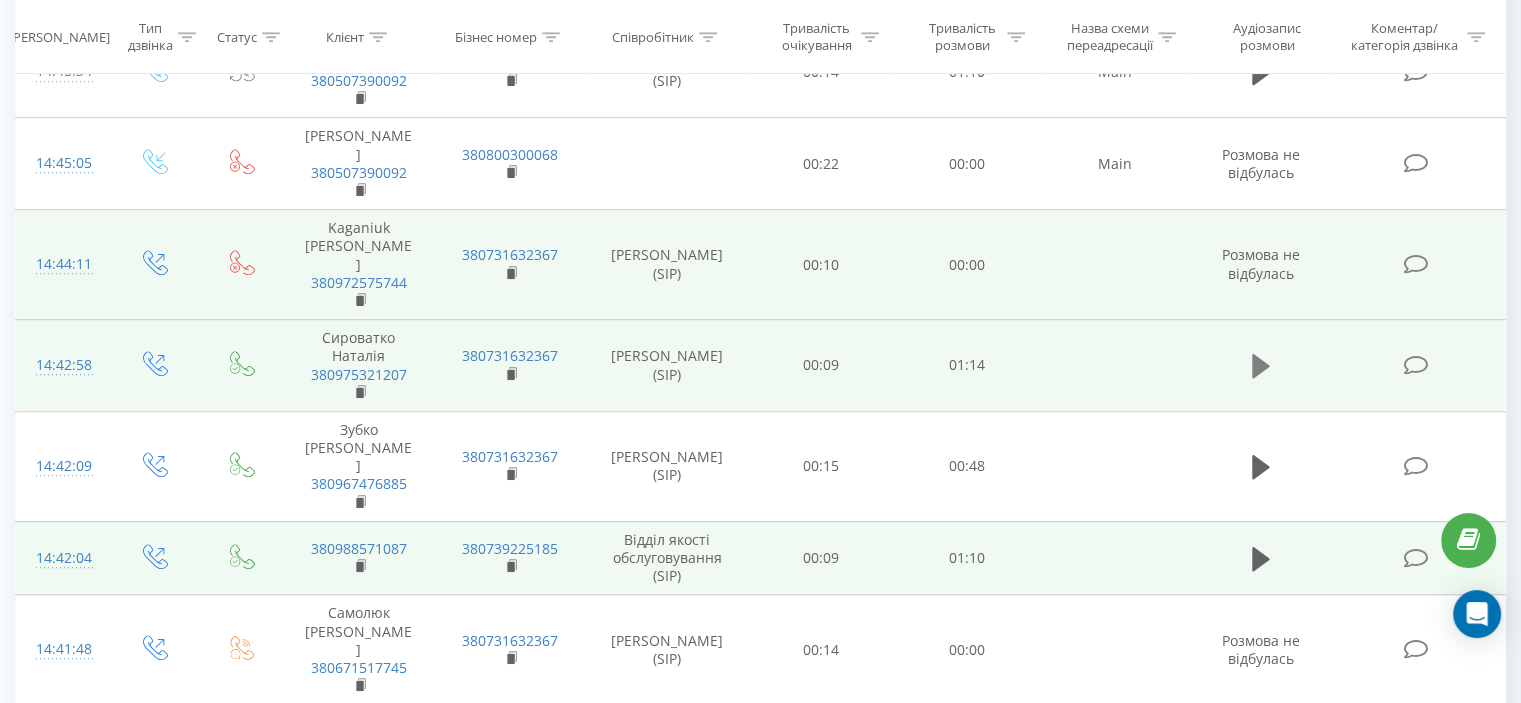 click 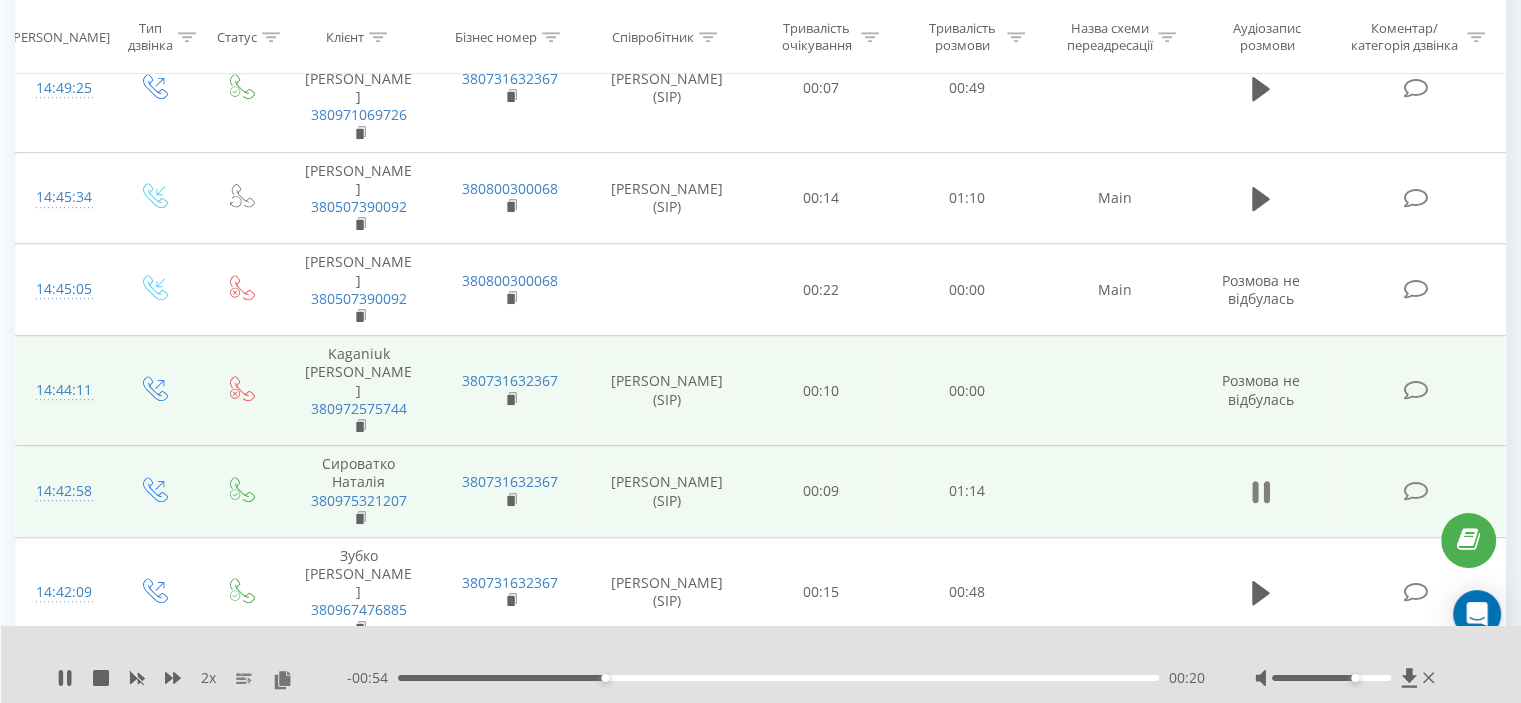 scroll, scrollTop: 1254, scrollLeft: 0, axis: vertical 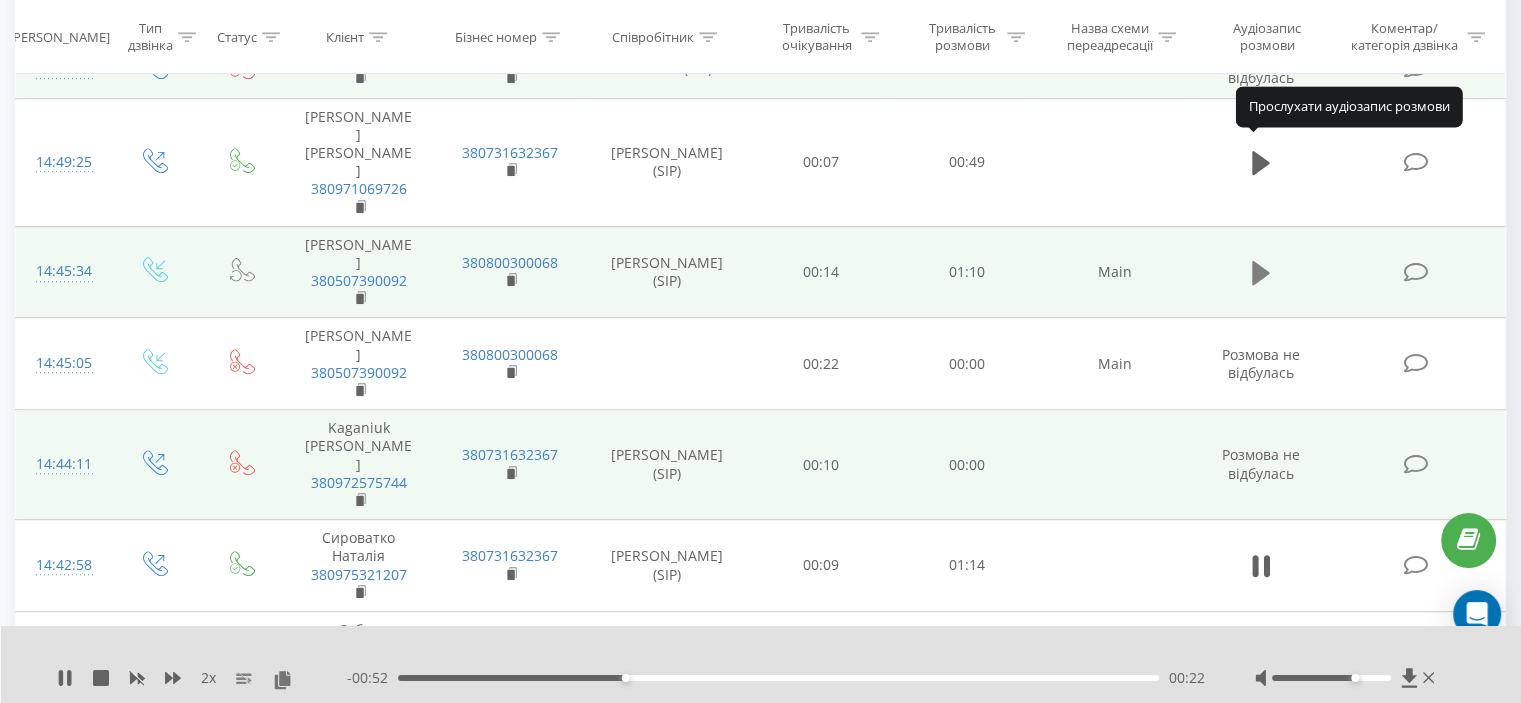 click 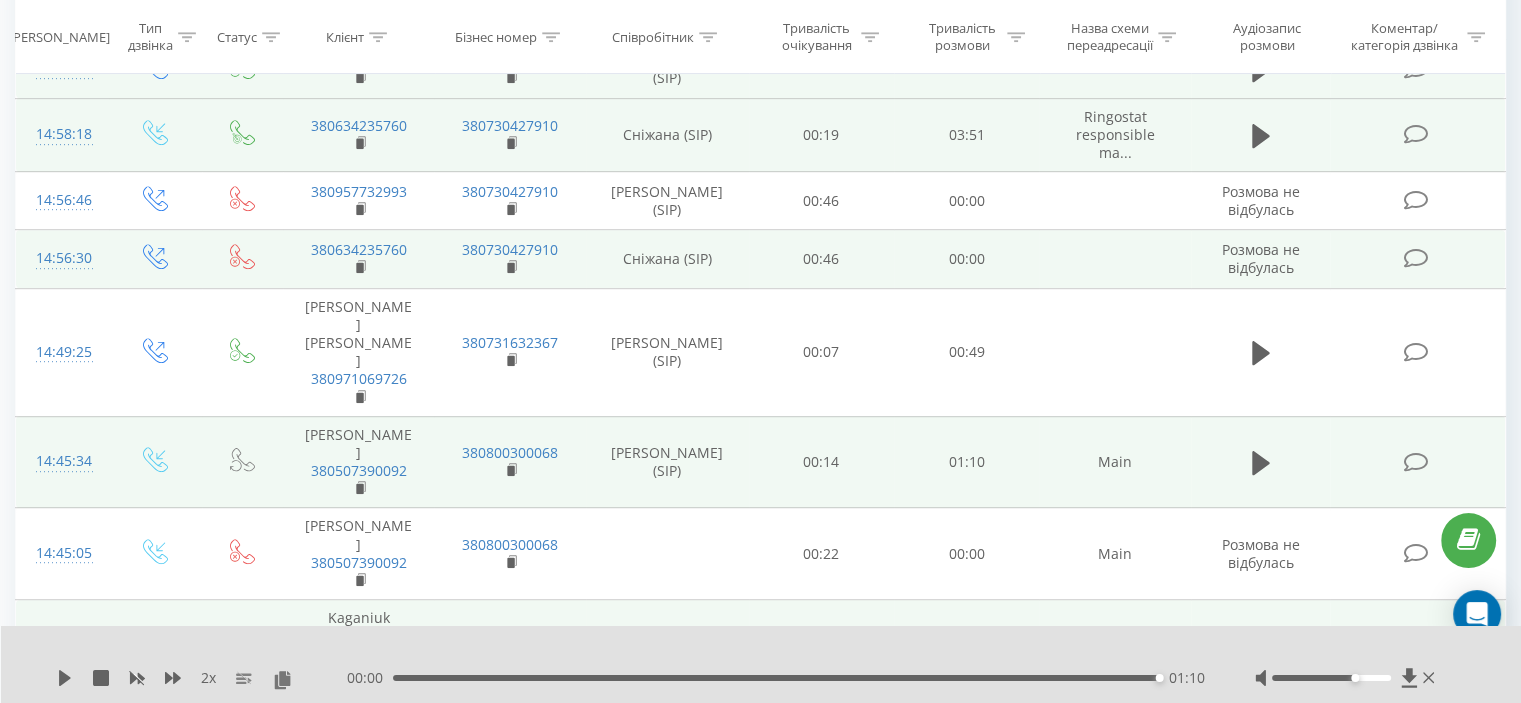 scroll, scrollTop: 1054, scrollLeft: 0, axis: vertical 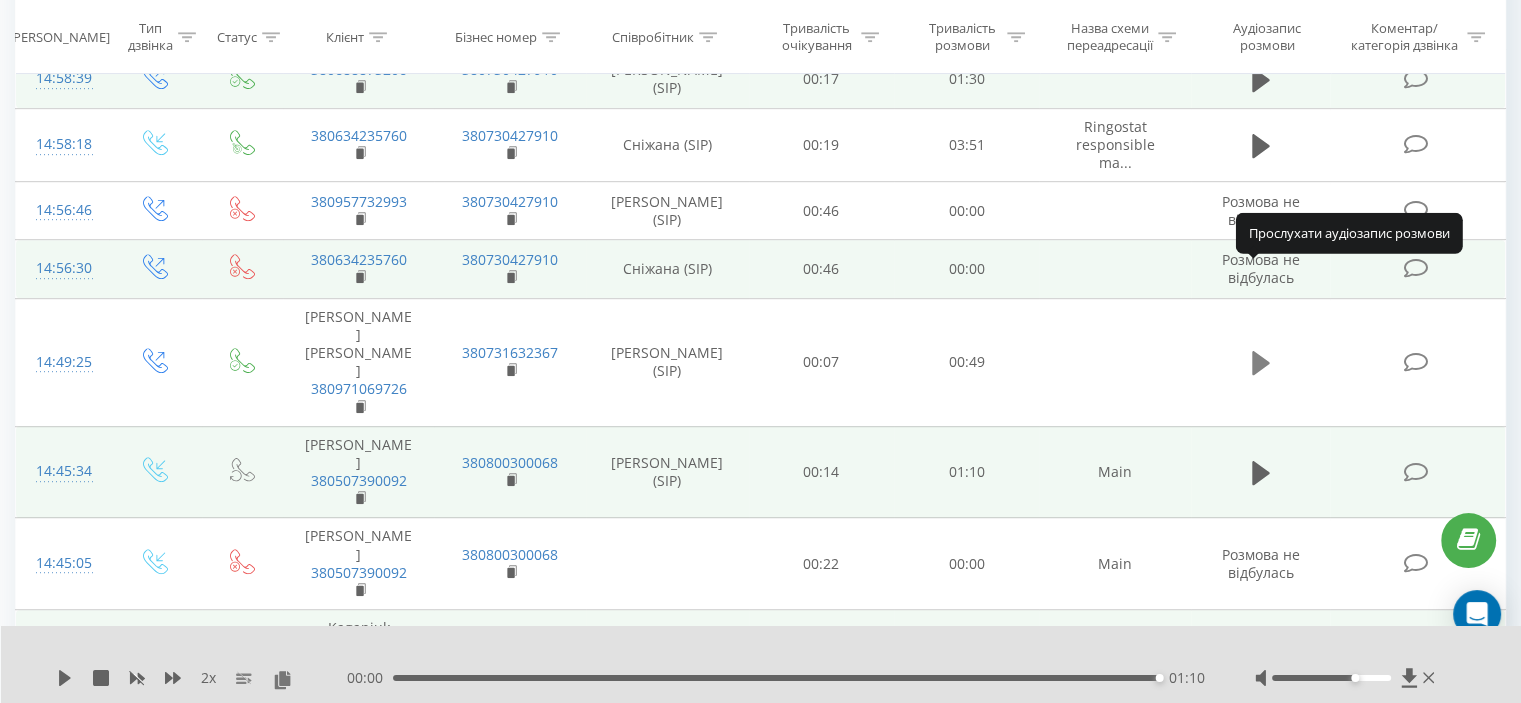 click 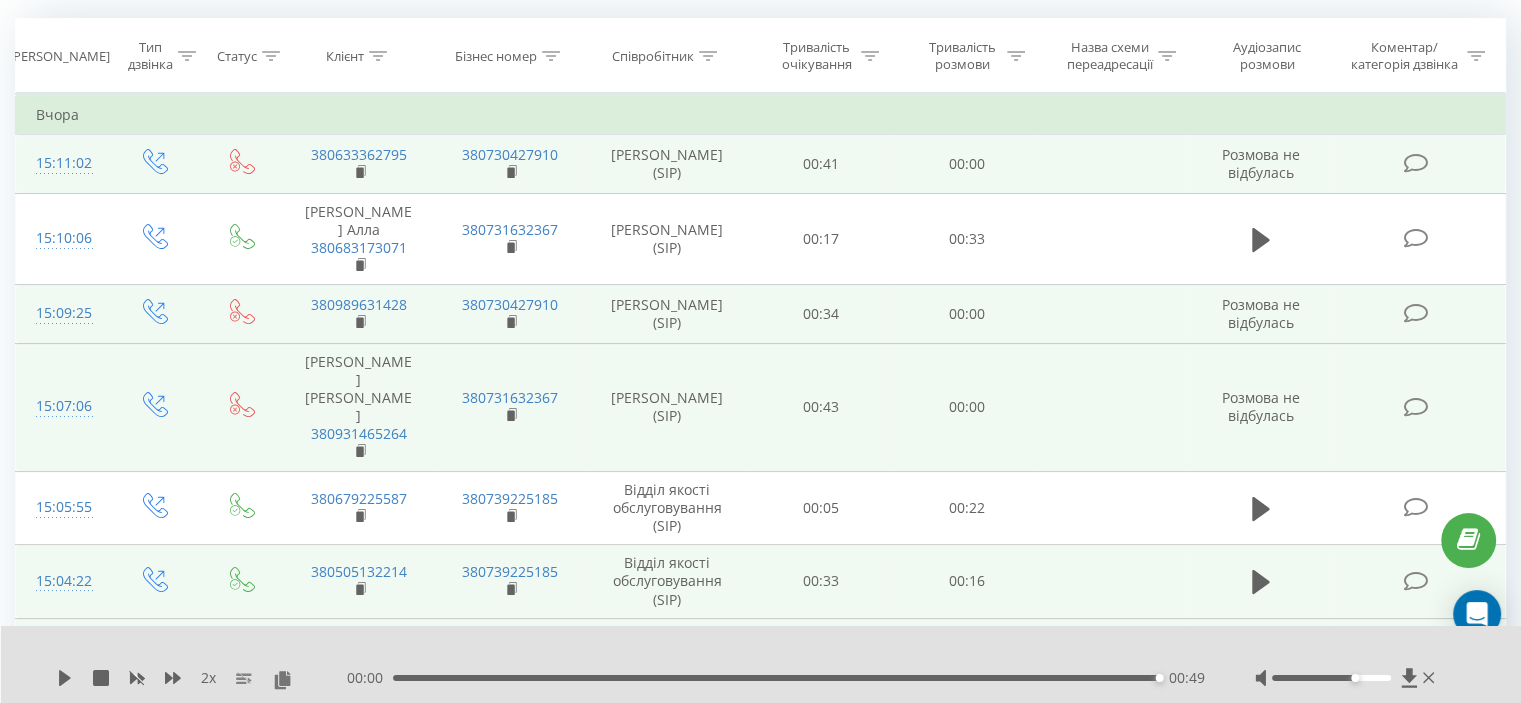 scroll, scrollTop: 154, scrollLeft: 0, axis: vertical 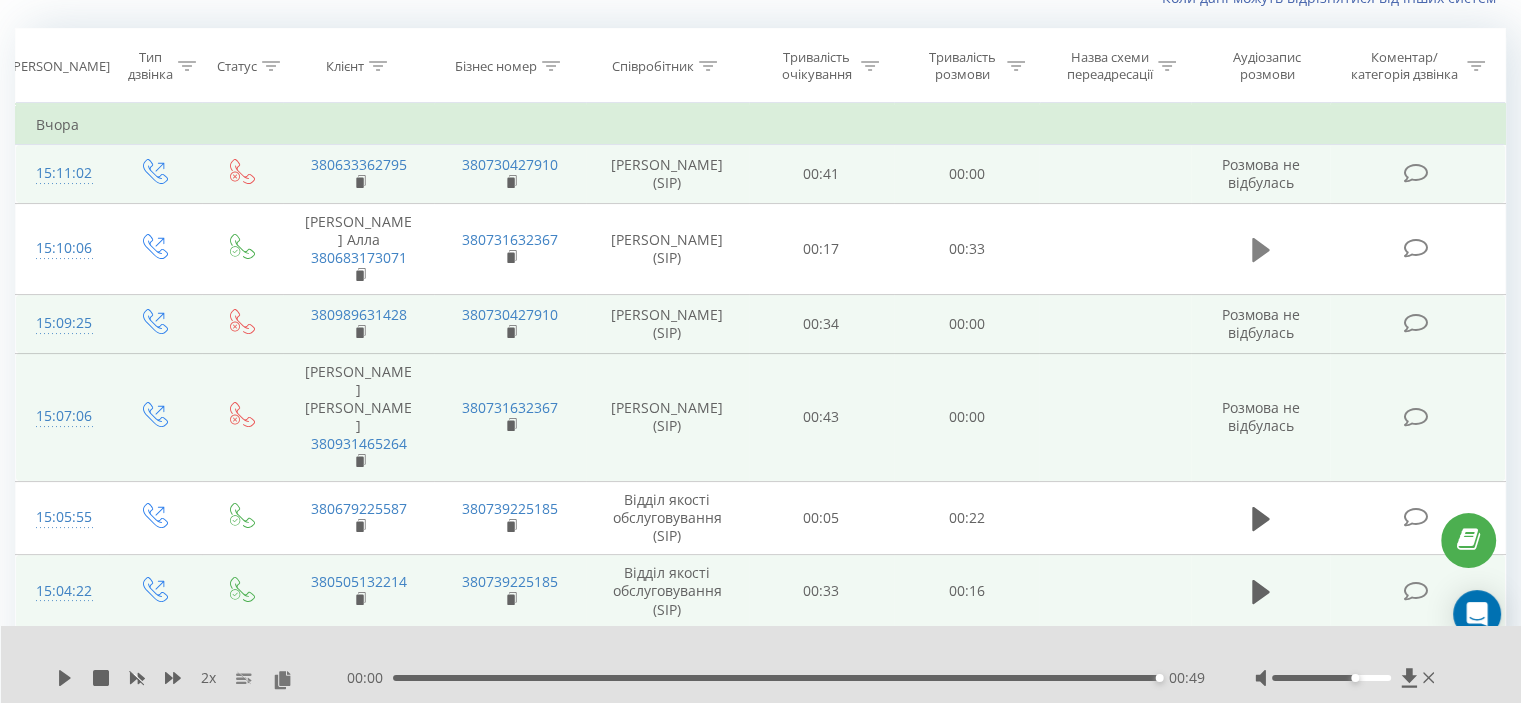 click 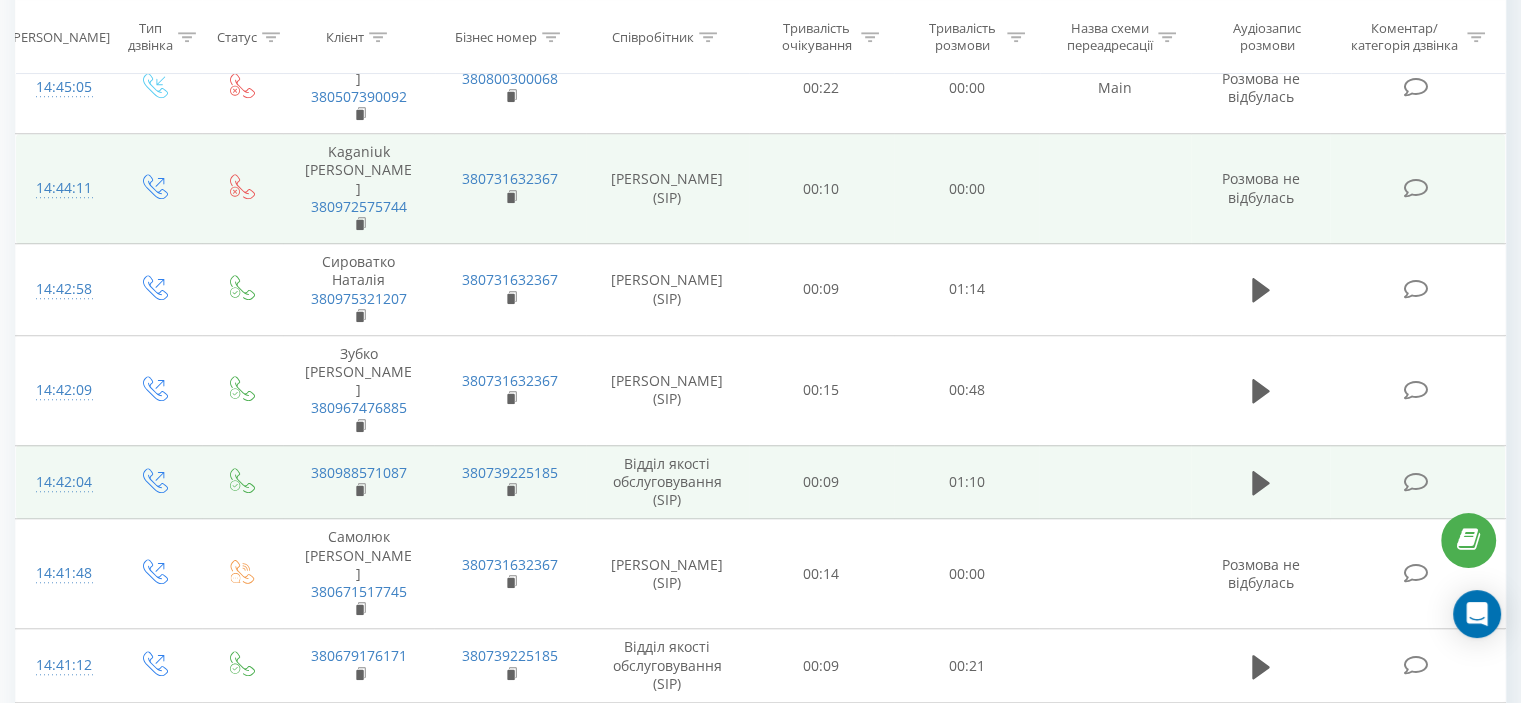 scroll, scrollTop: 1531, scrollLeft: 0, axis: vertical 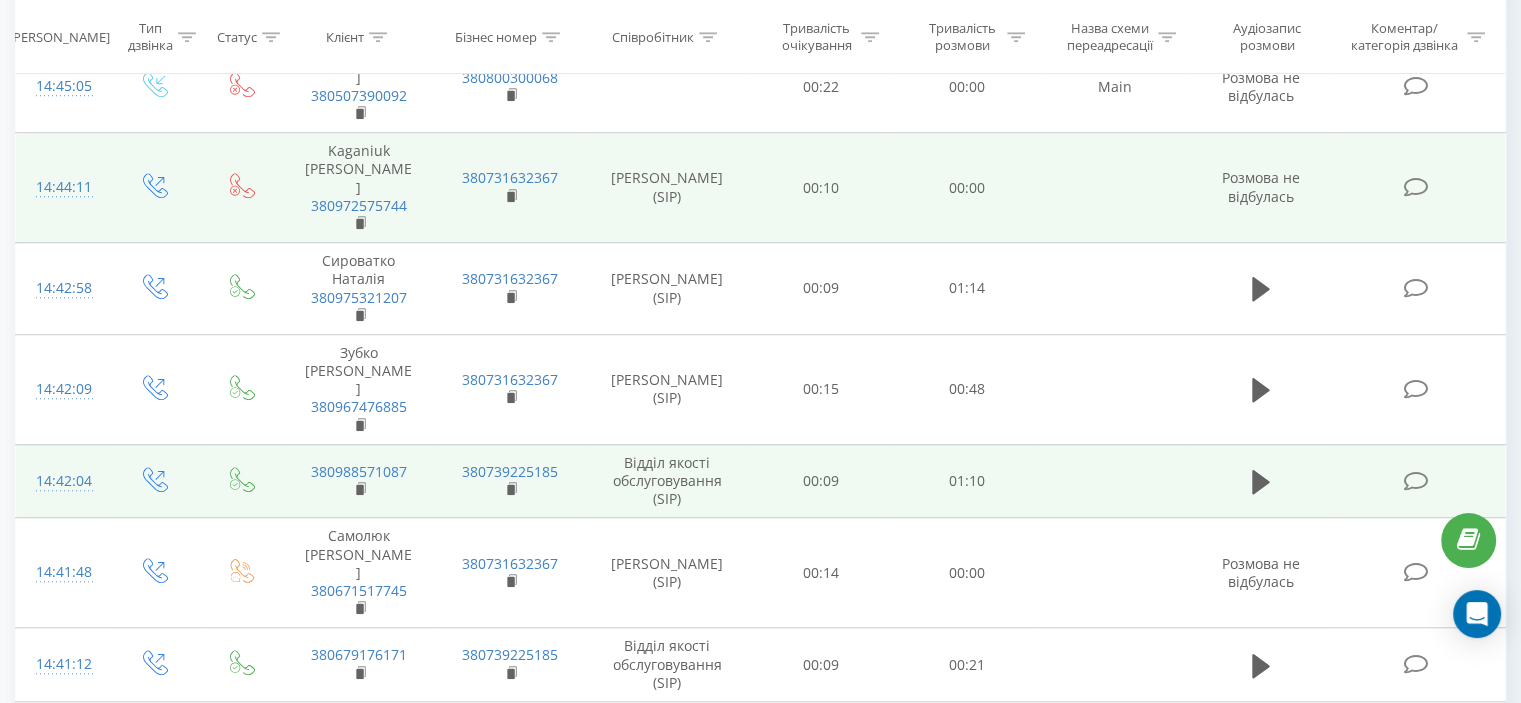 click on "7" at bounding box center [1239, 916] 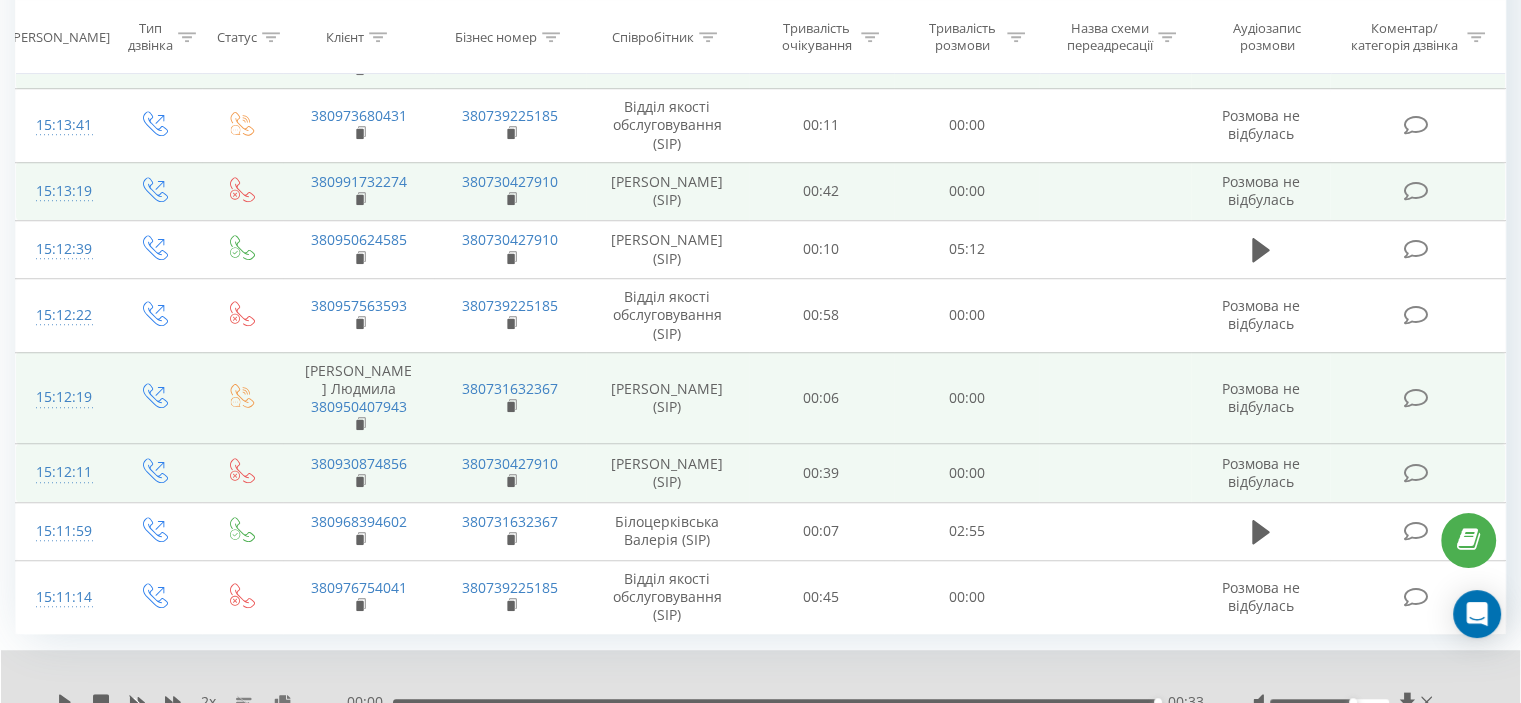 scroll, scrollTop: 1549, scrollLeft: 0, axis: vertical 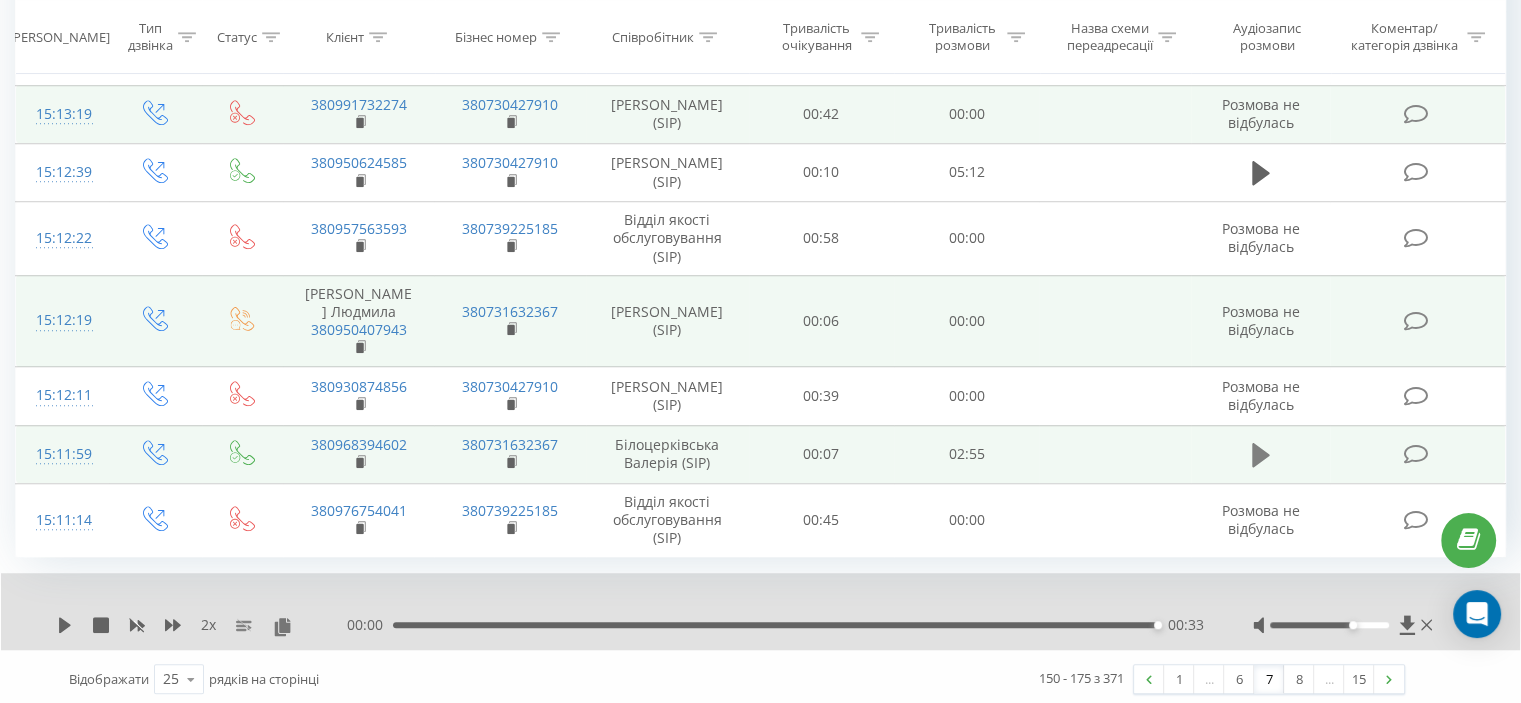click at bounding box center [1261, 455] 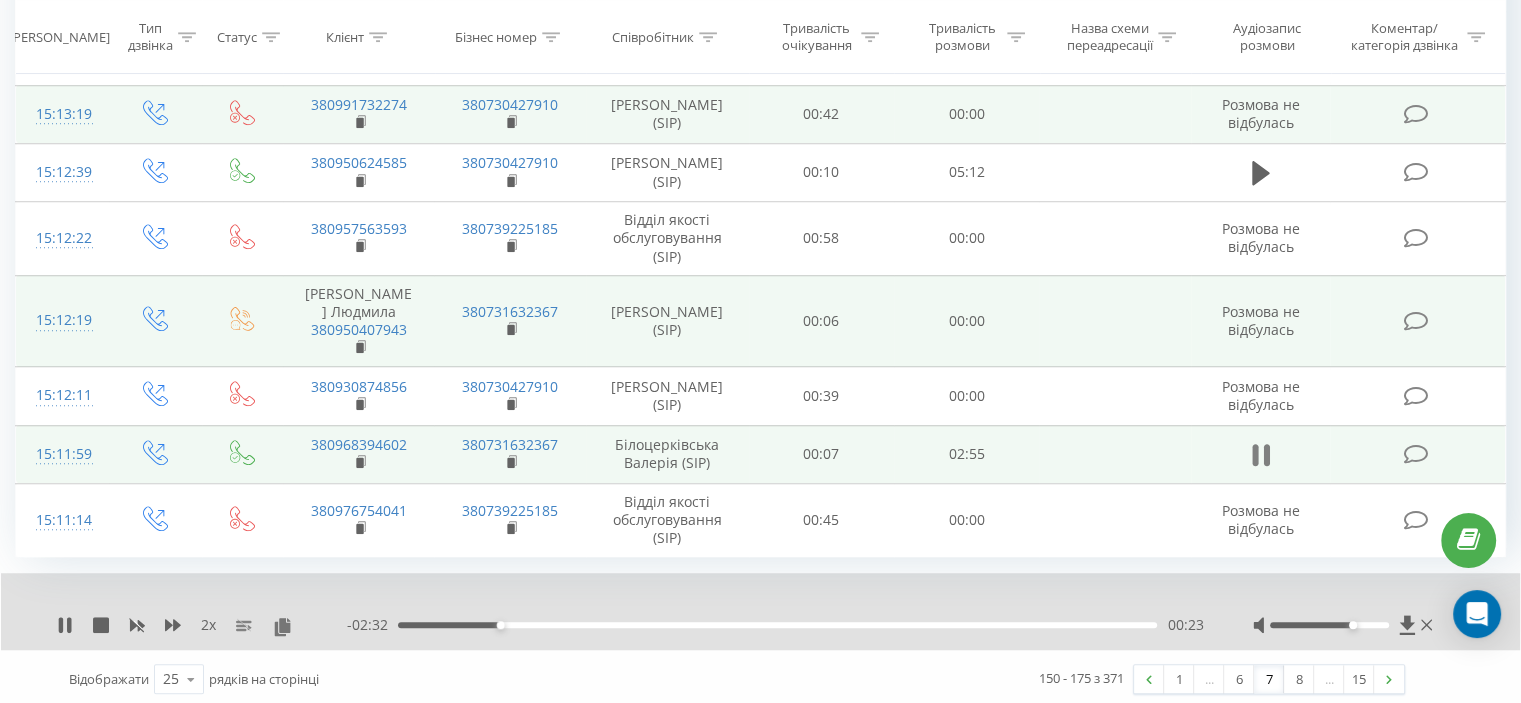 click 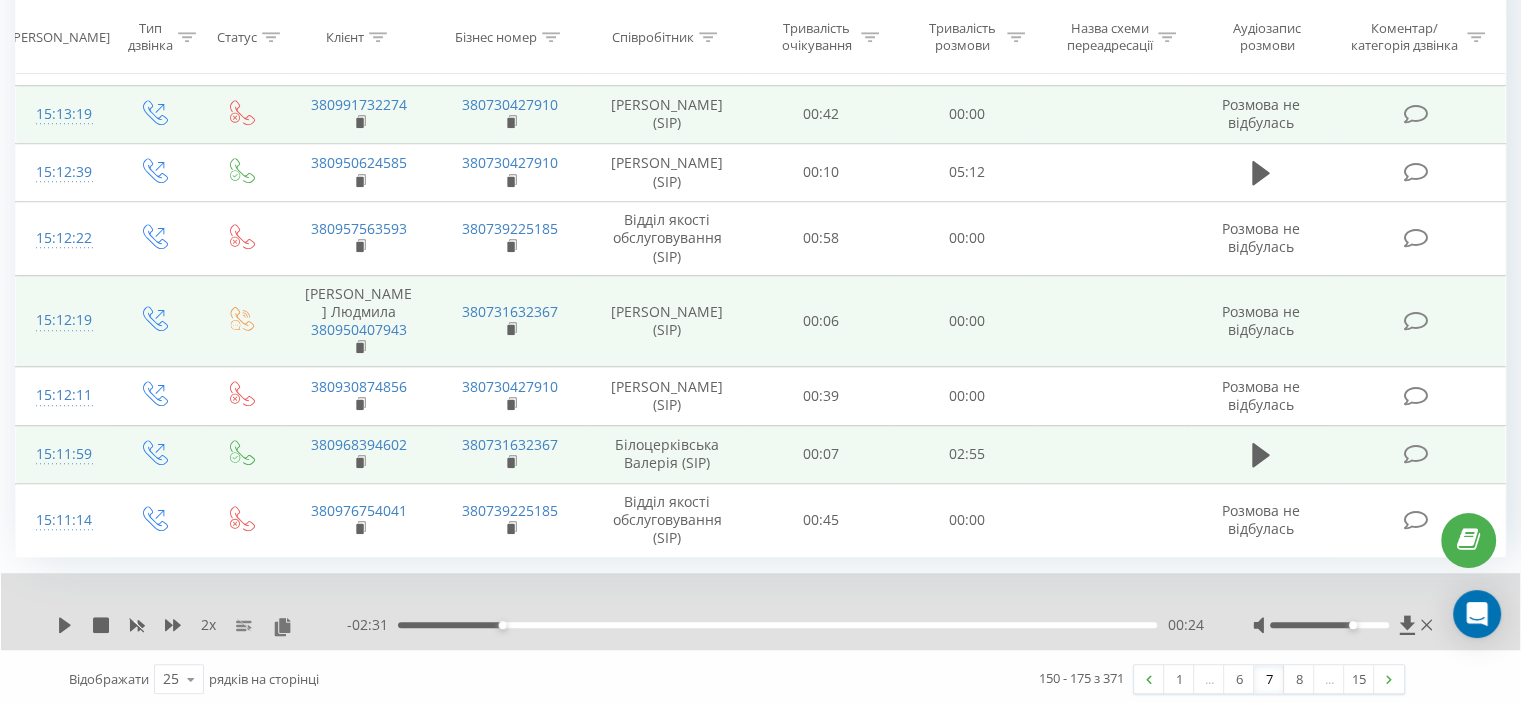 click on "2 x" at bounding box center [202, 625] 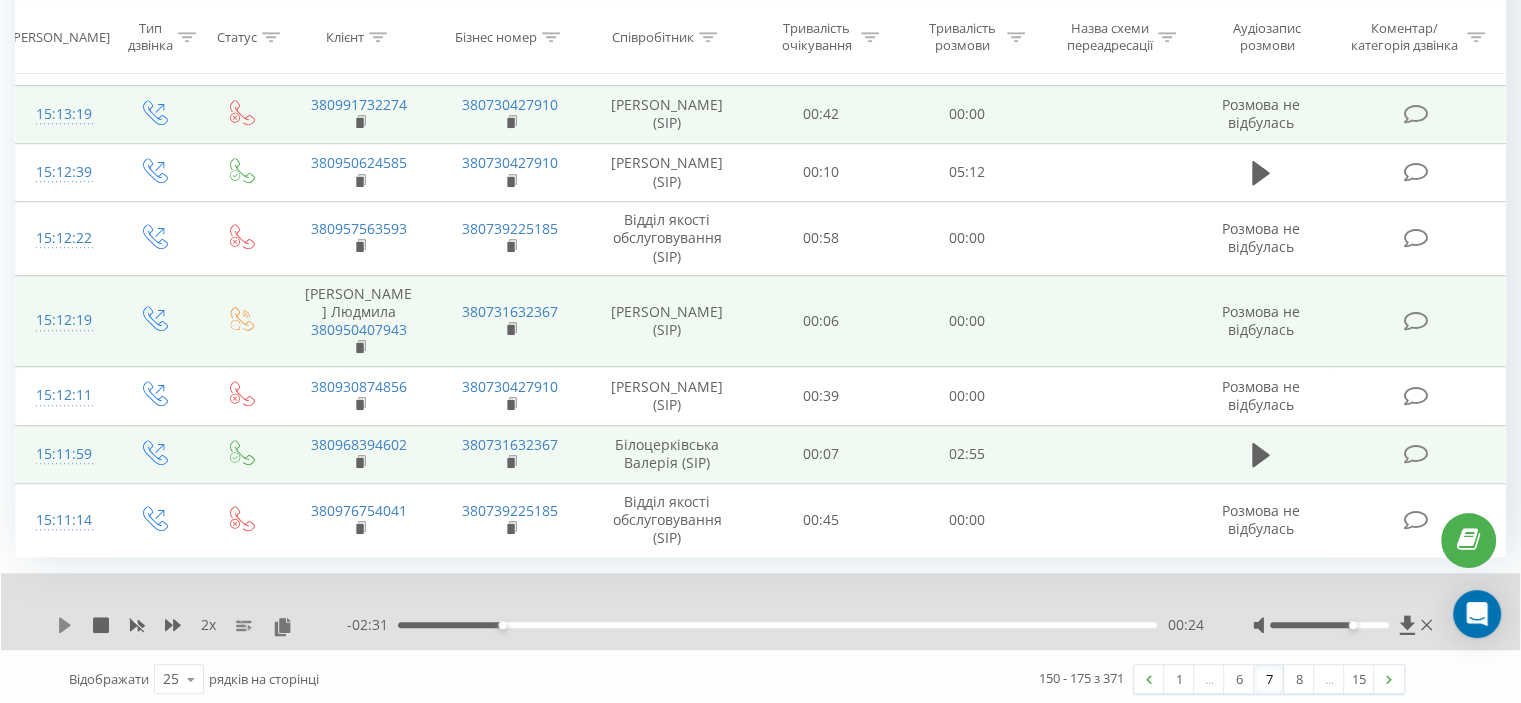 click 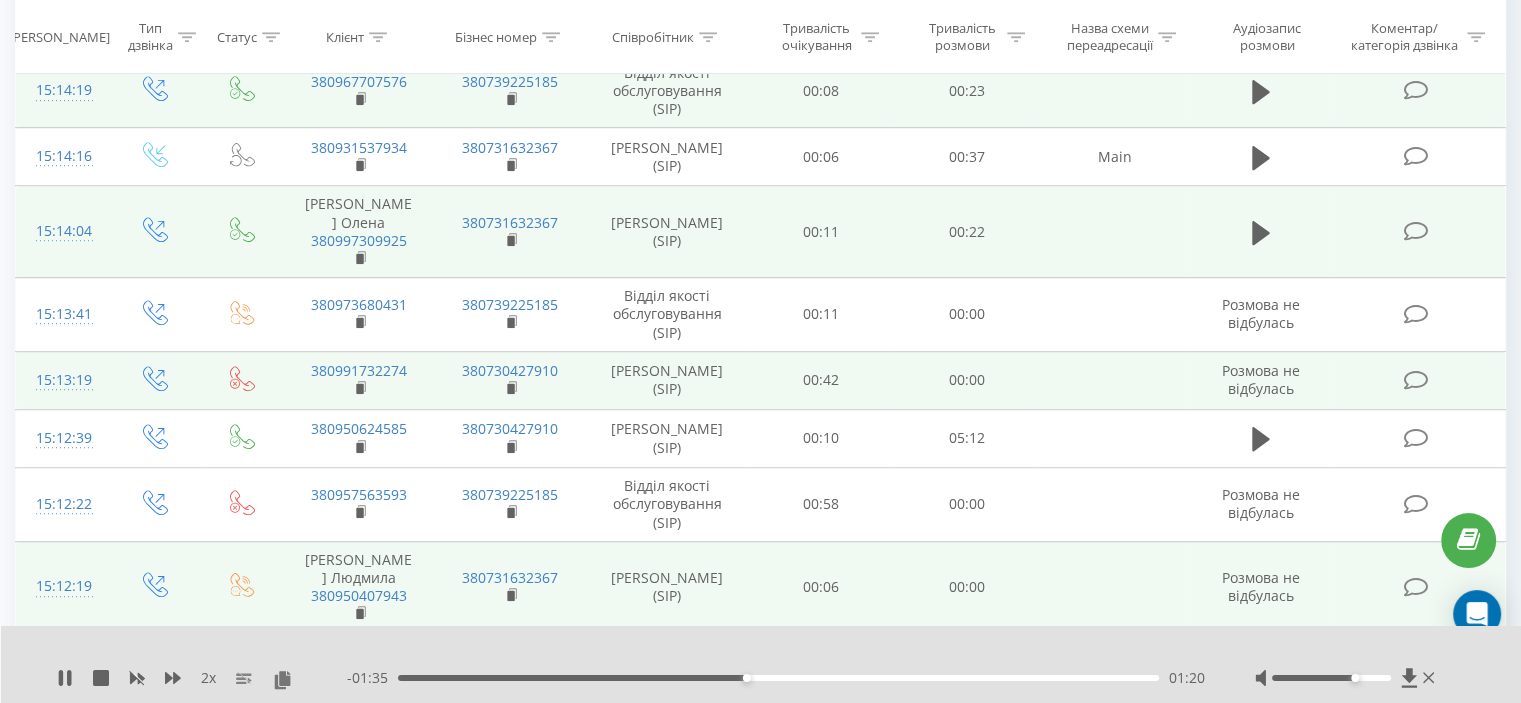 scroll, scrollTop: 1249, scrollLeft: 0, axis: vertical 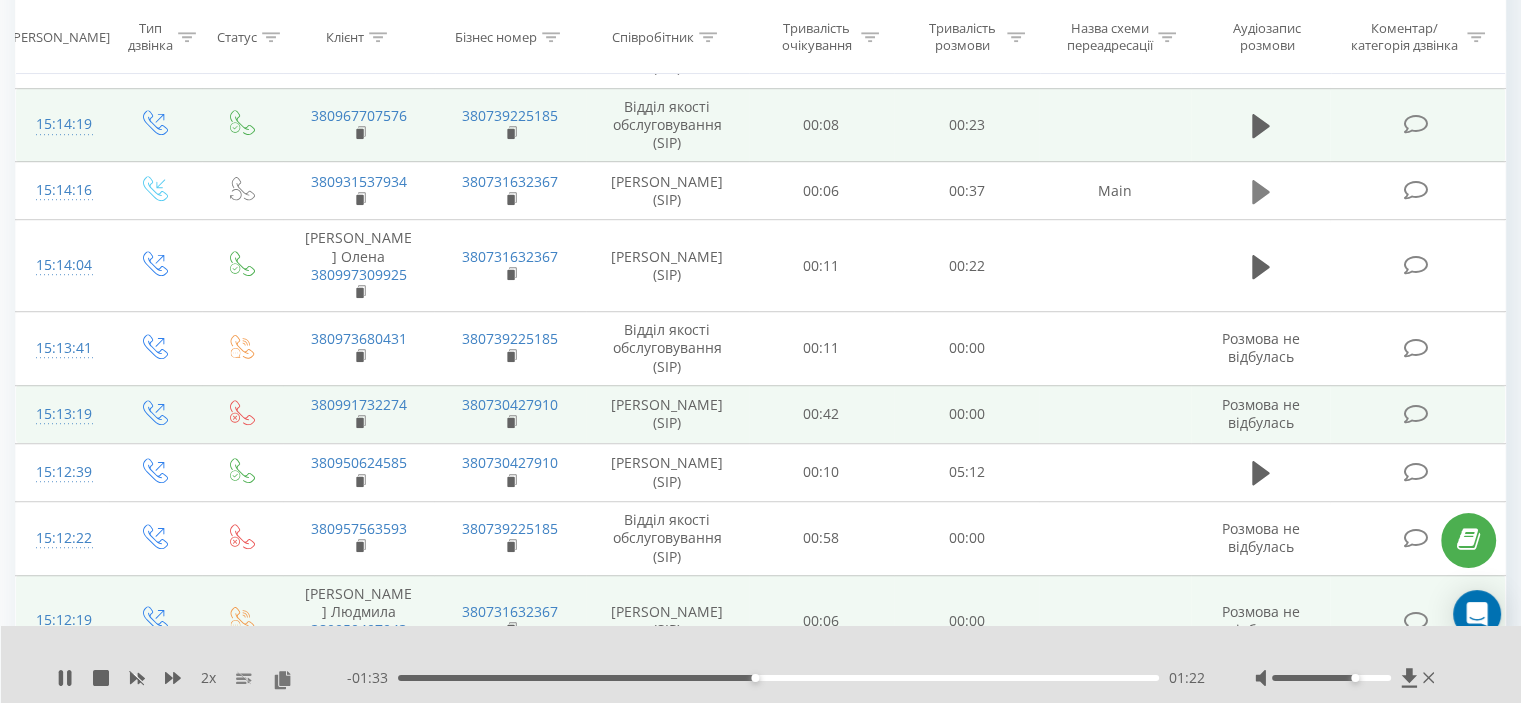 click 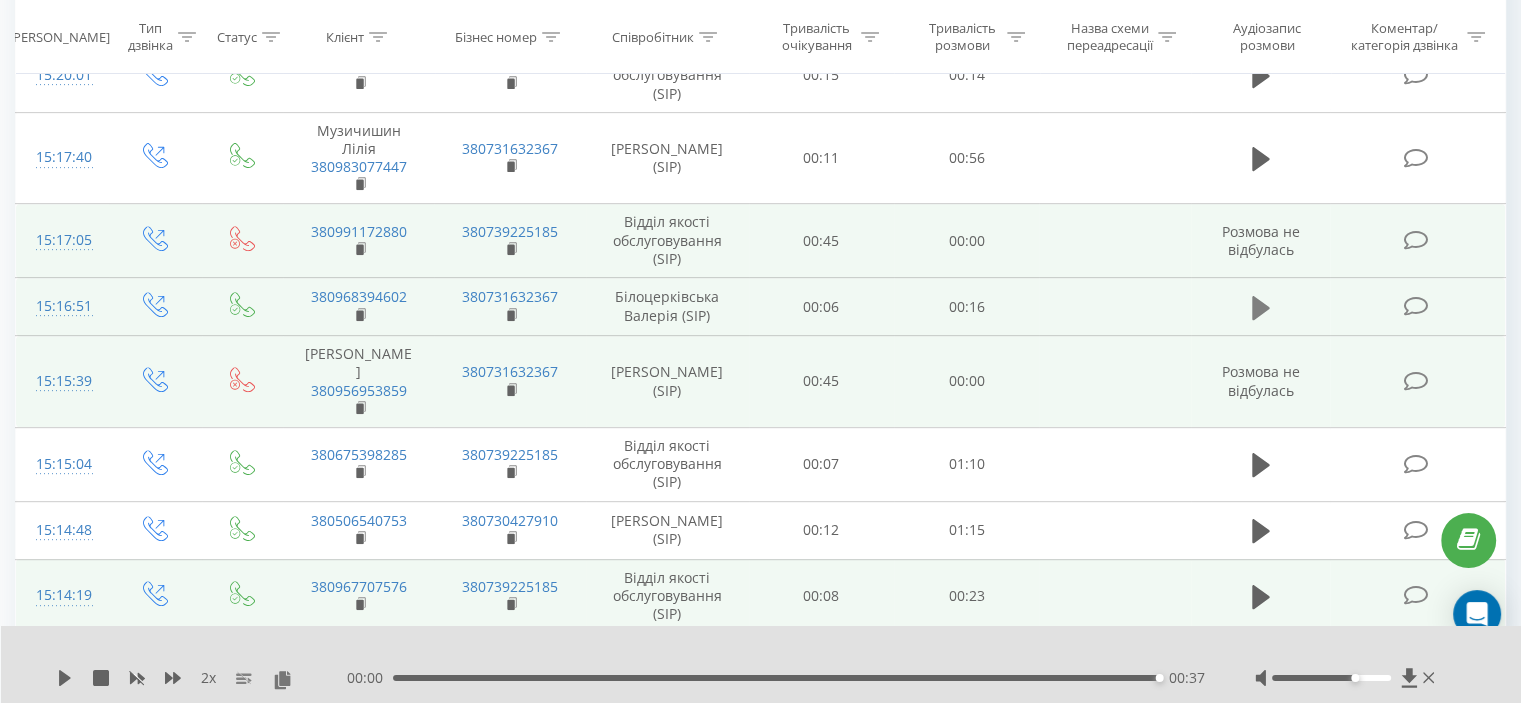 scroll, scrollTop: 749, scrollLeft: 0, axis: vertical 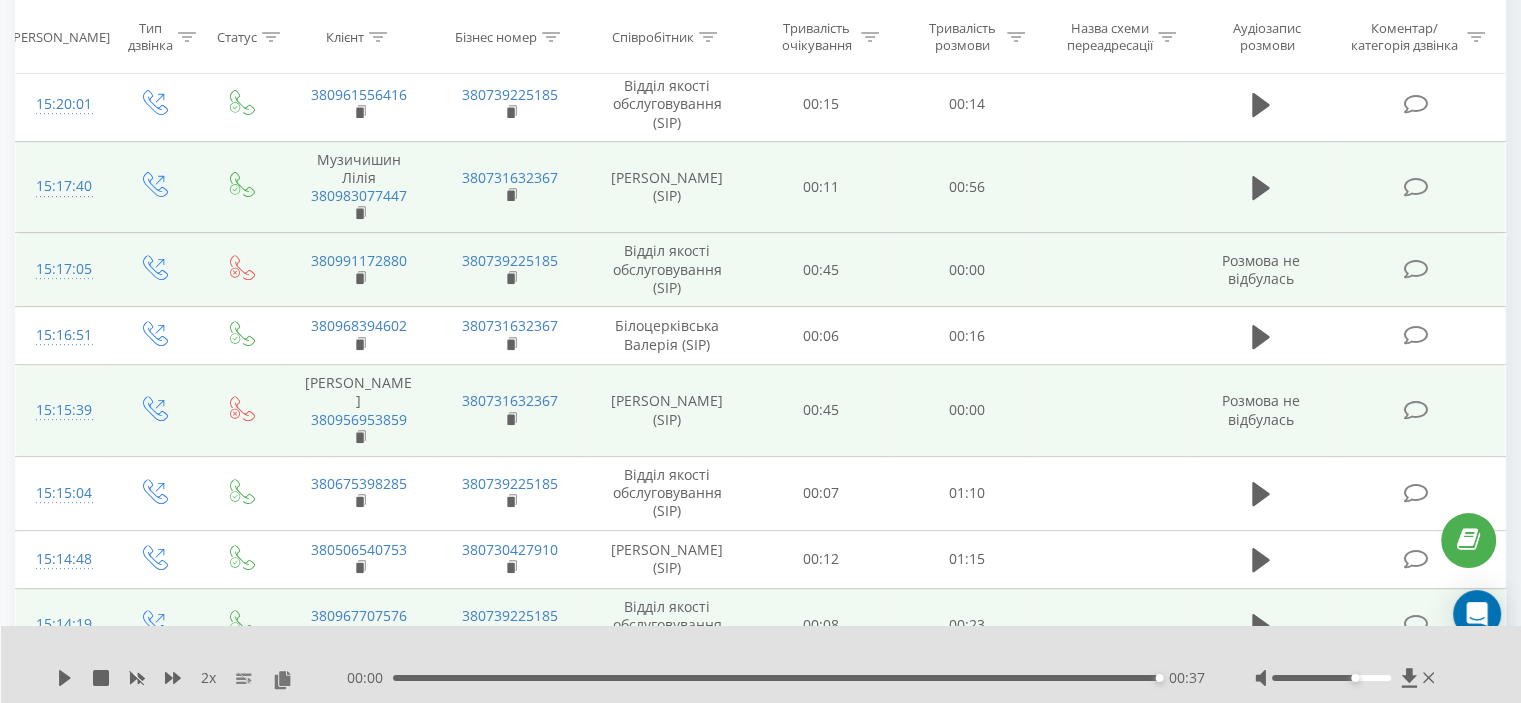 click at bounding box center (1261, 187) 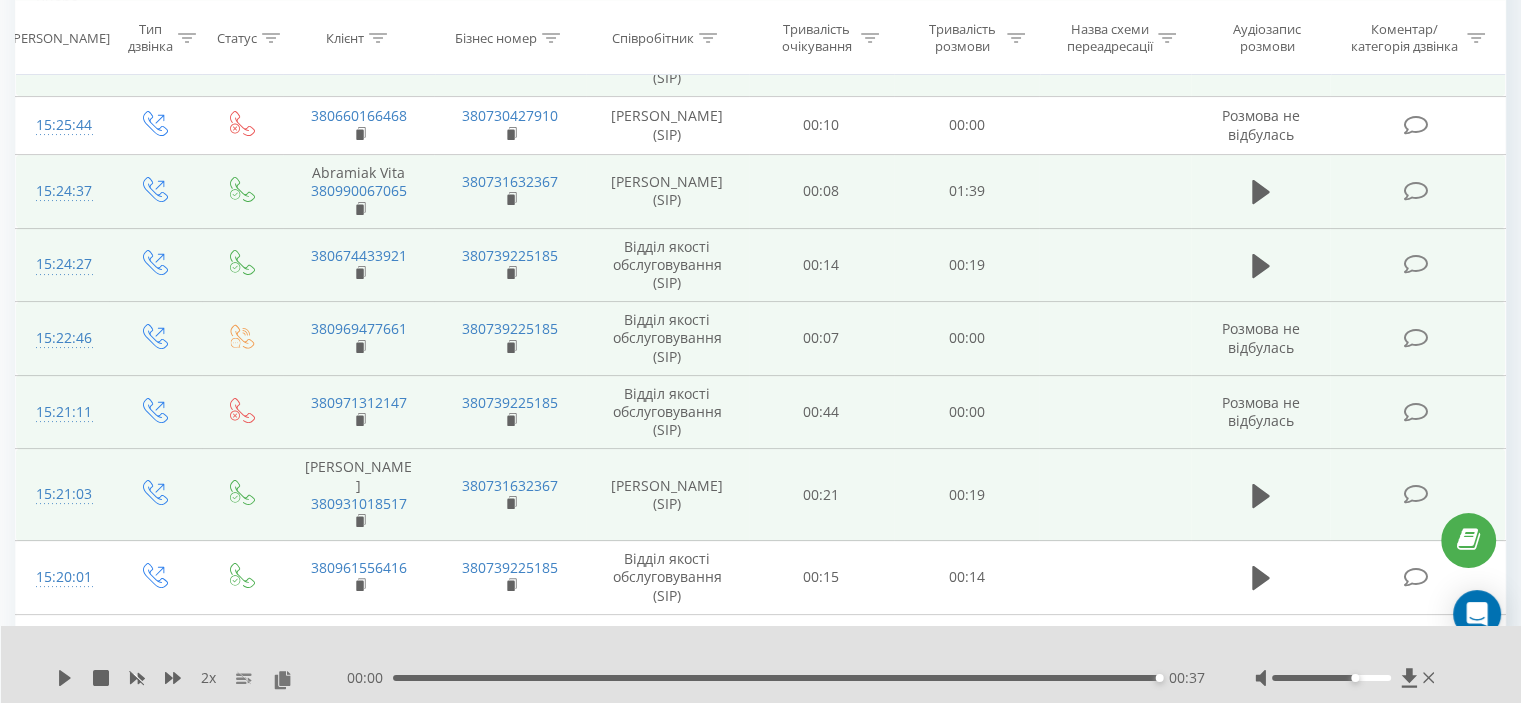 scroll, scrollTop: 249, scrollLeft: 0, axis: vertical 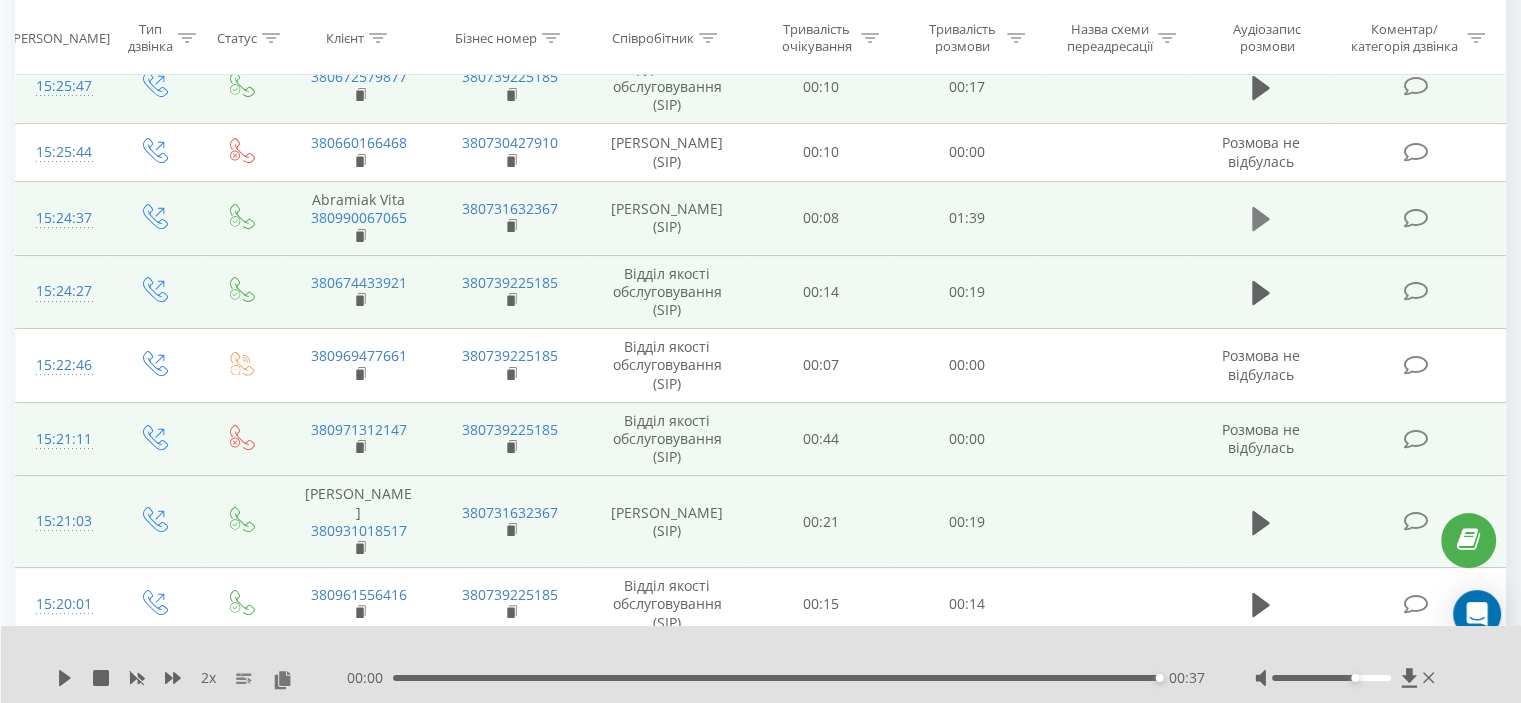 click at bounding box center [1261, 219] 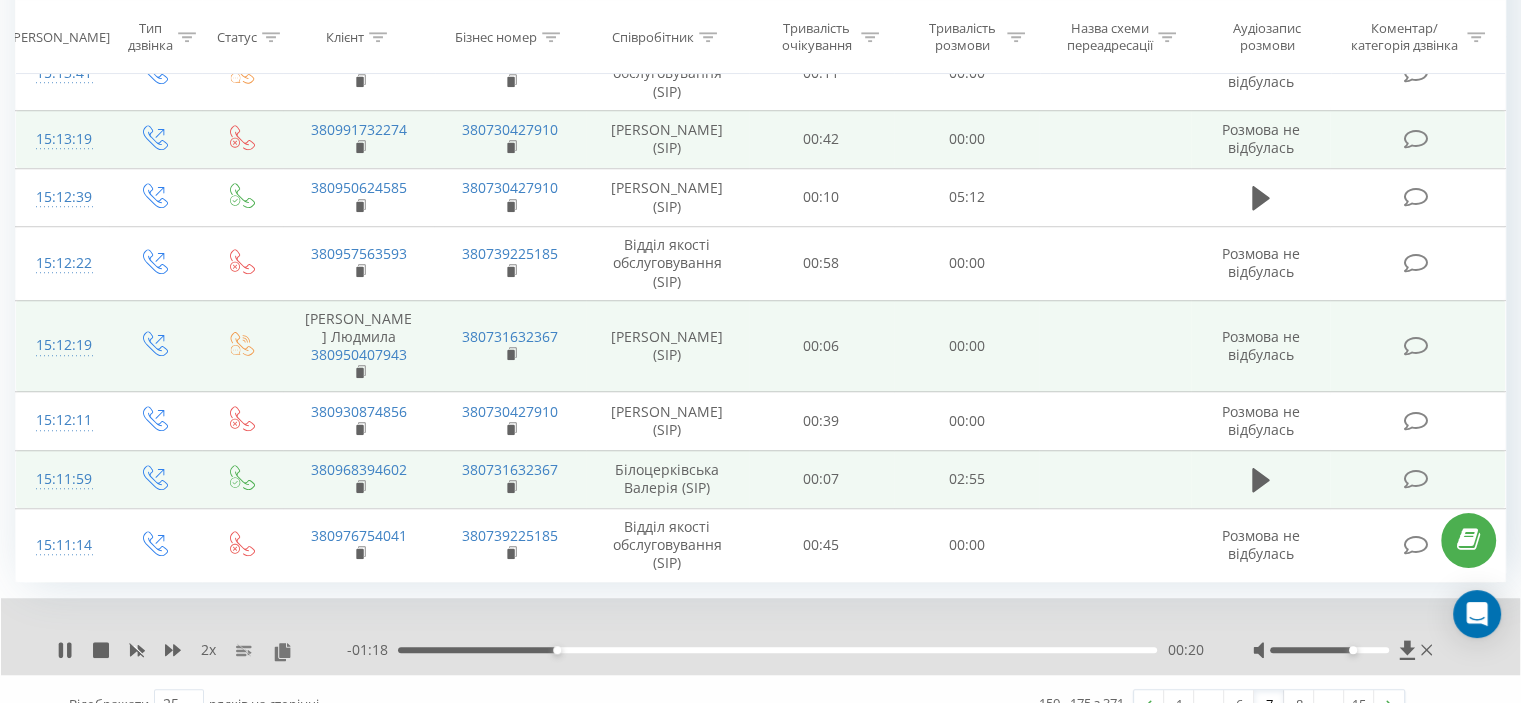 scroll, scrollTop: 1549, scrollLeft: 0, axis: vertical 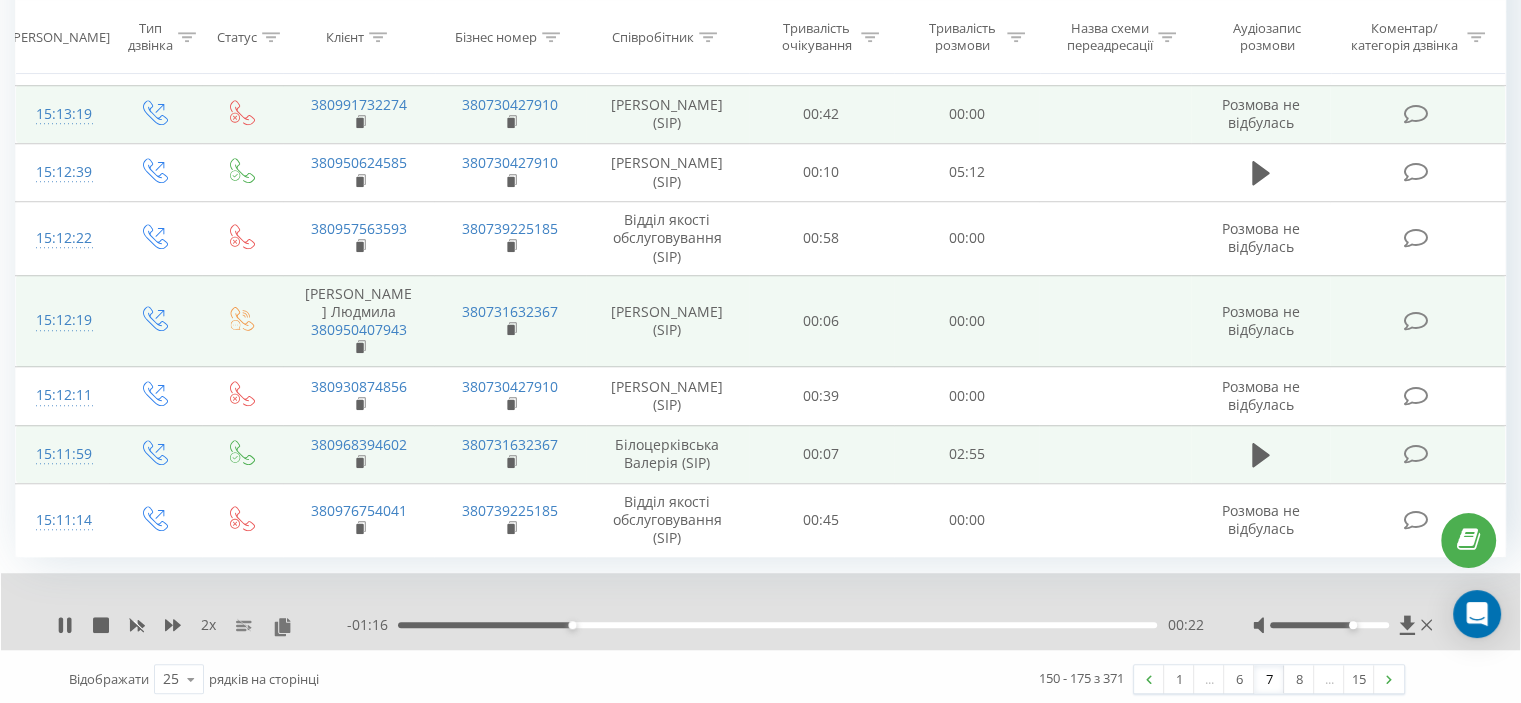 click on "150 - 175 з 371 1 ... 6 7 8 ... 15" at bounding box center (1078, 679) 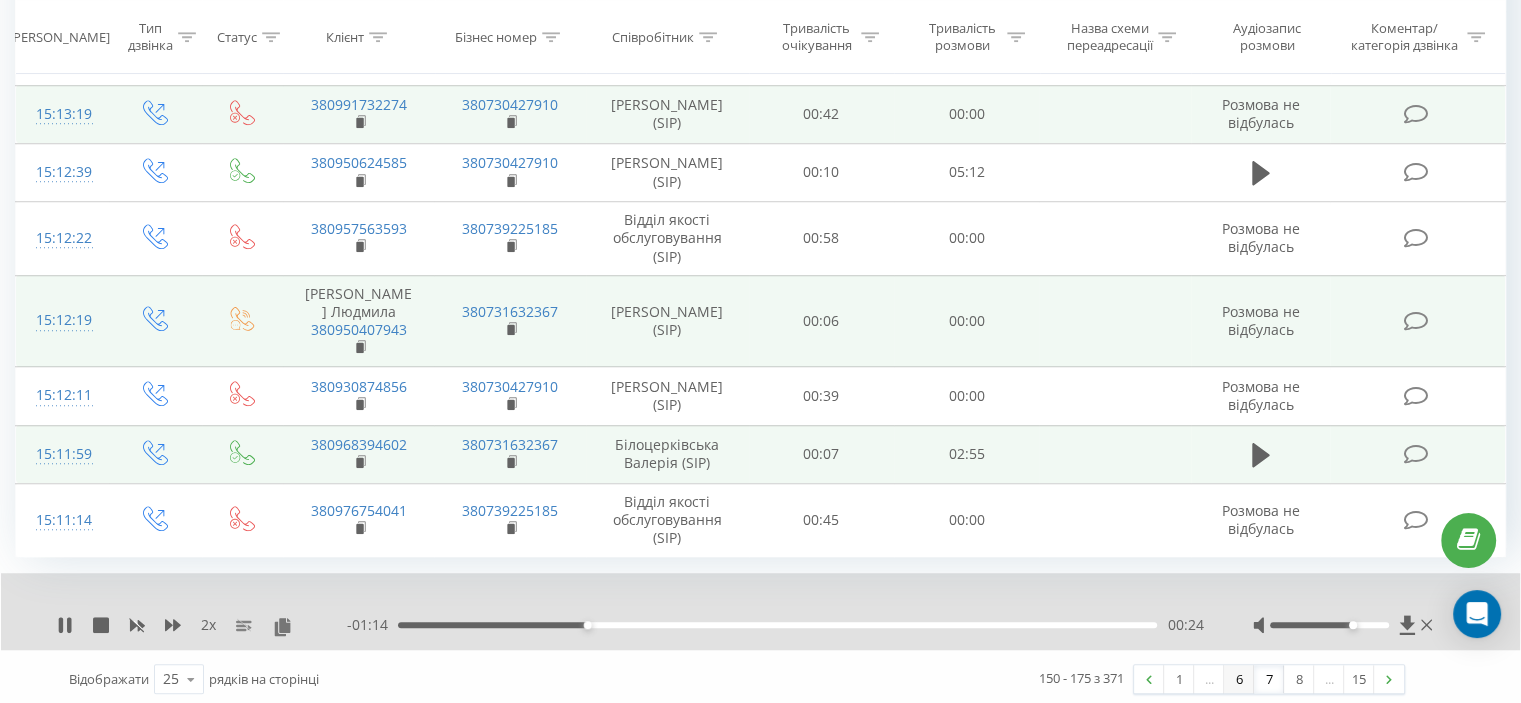 click on "6" at bounding box center [1239, 679] 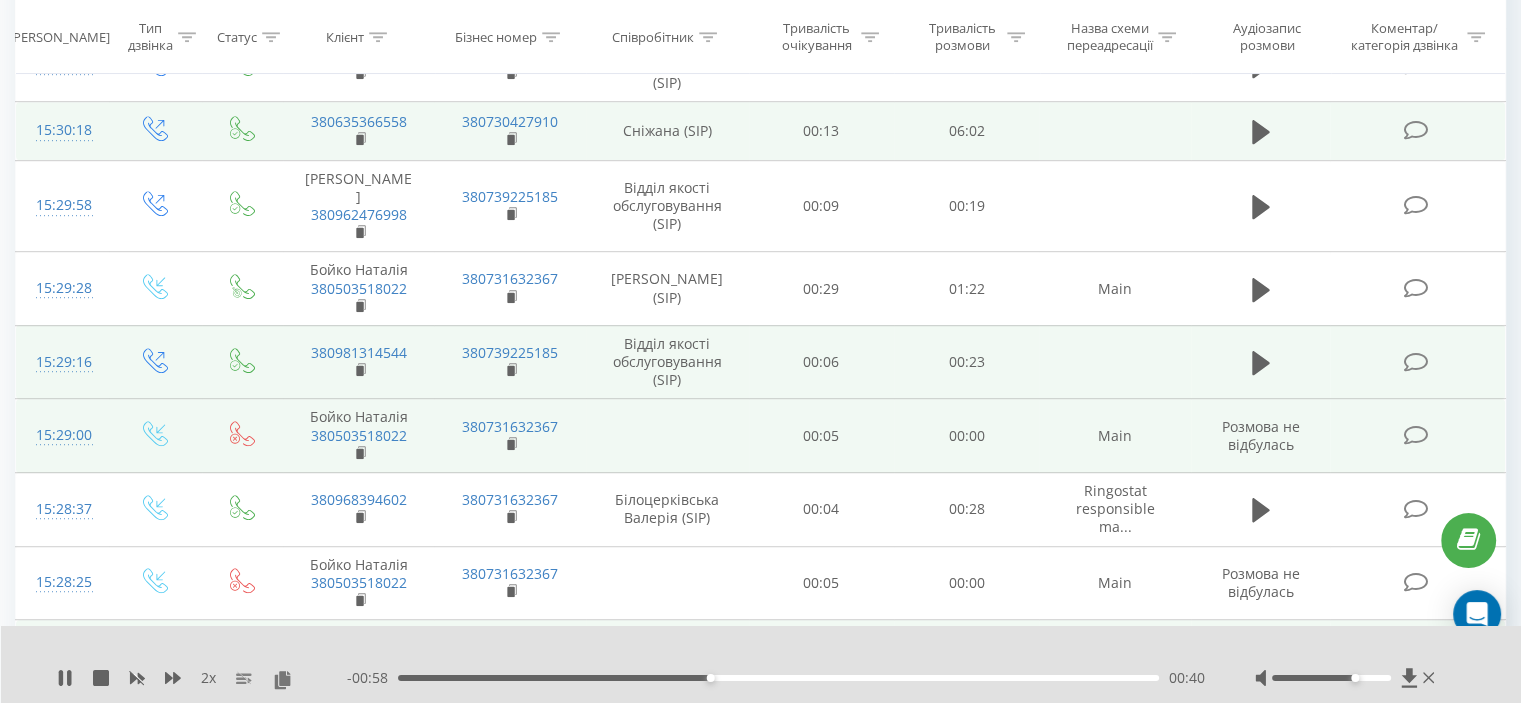 scroll, scrollTop: 1146, scrollLeft: 0, axis: vertical 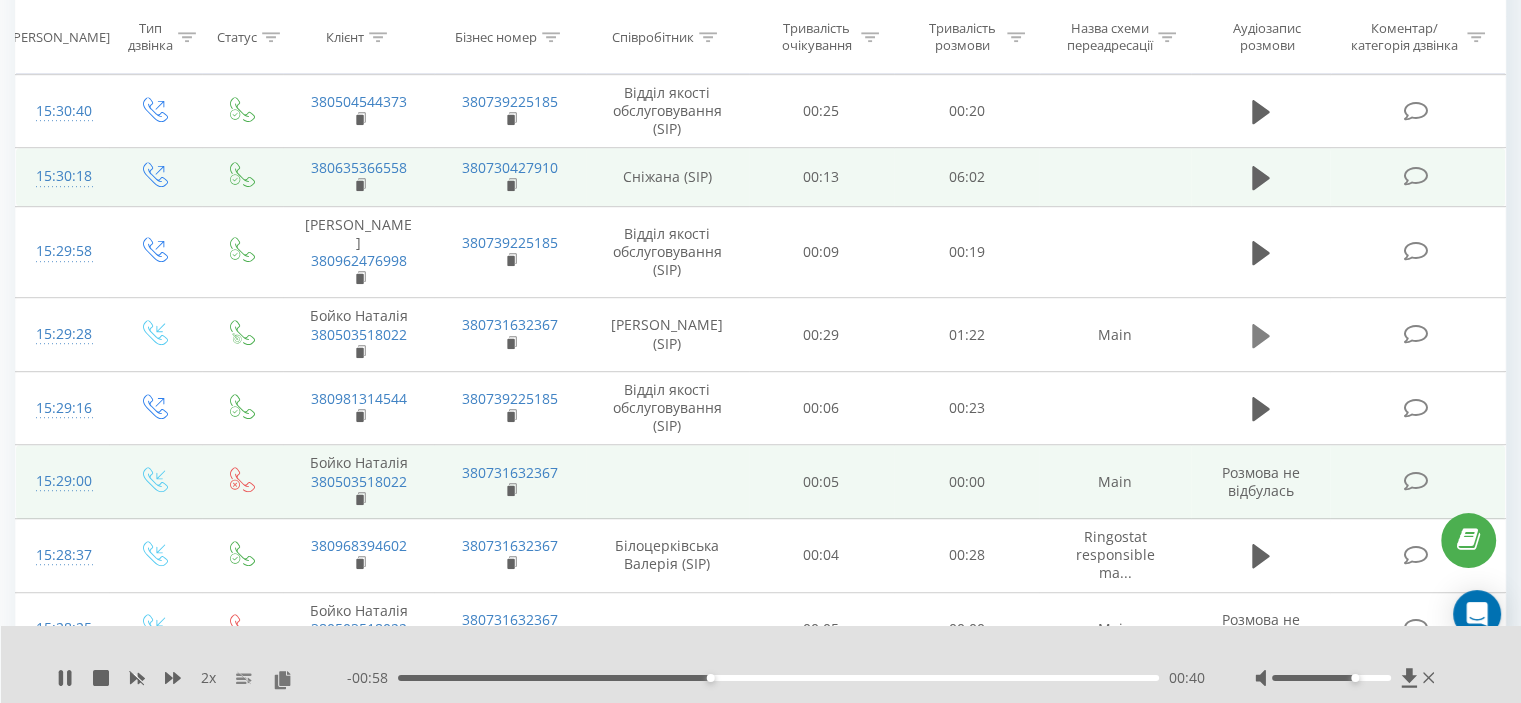 click 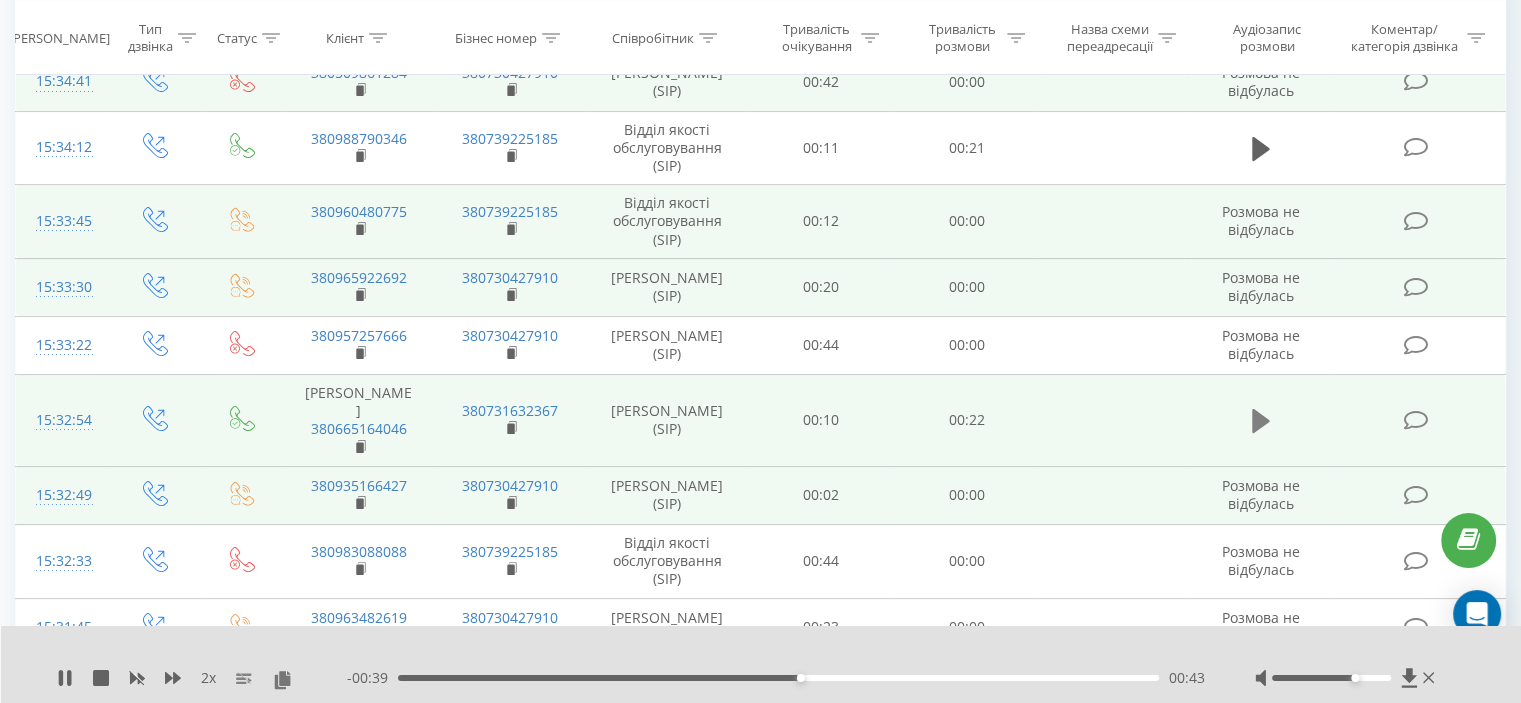 scroll, scrollTop: 146, scrollLeft: 0, axis: vertical 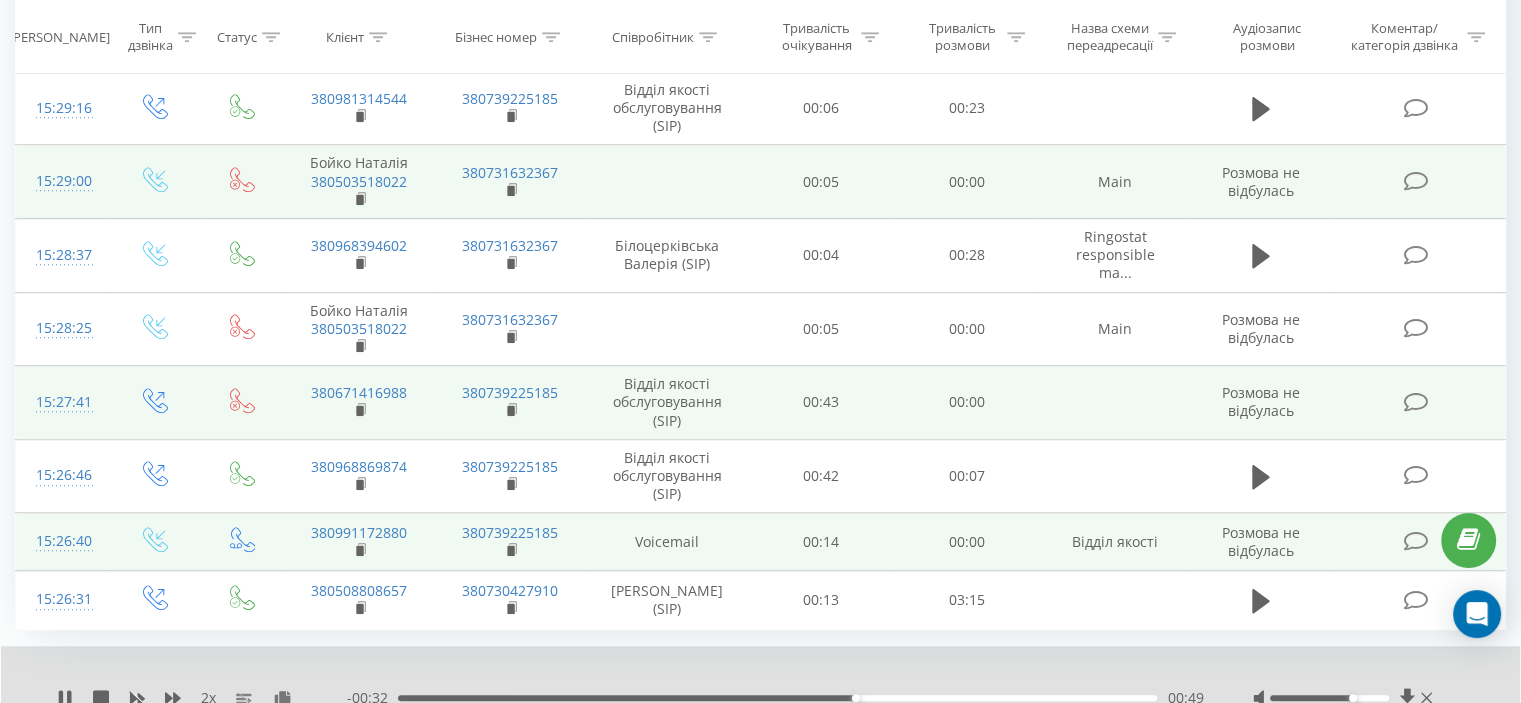 click on "5" at bounding box center [1239, 752] 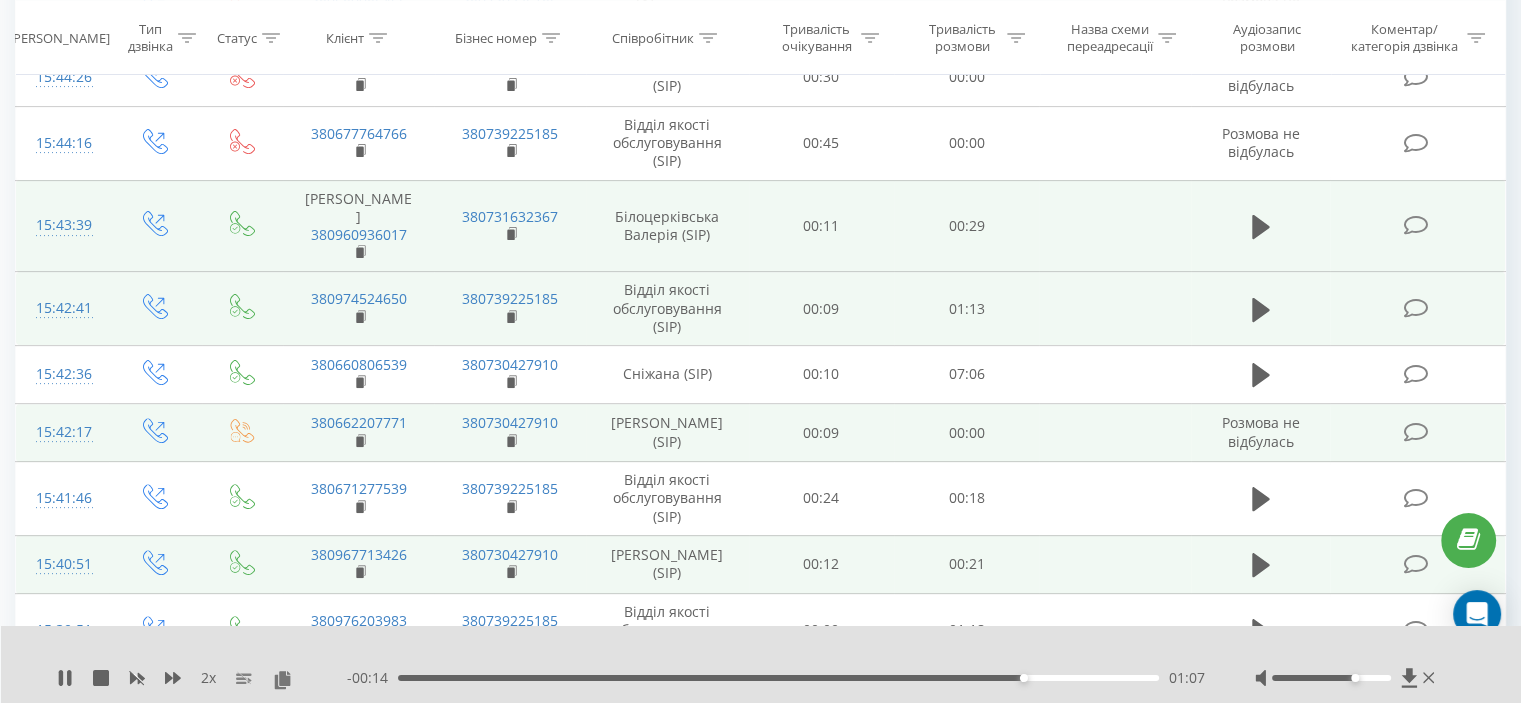 scroll, scrollTop: 518, scrollLeft: 0, axis: vertical 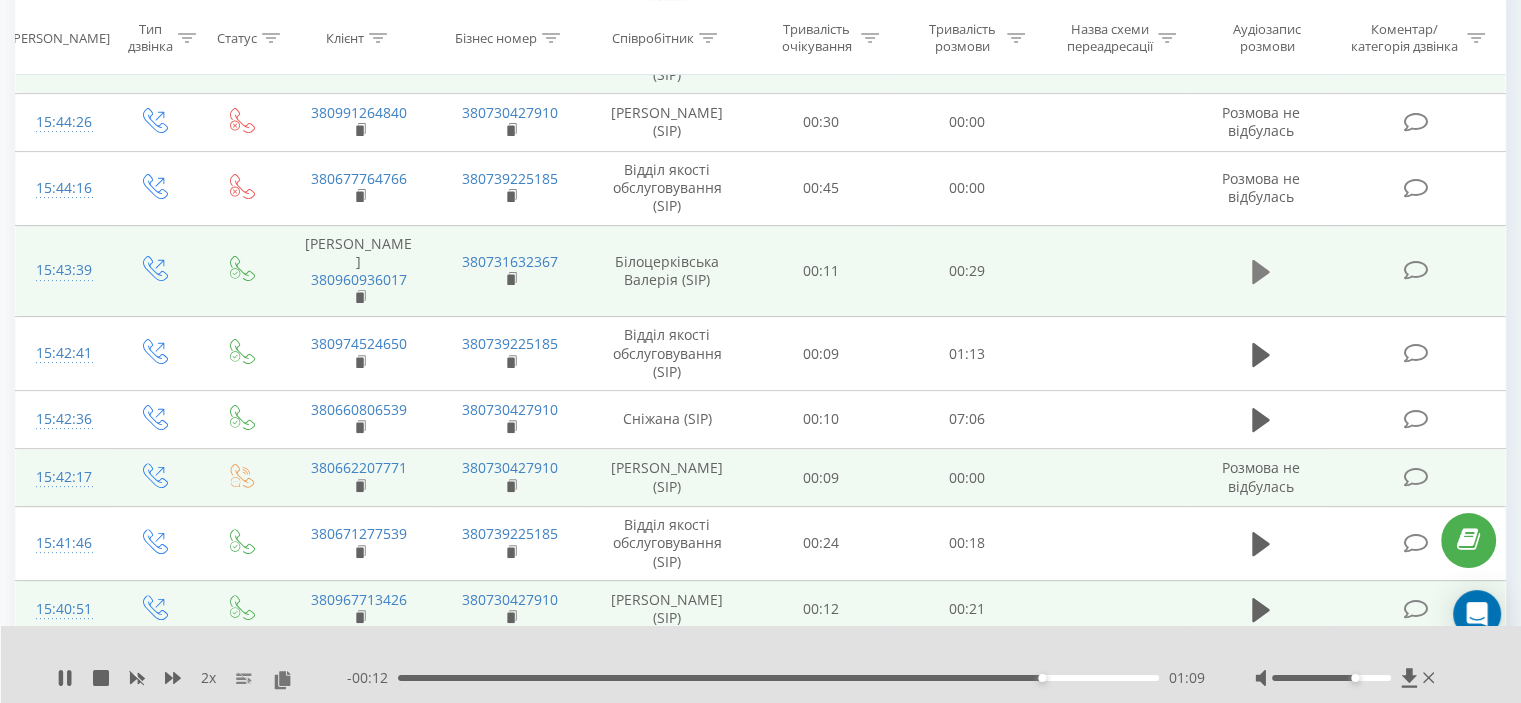 click 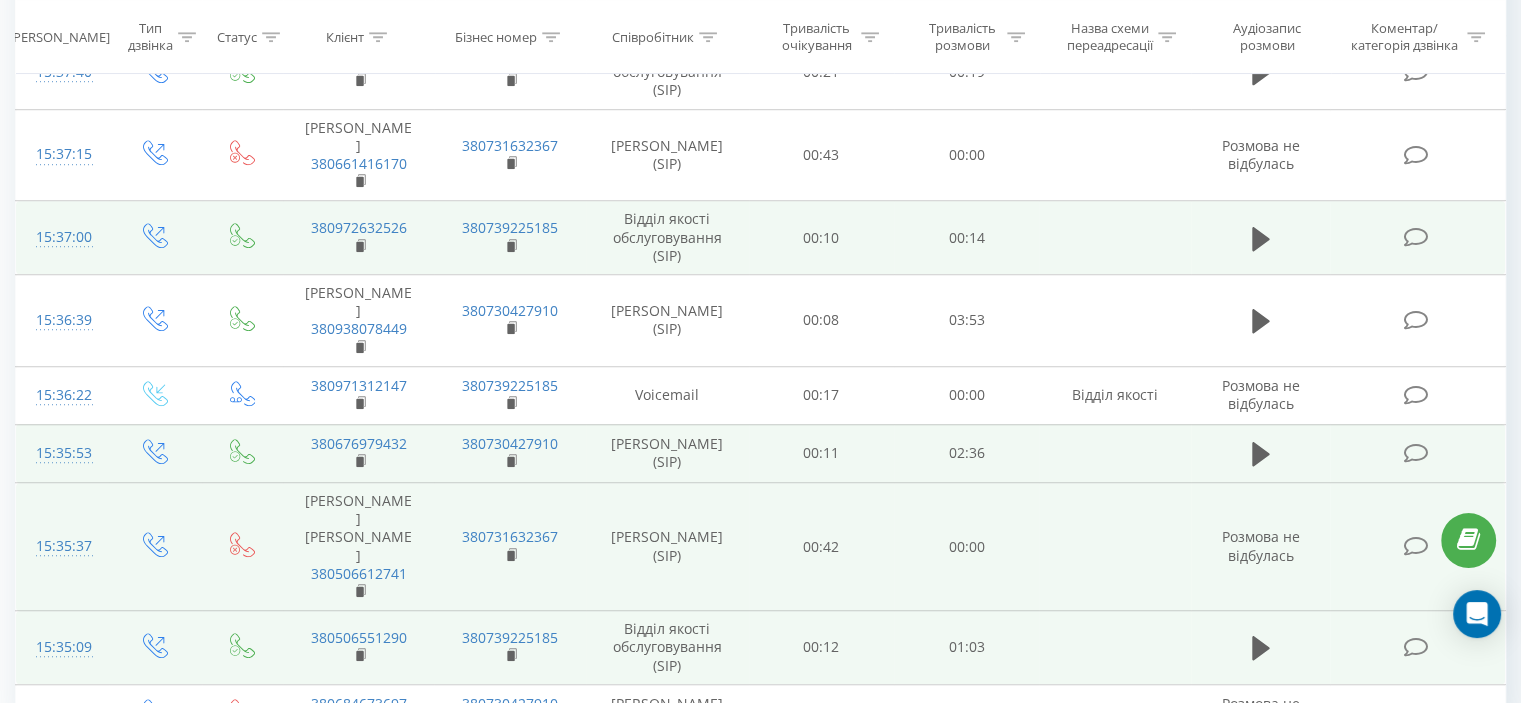 scroll, scrollTop: 1495, scrollLeft: 0, axis: vertical 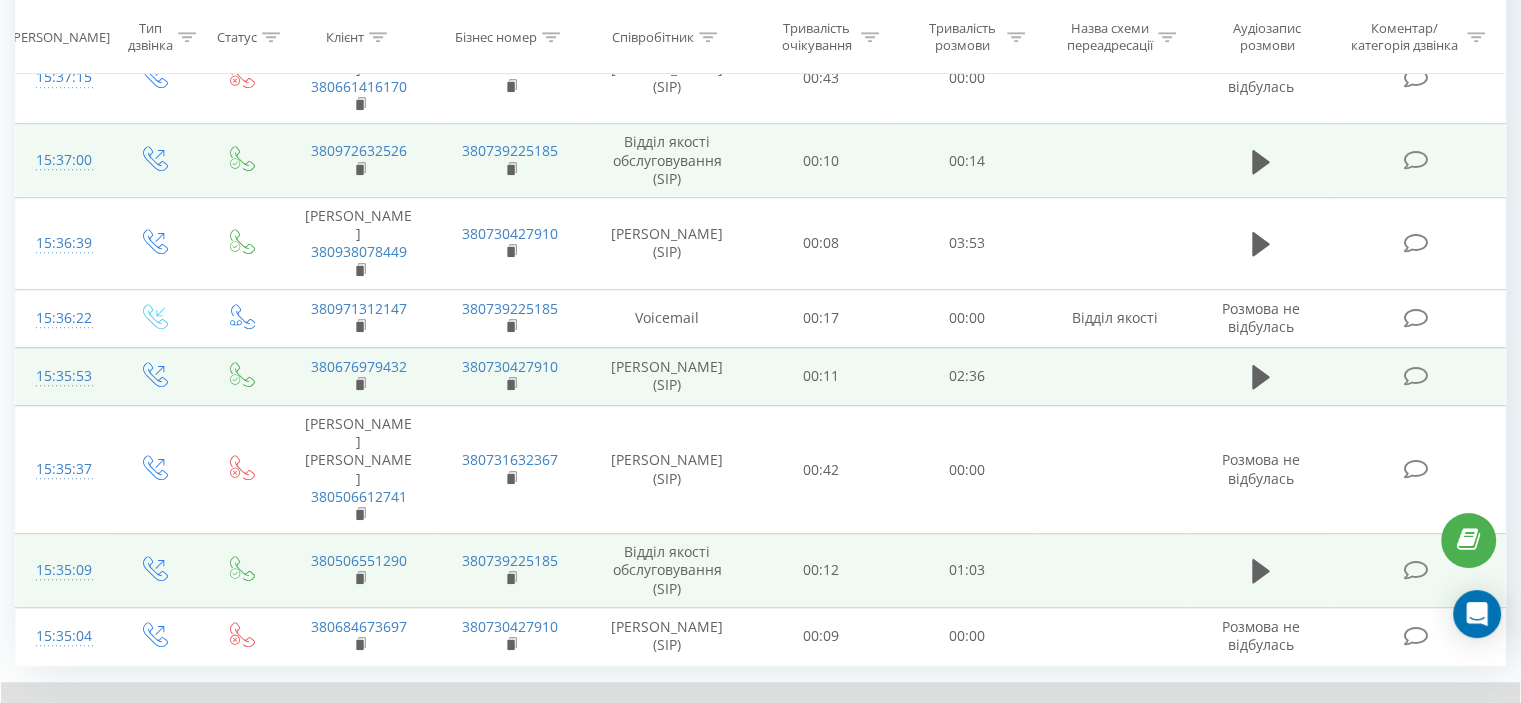 click on "4" at bounding box center (1239, 788) 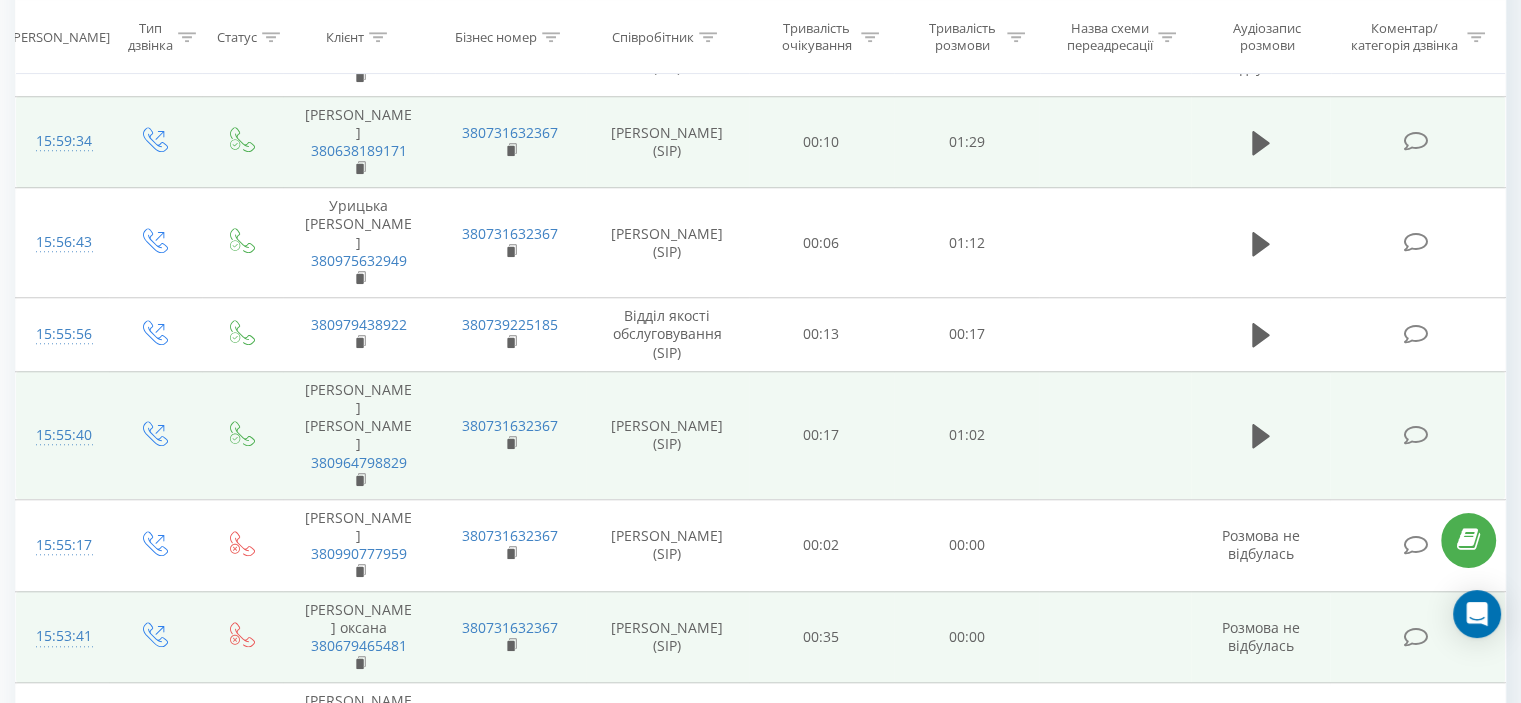 scroll, scrollTop: 1474, scrollLeft: 0, axis: vertical 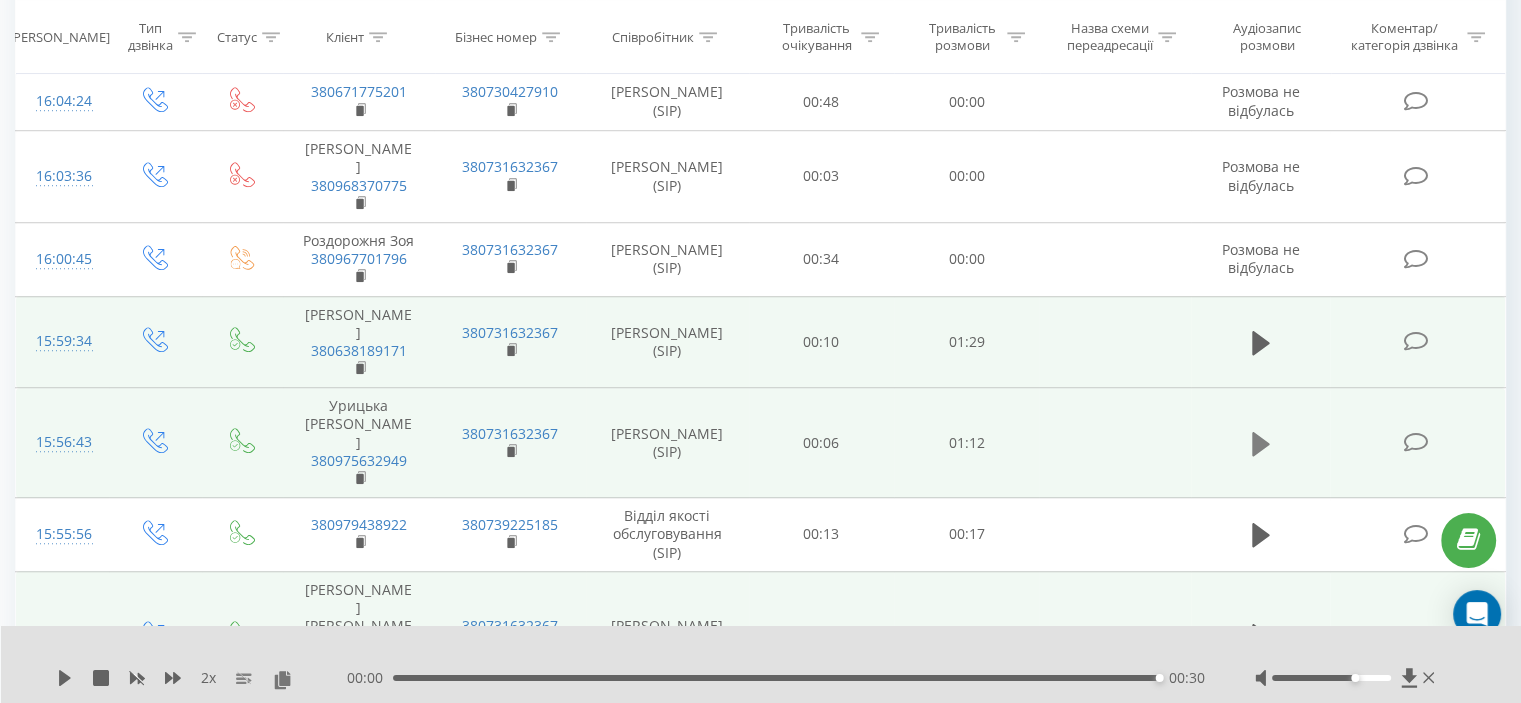 click 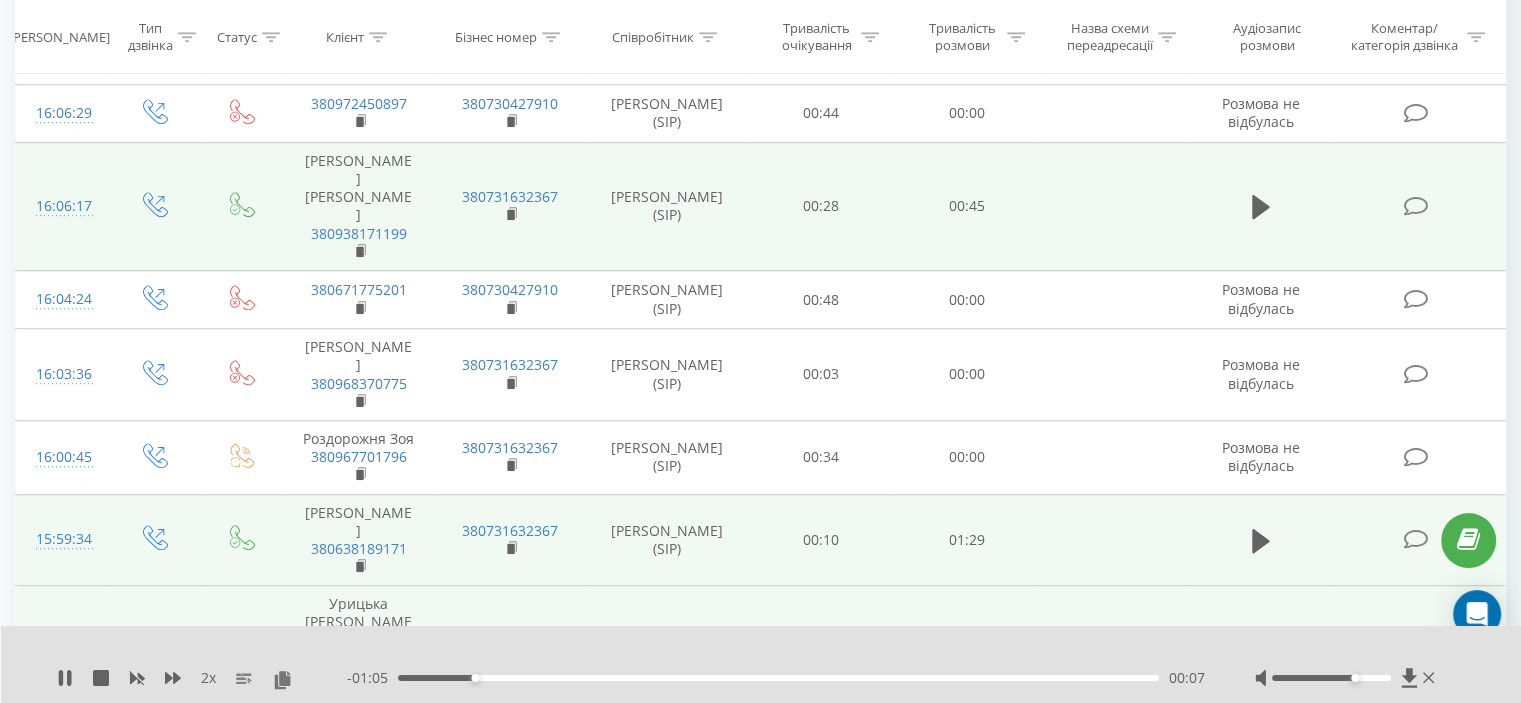 scroll, scrollTop: 1274, scrollLeft: 0, axis: vertical 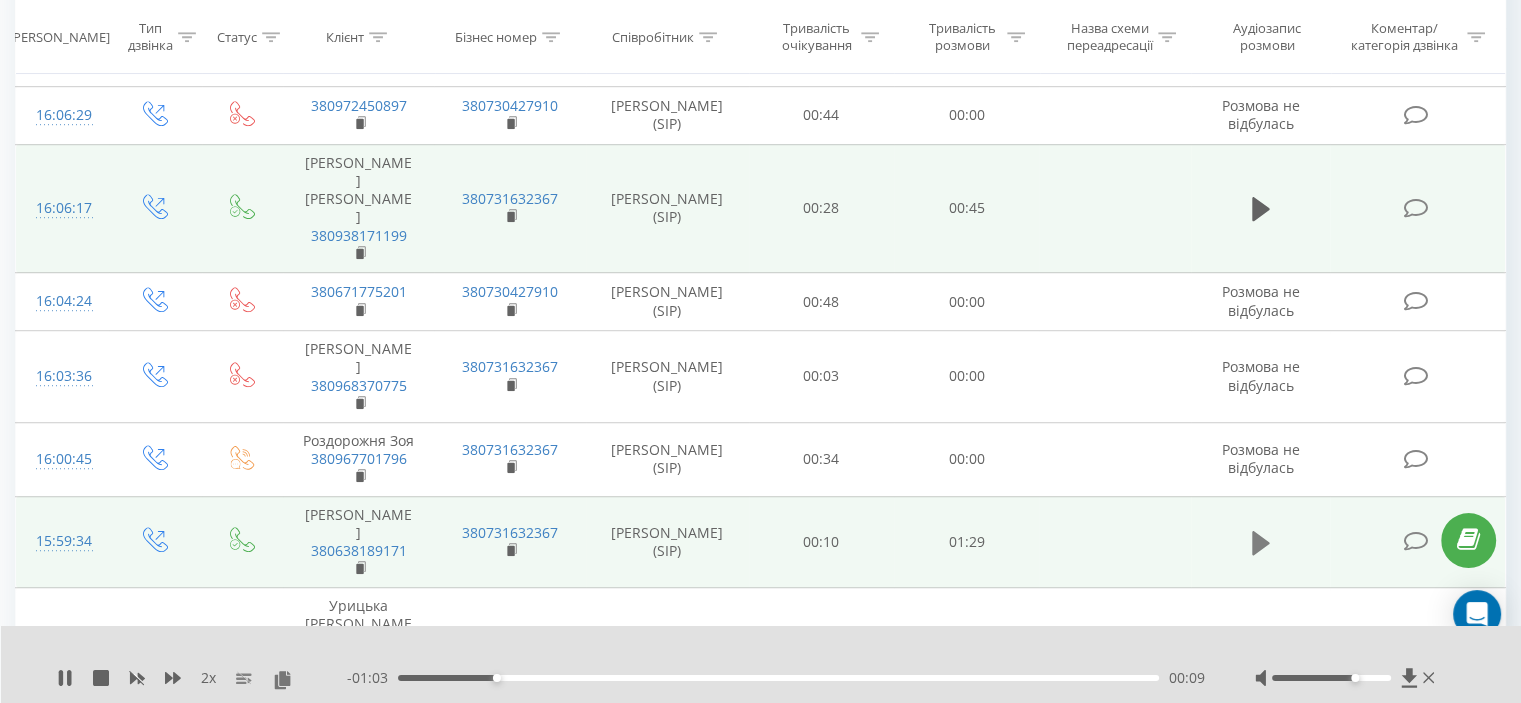 click 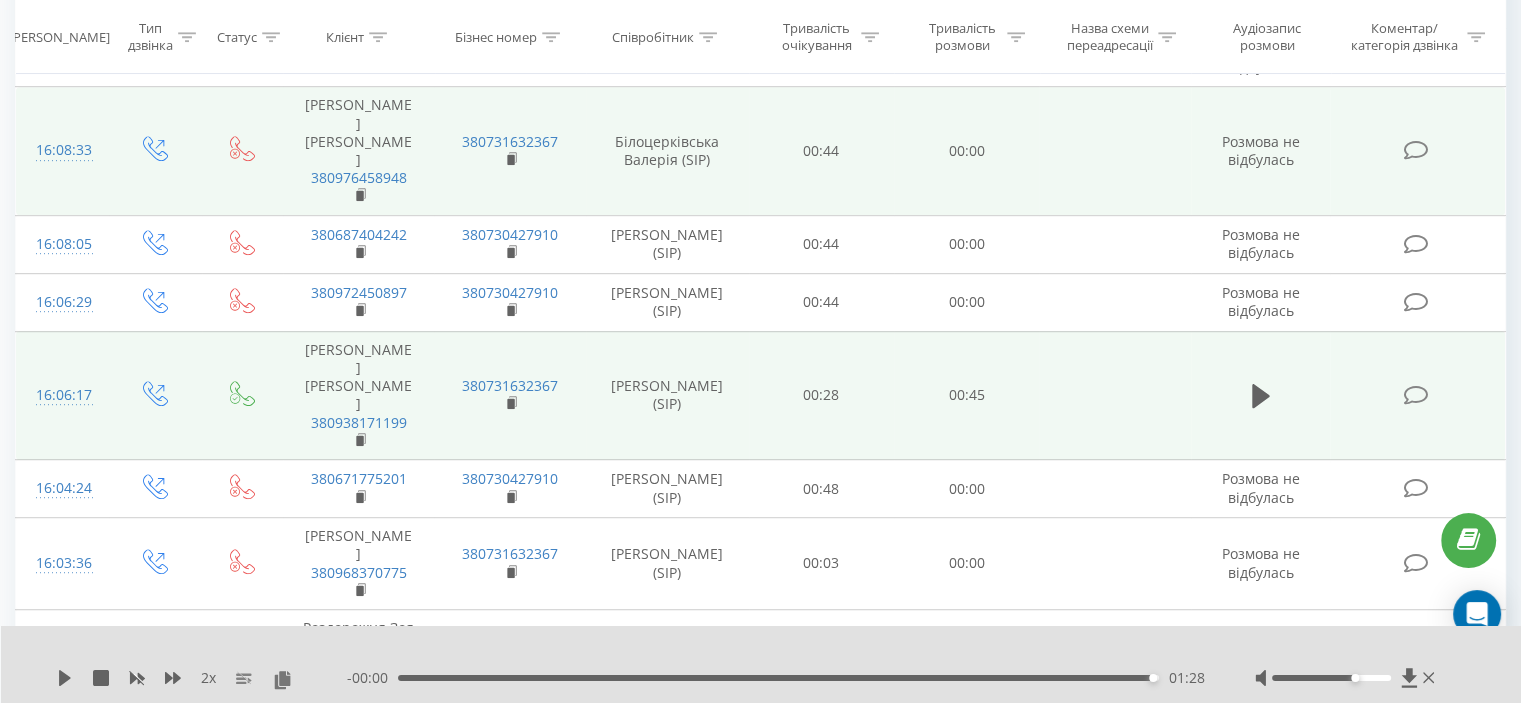 scroll, scrollTop: 1074, scrollLeft: 0, axis: vertical 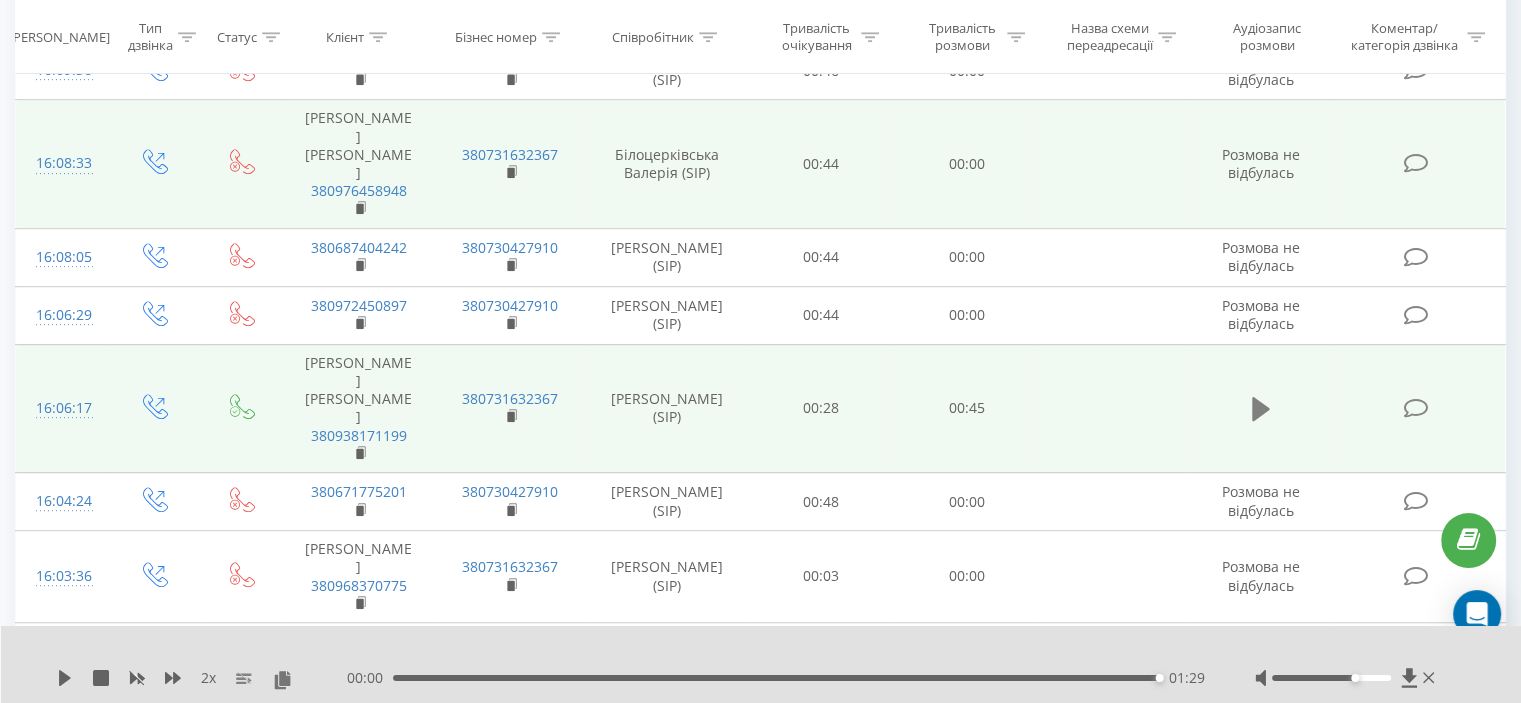 click at bounding box center [1261, 409] 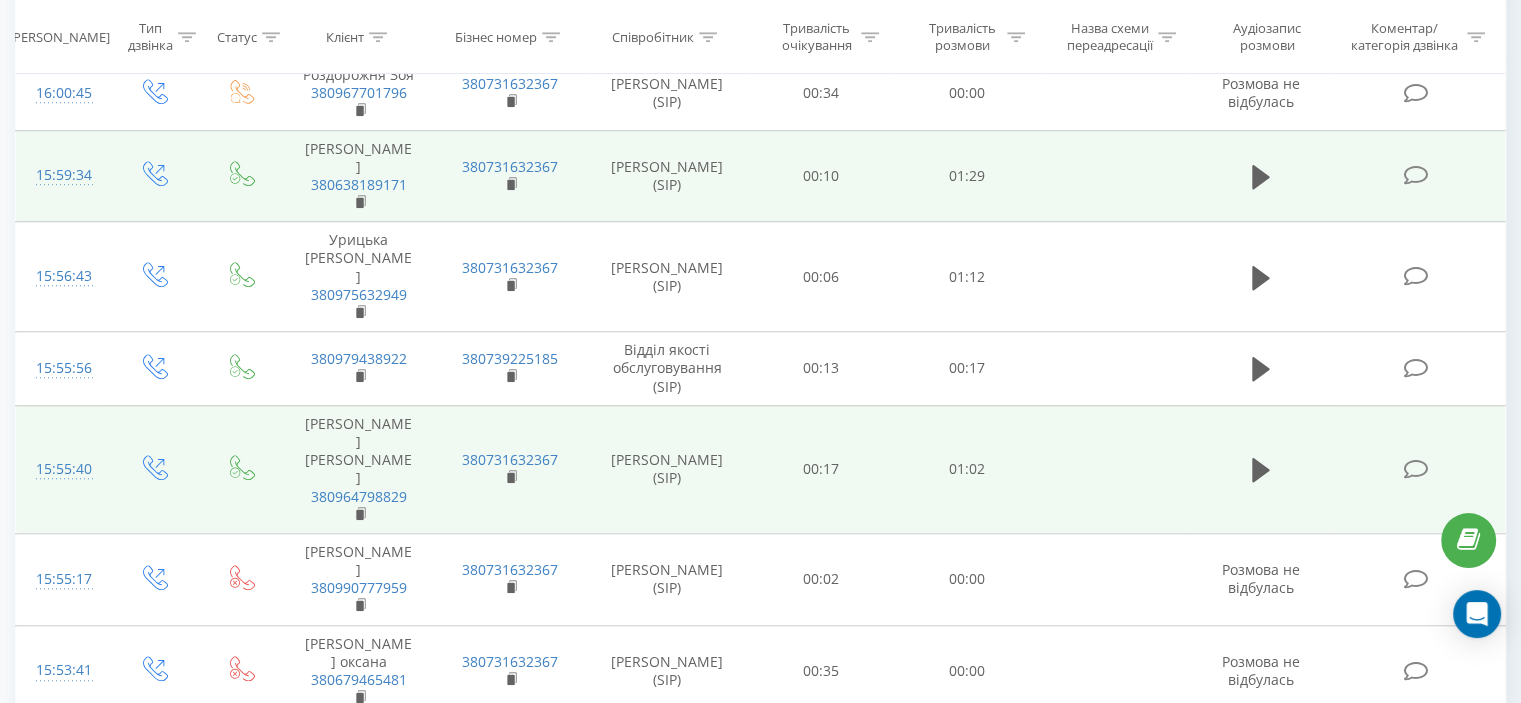 scroll, scrollTop: 1674, scrollLeft: 0, axis: vertical 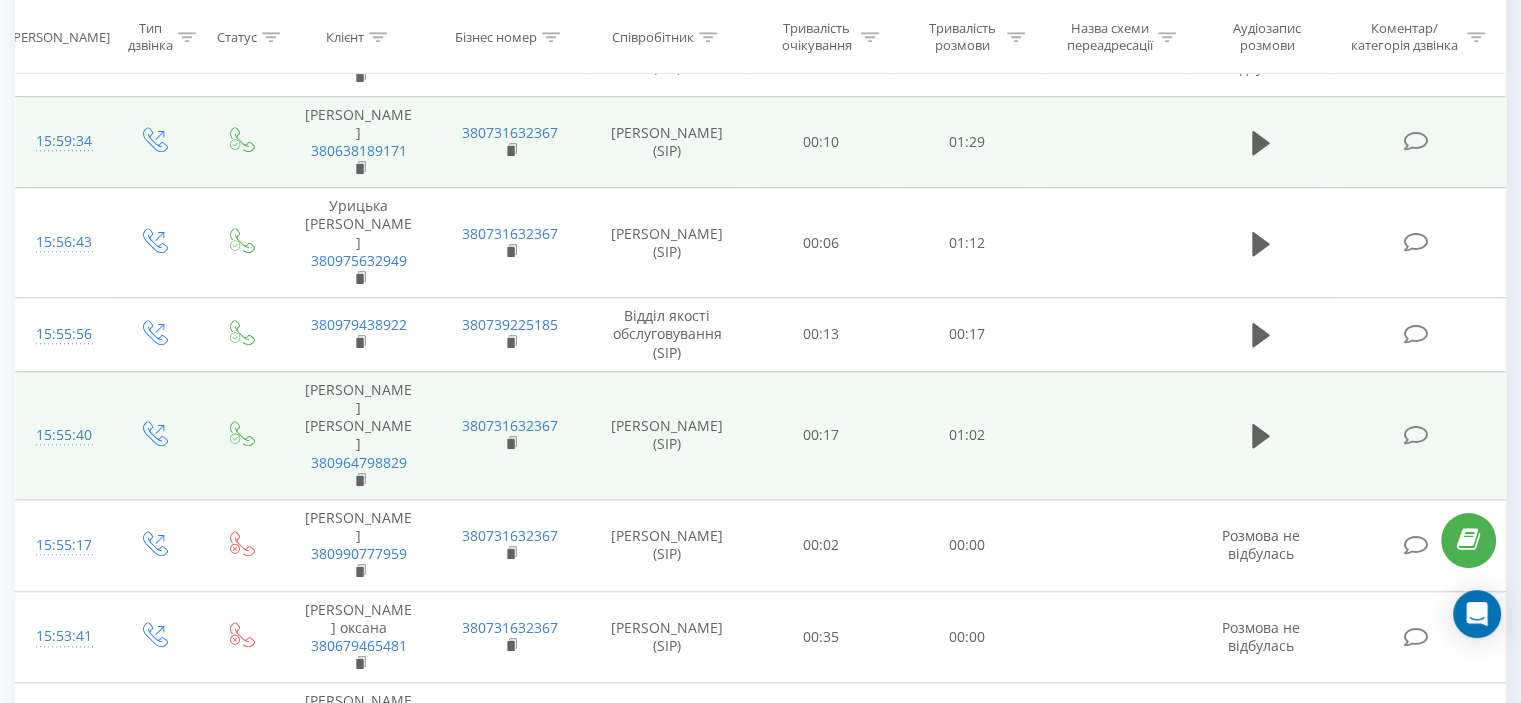 click on "3" at bounding box center [1239, 897] 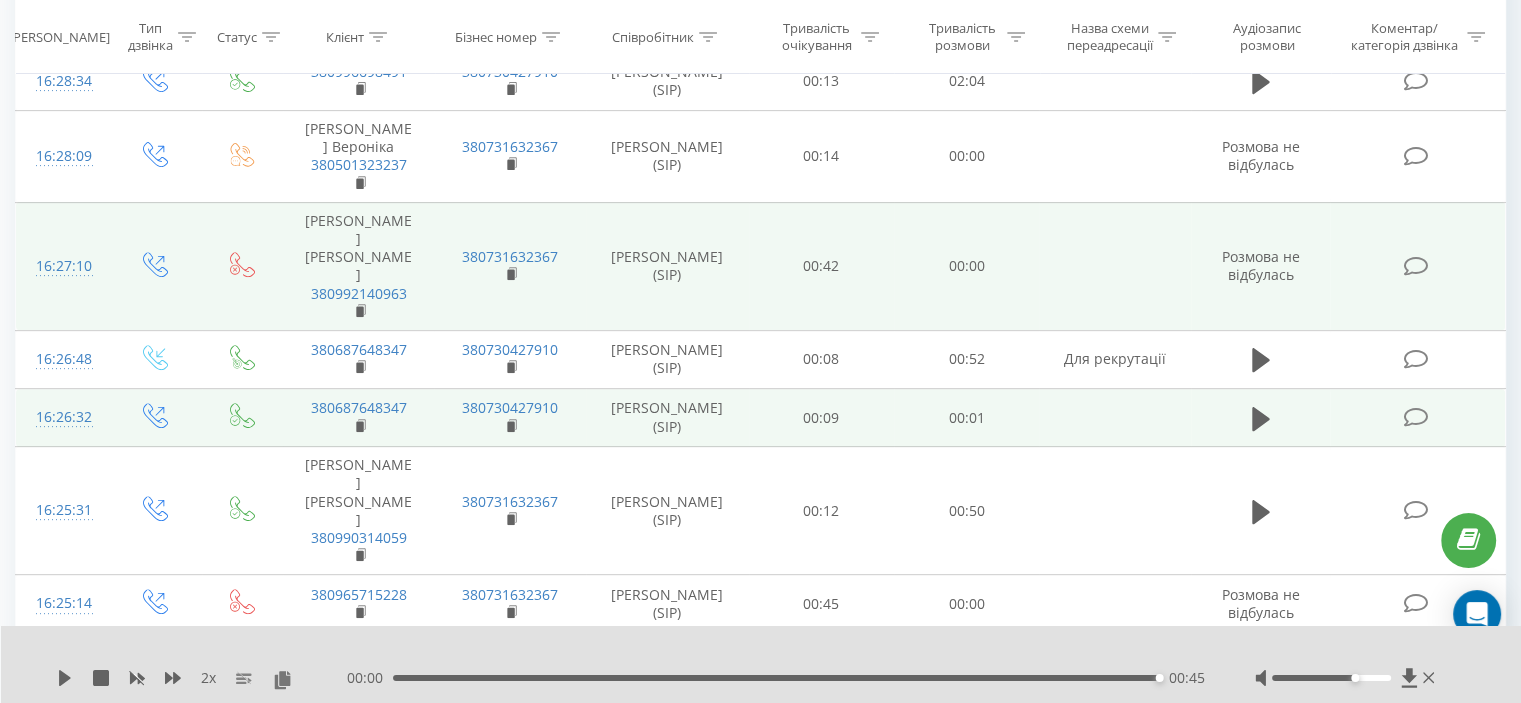 scroll, scrollTop: 1000, scrollLeft: 0, axis: vertical 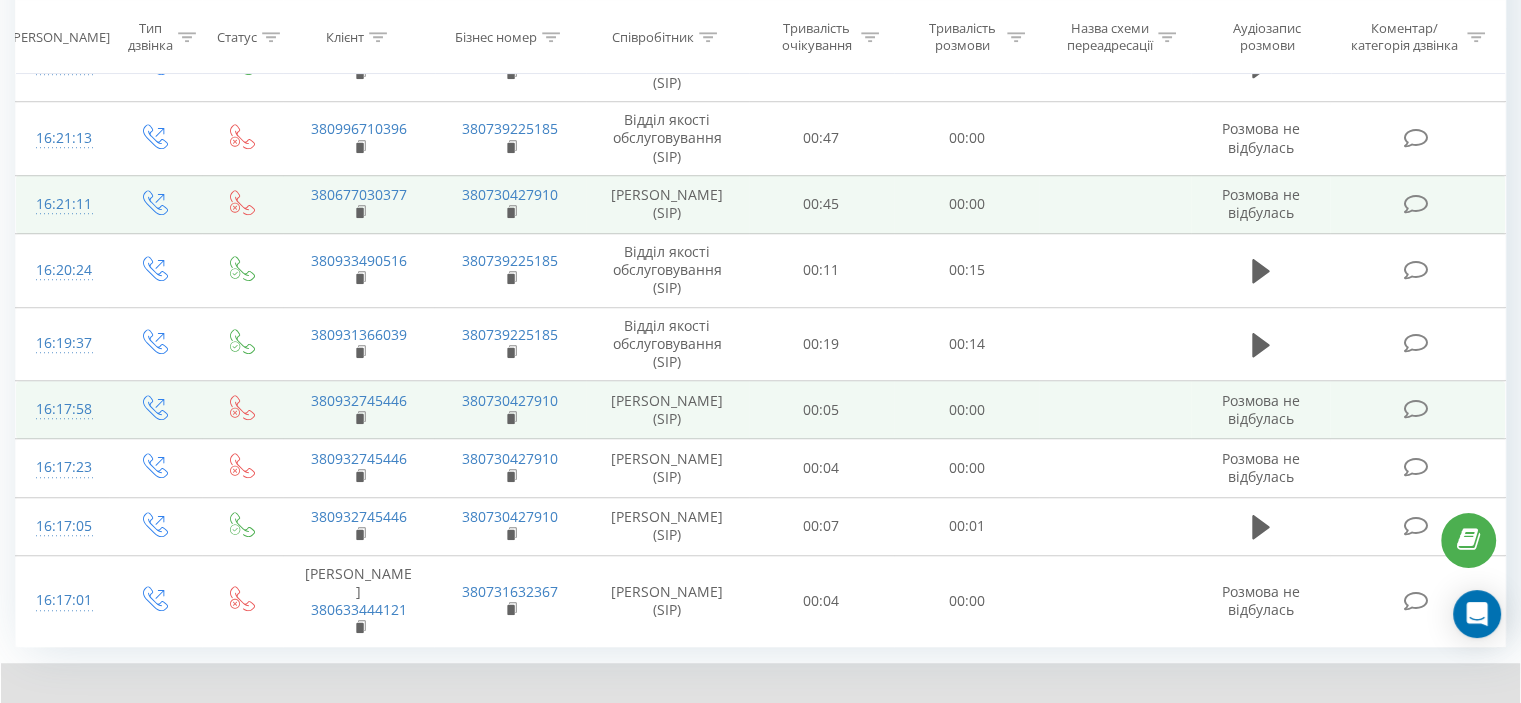 click on "2" at bounding box center (1209, 769) 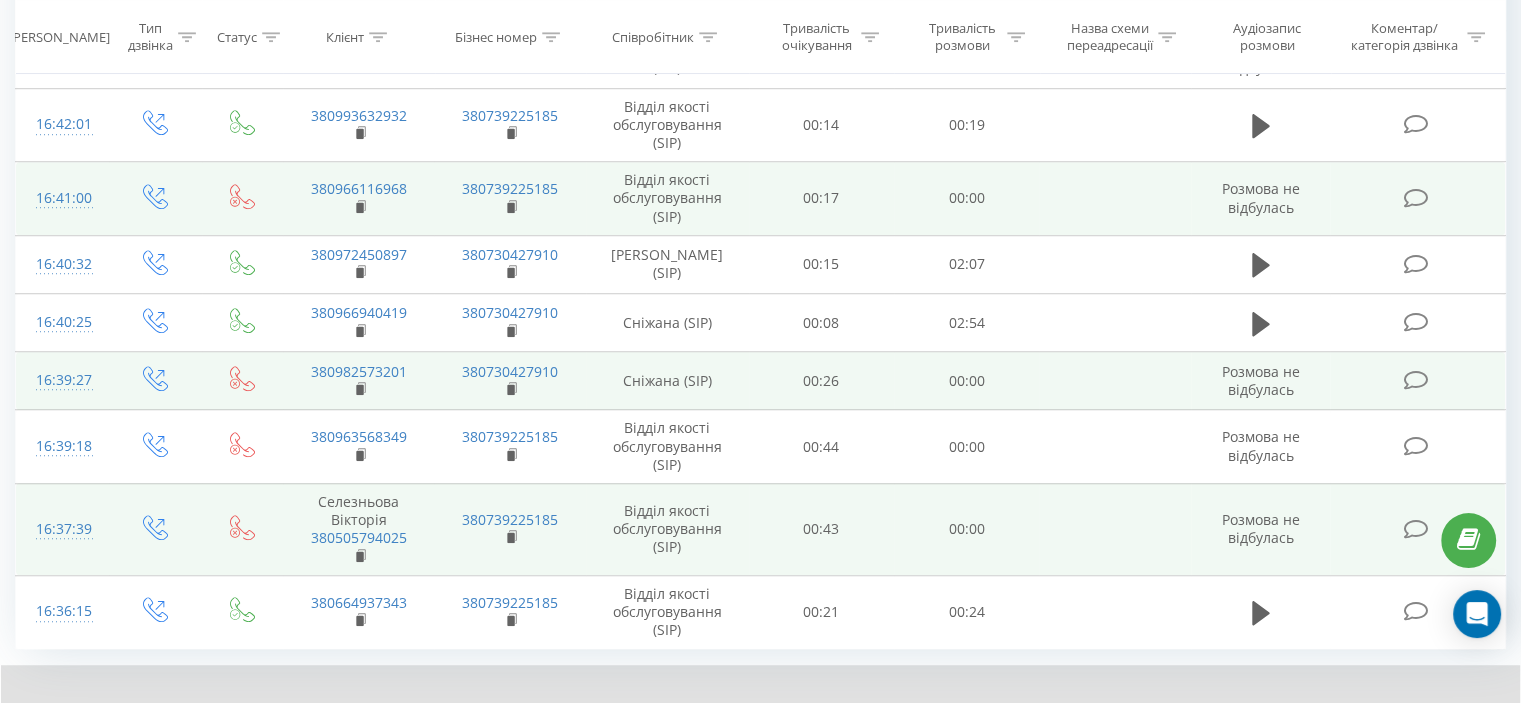 scroll, scrollTop: 1469, scrollLeft: 0, axis: vertical 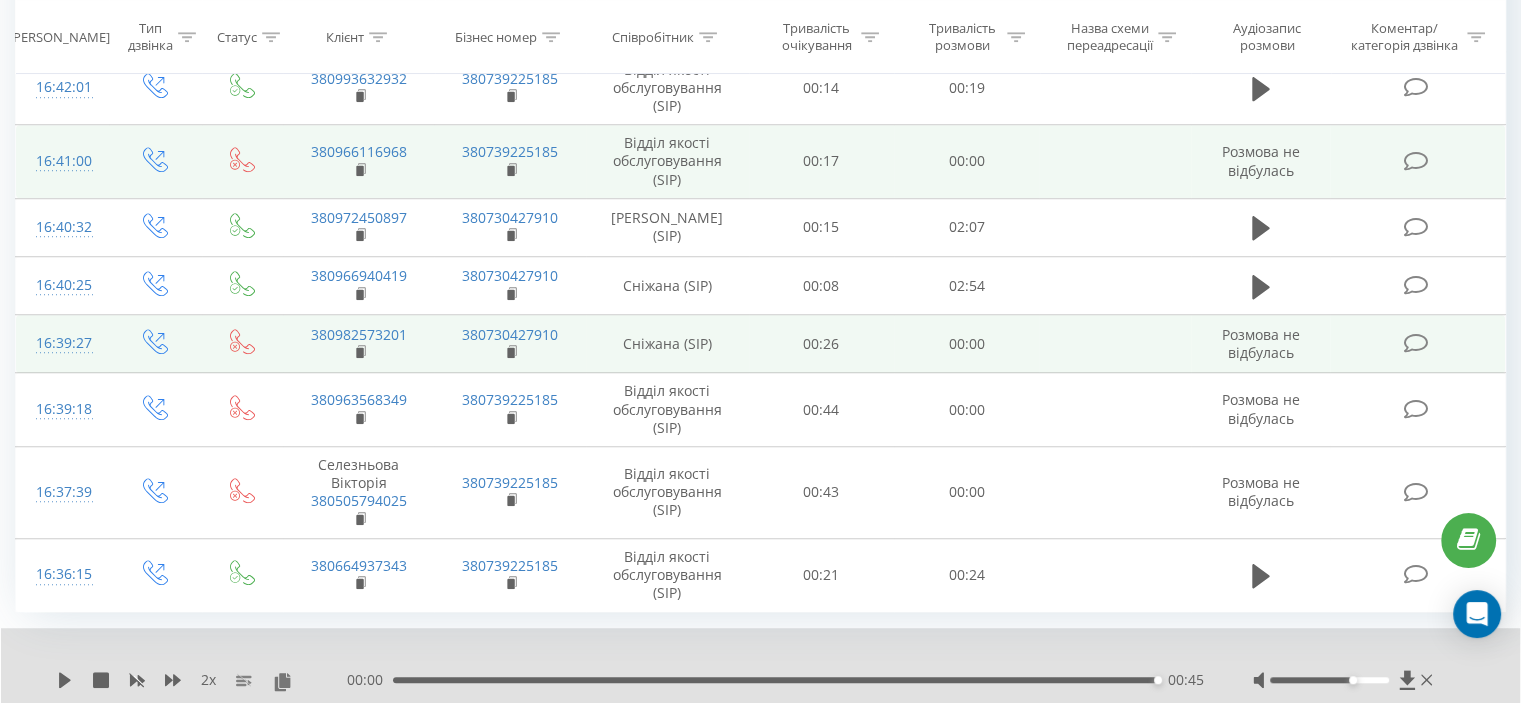 click on "1" at bounding box center (1179, 734) 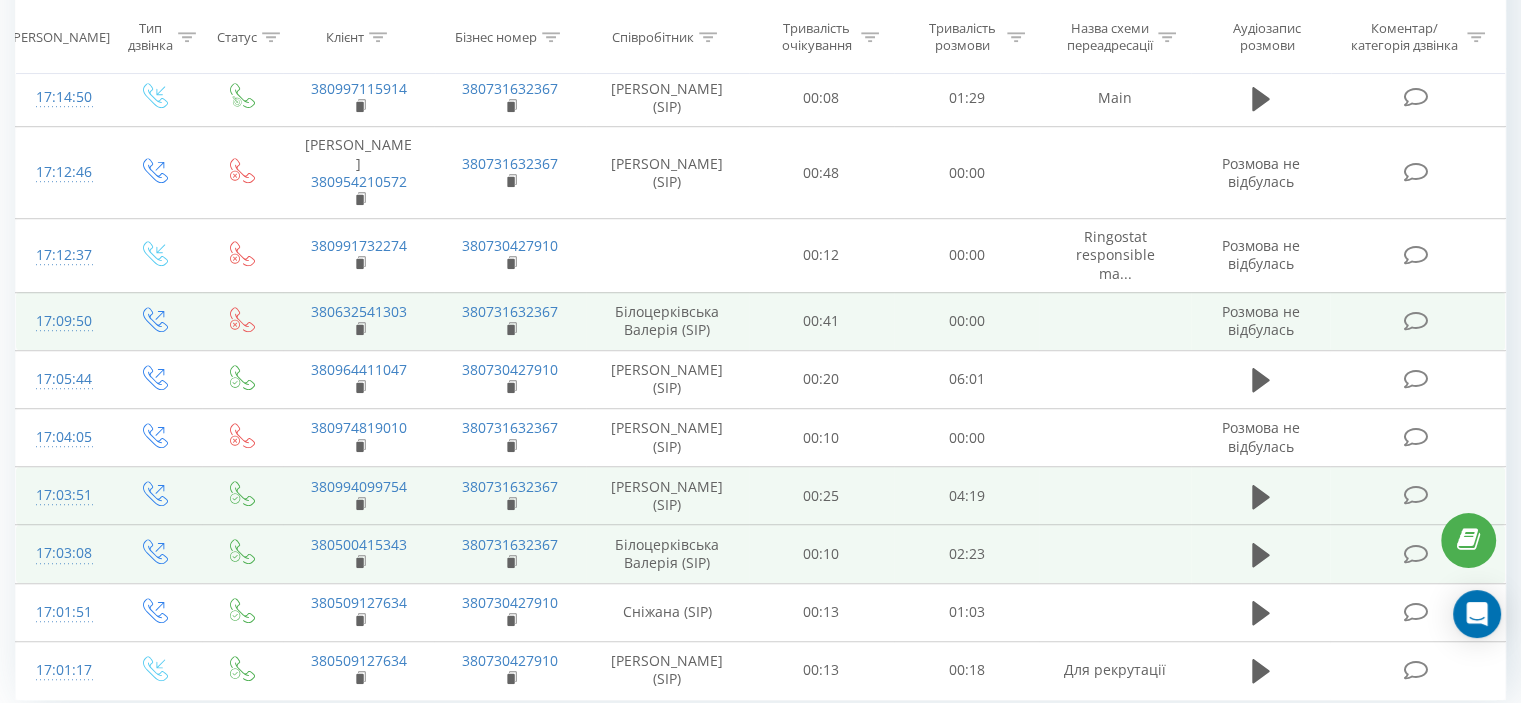 scroll, scrollTop: 1356, scrollLeft: 0, axis: vertical 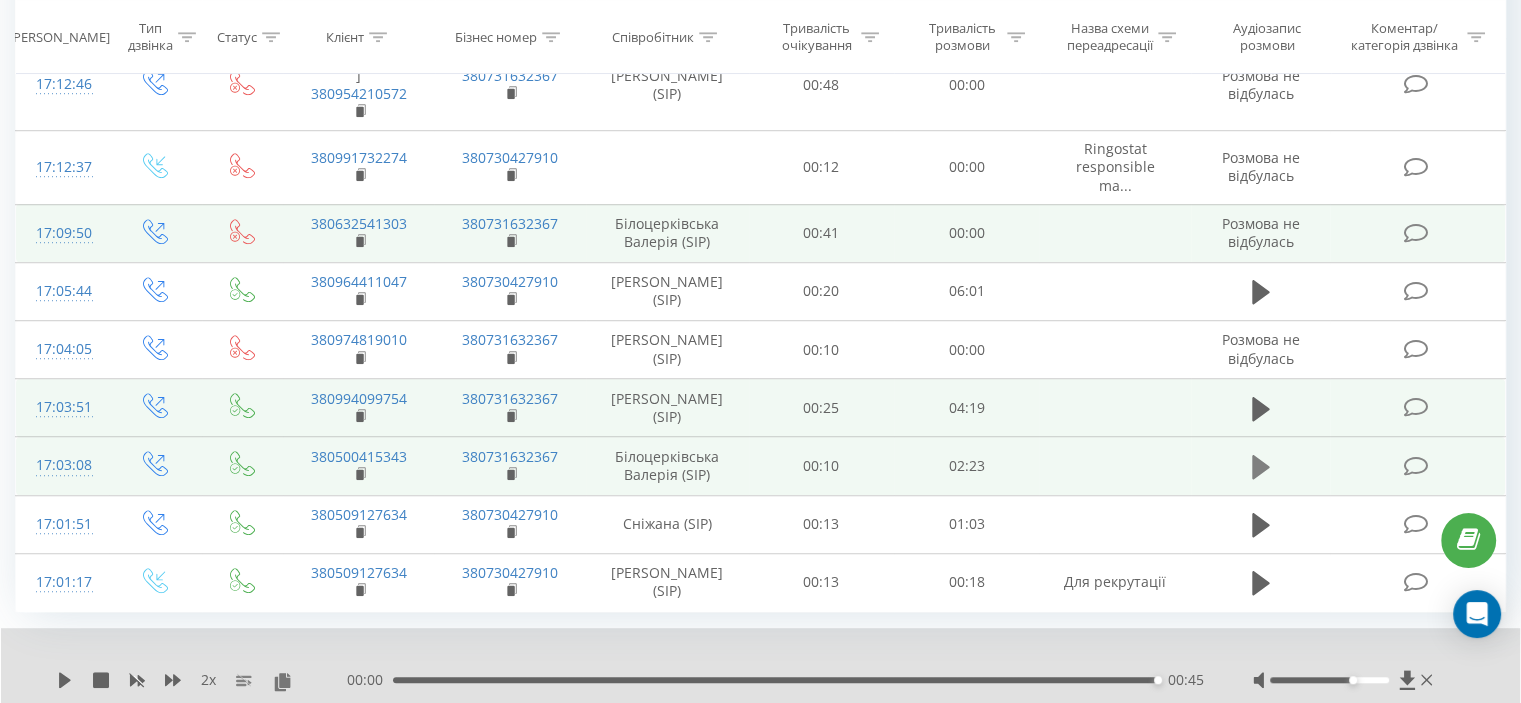 click 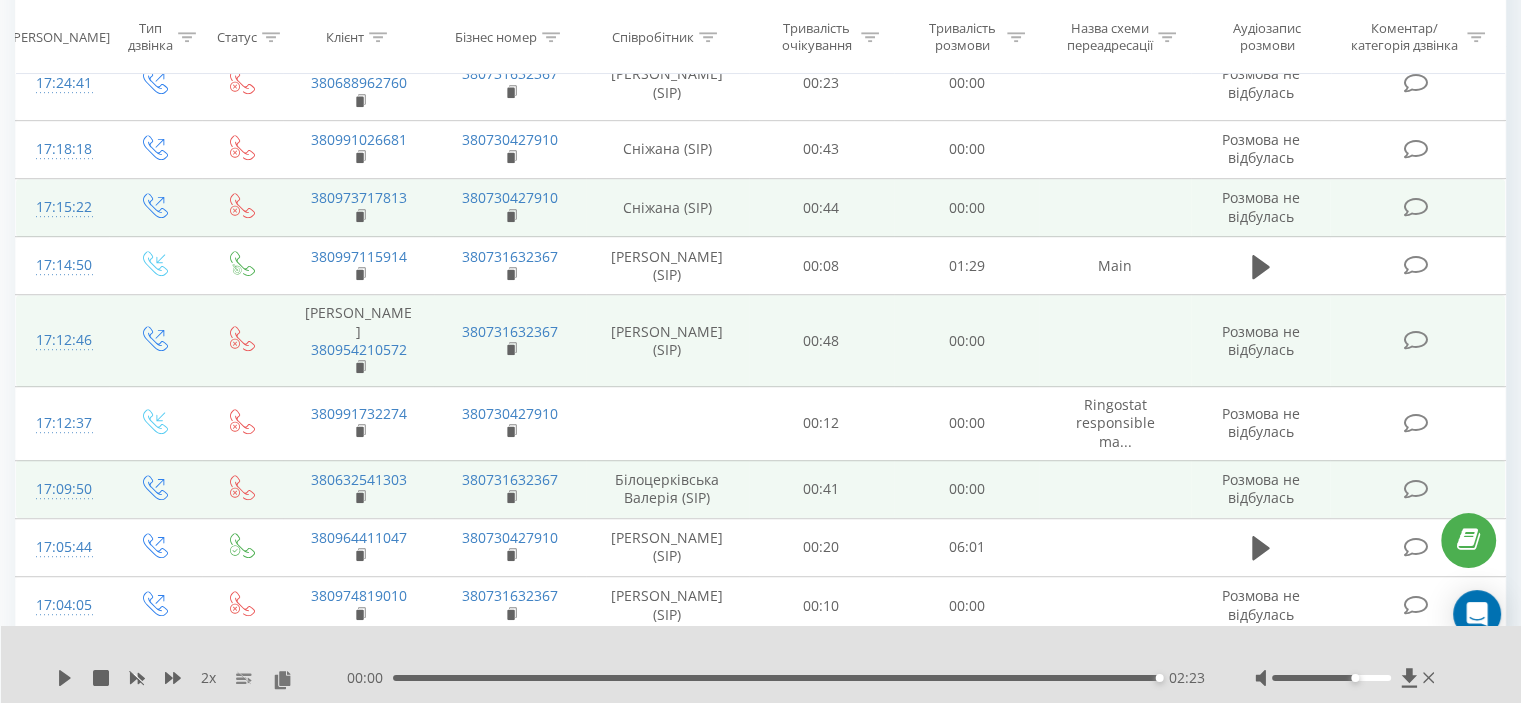 scroll, scrollTop: 1056, scrollLeft: 0, axis: vertical 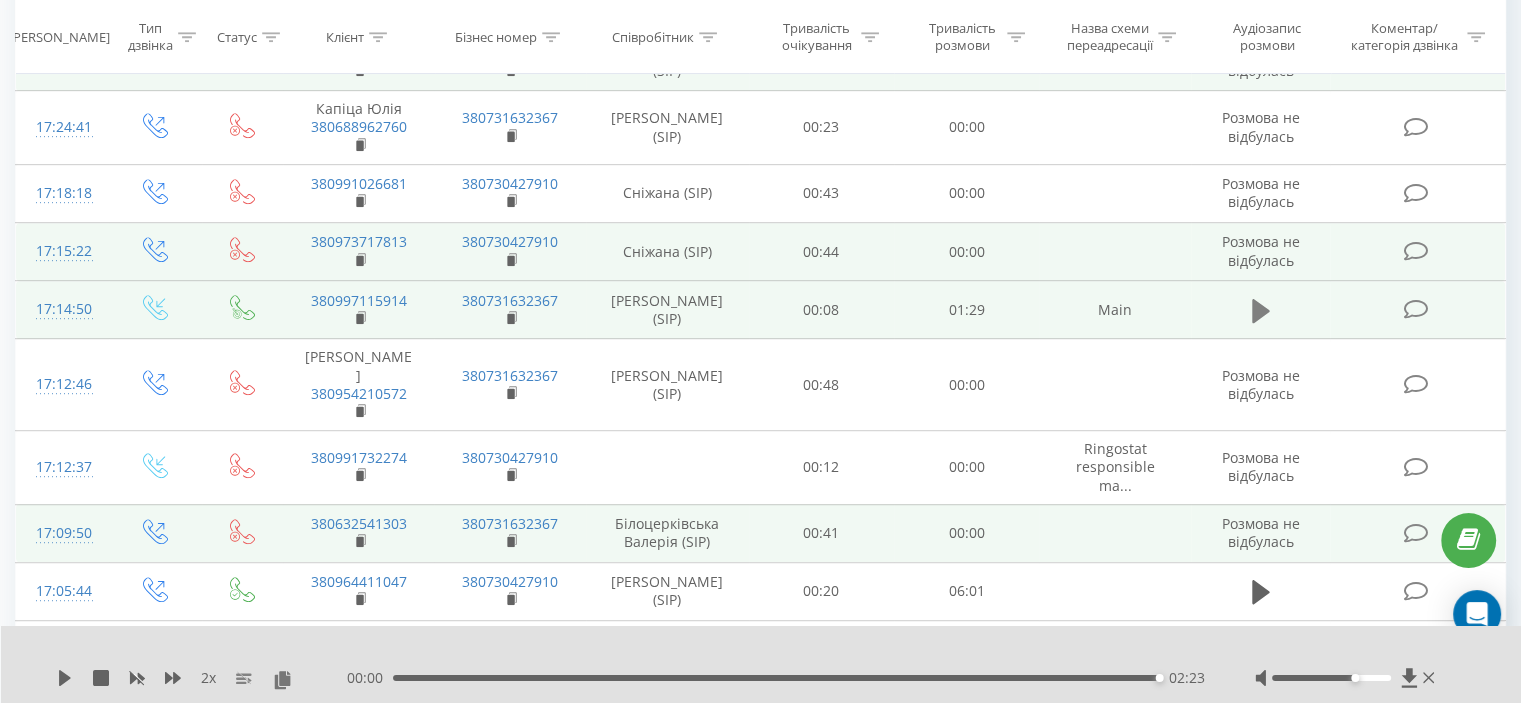 click 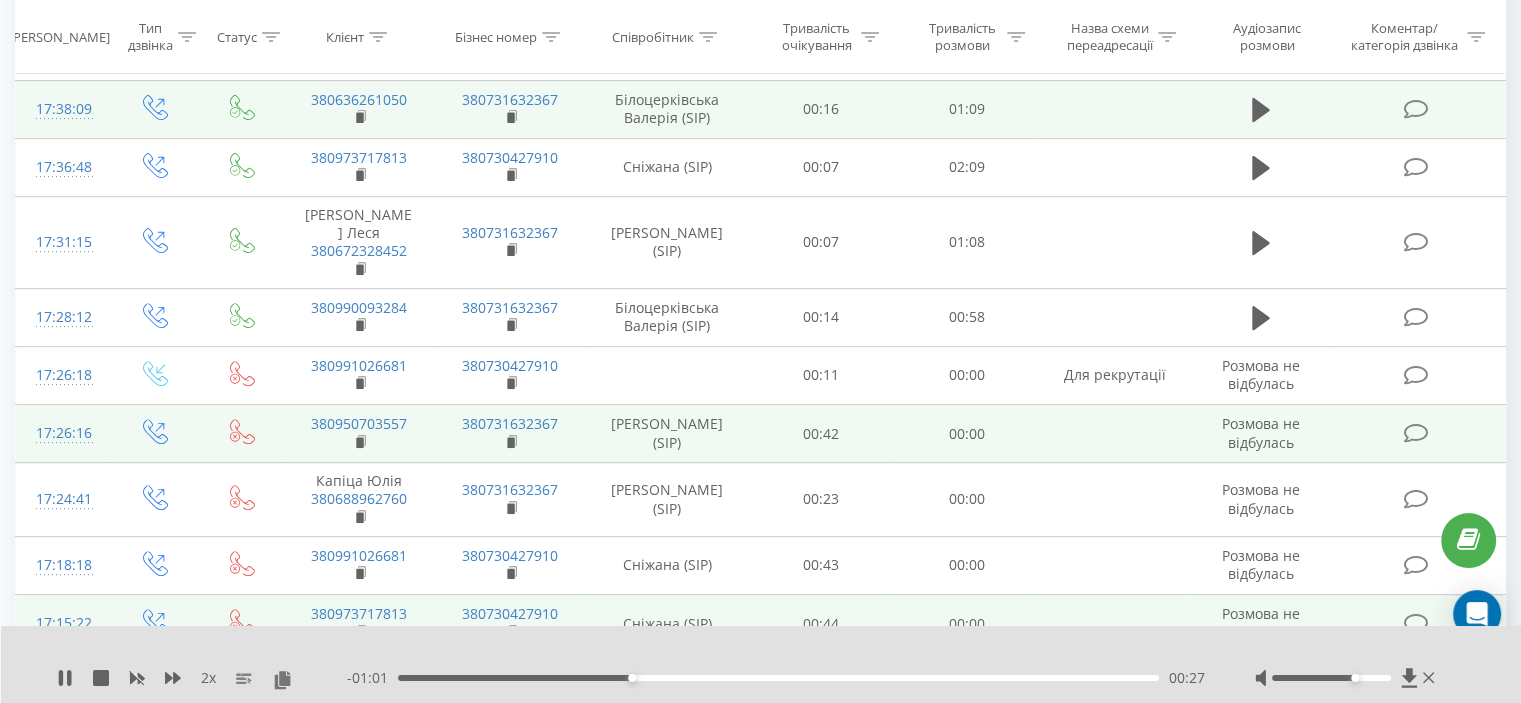scroll, scrollTop: 656, scrollLeft: 0, axis: vertical 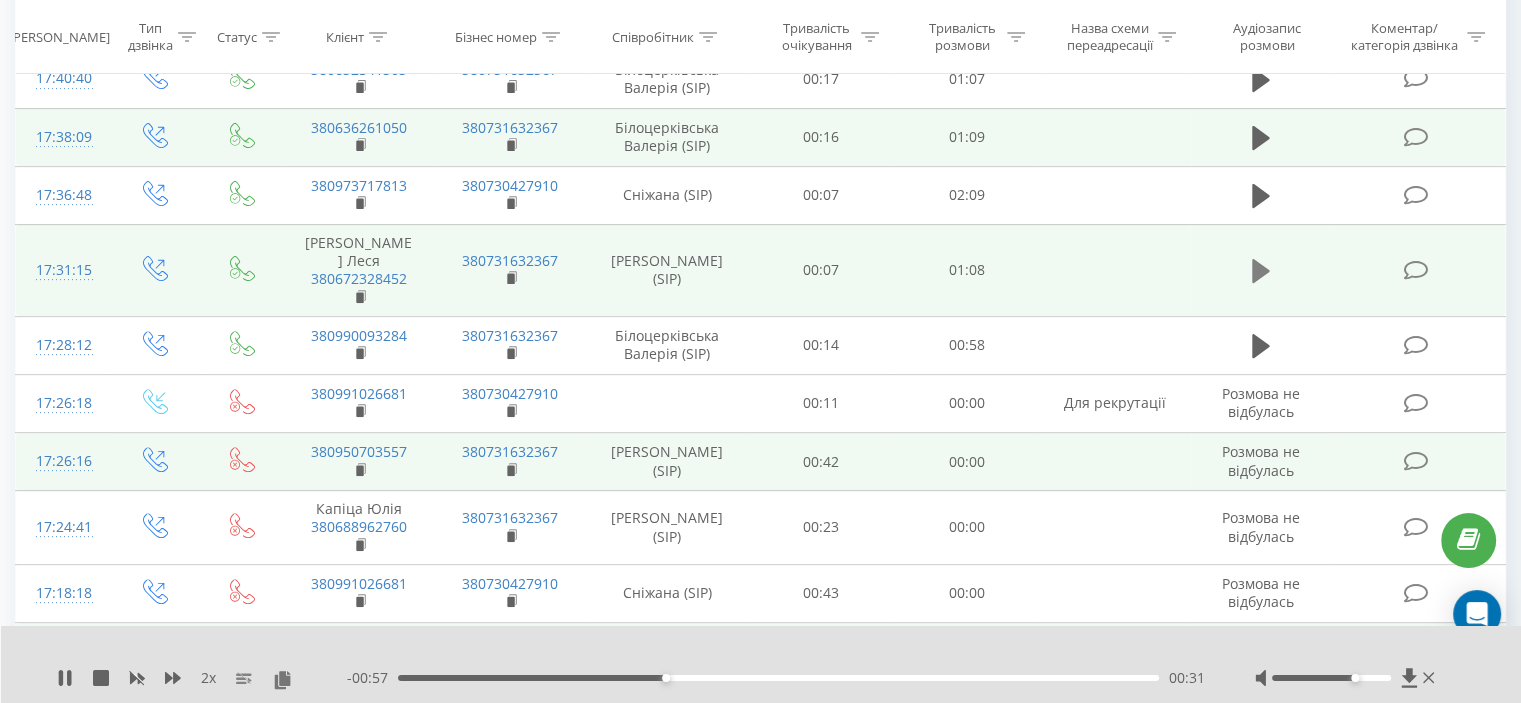 click 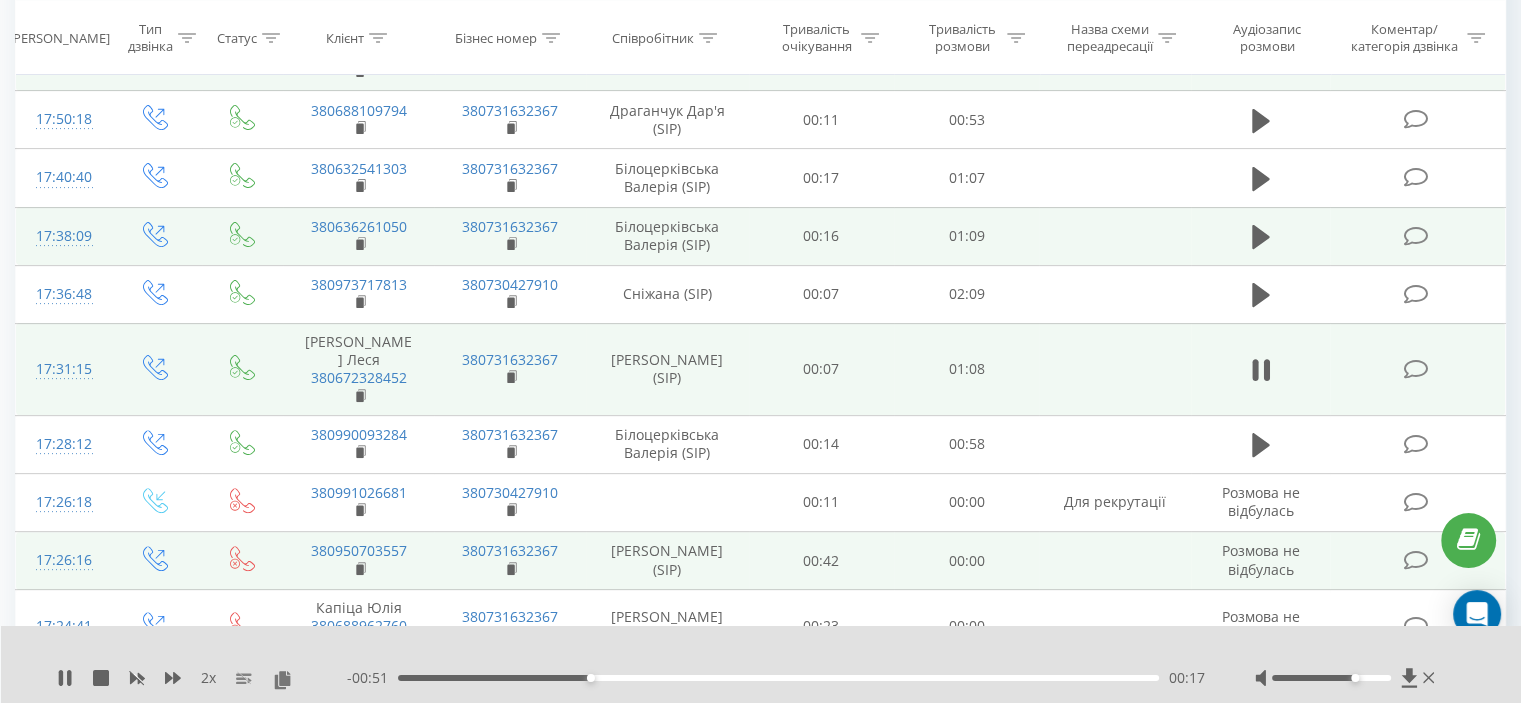 scroll, scrollTop: 556, scrollLeft: 0, axis: vertical 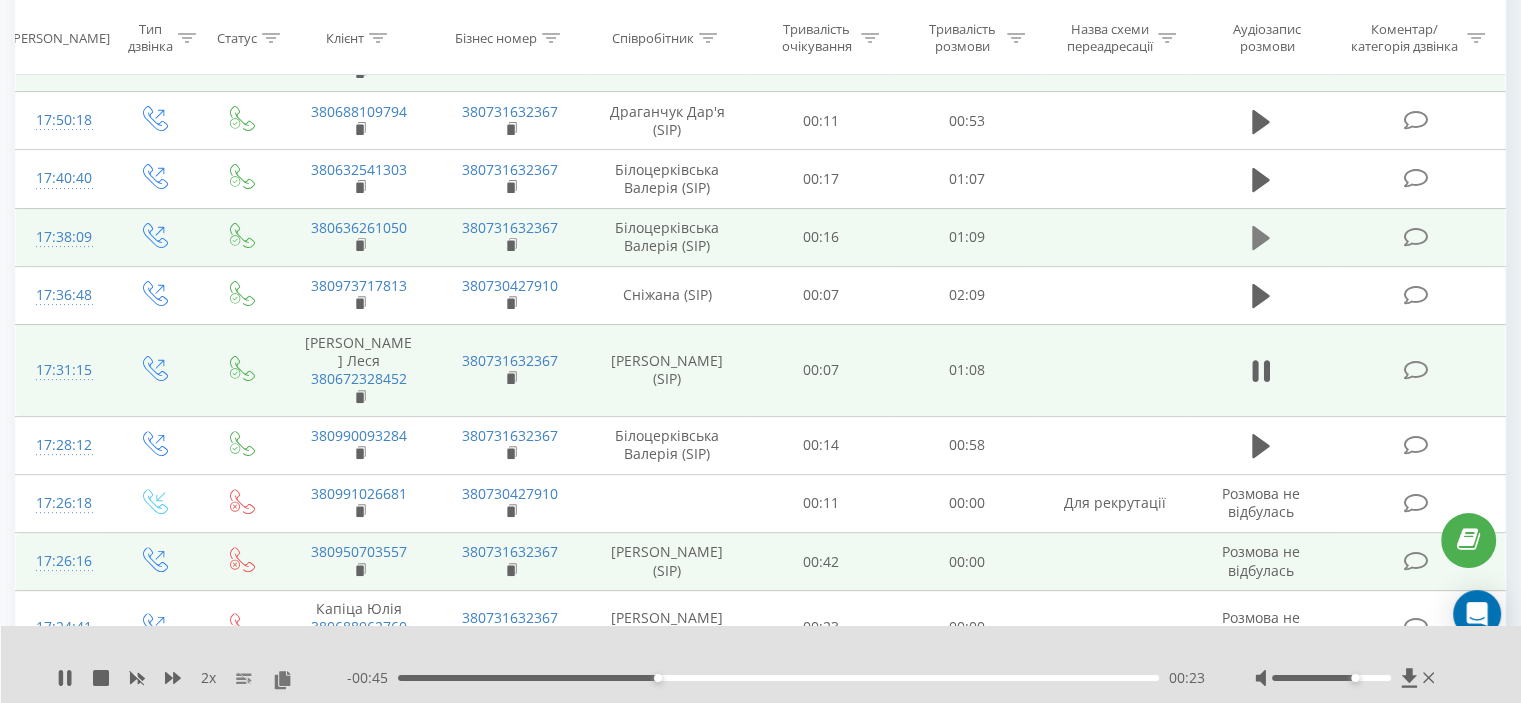 click 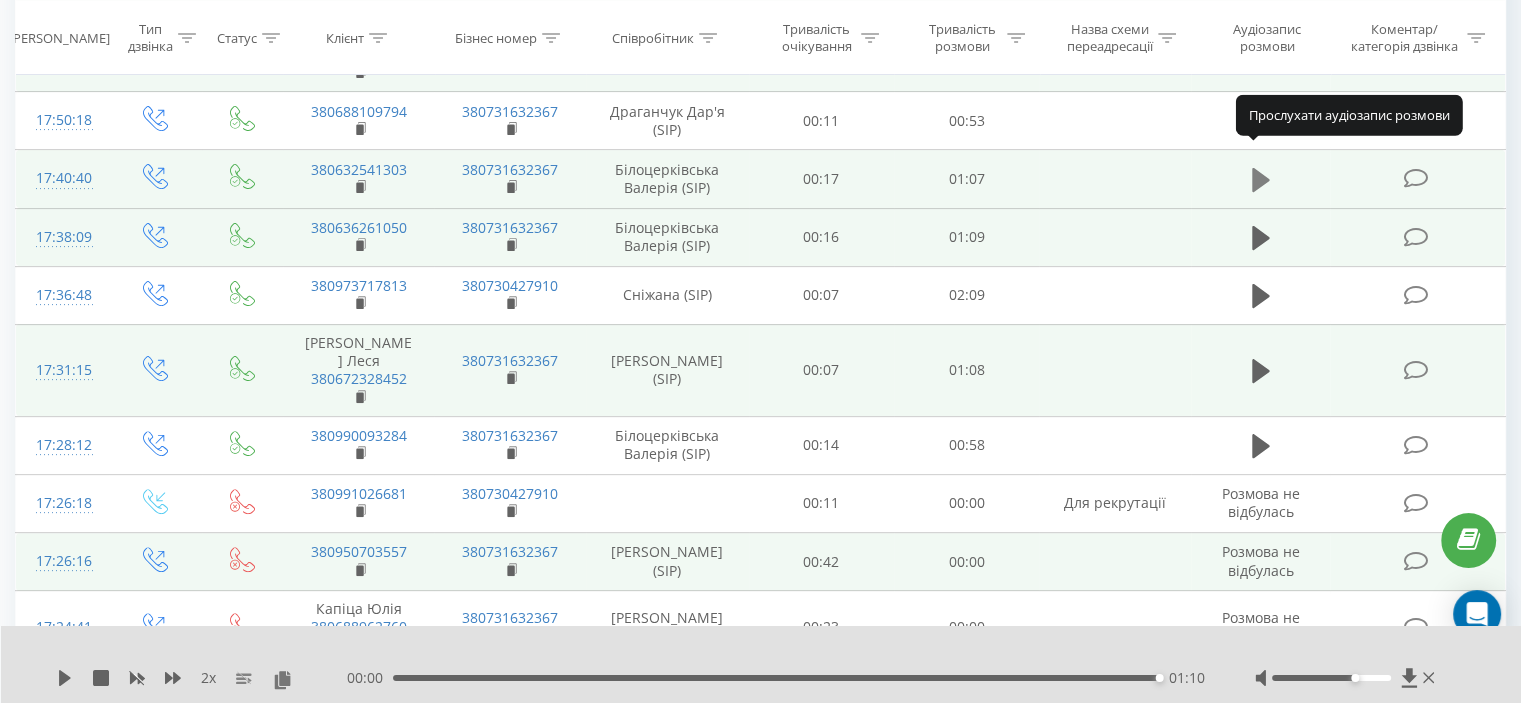 click 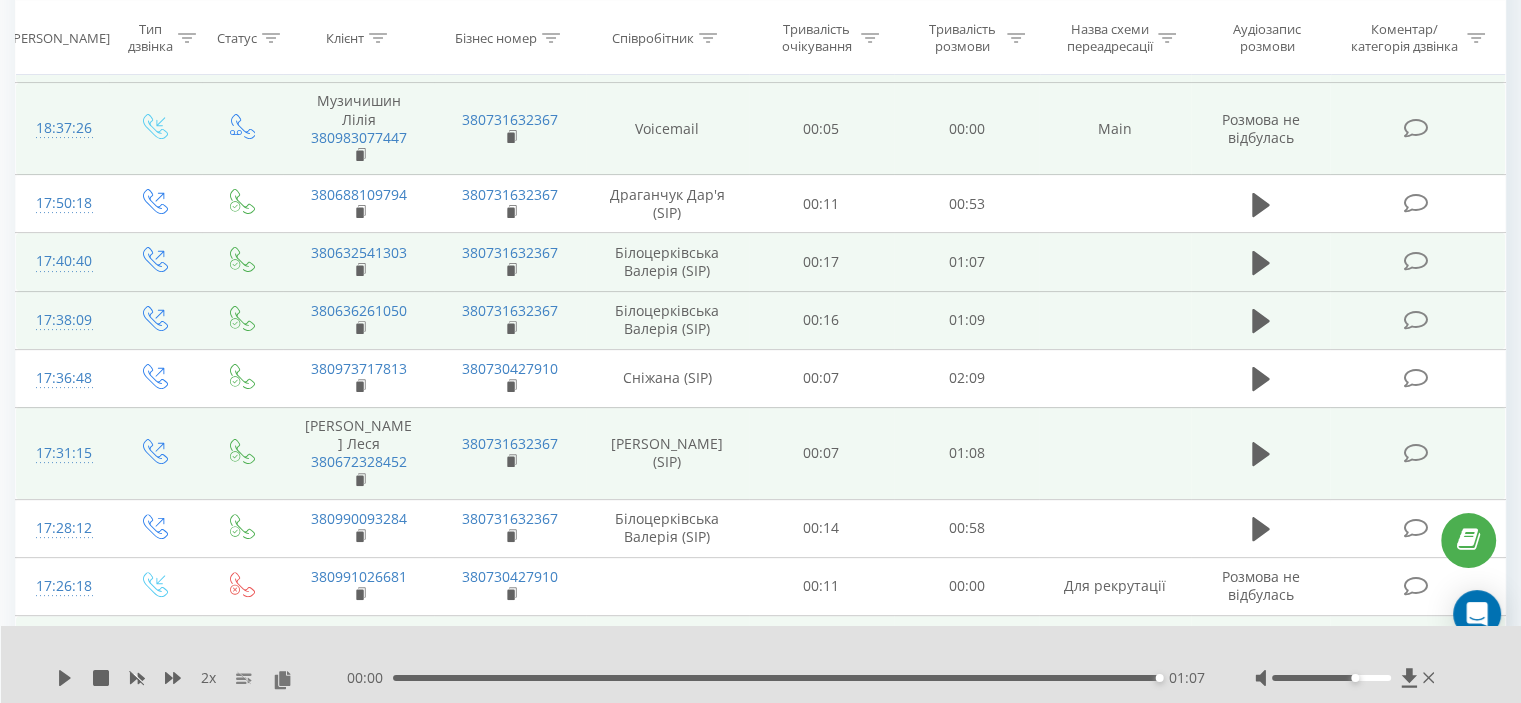 scroll, scrollTop: 356, scrollLeft: 0, axis: vertical 